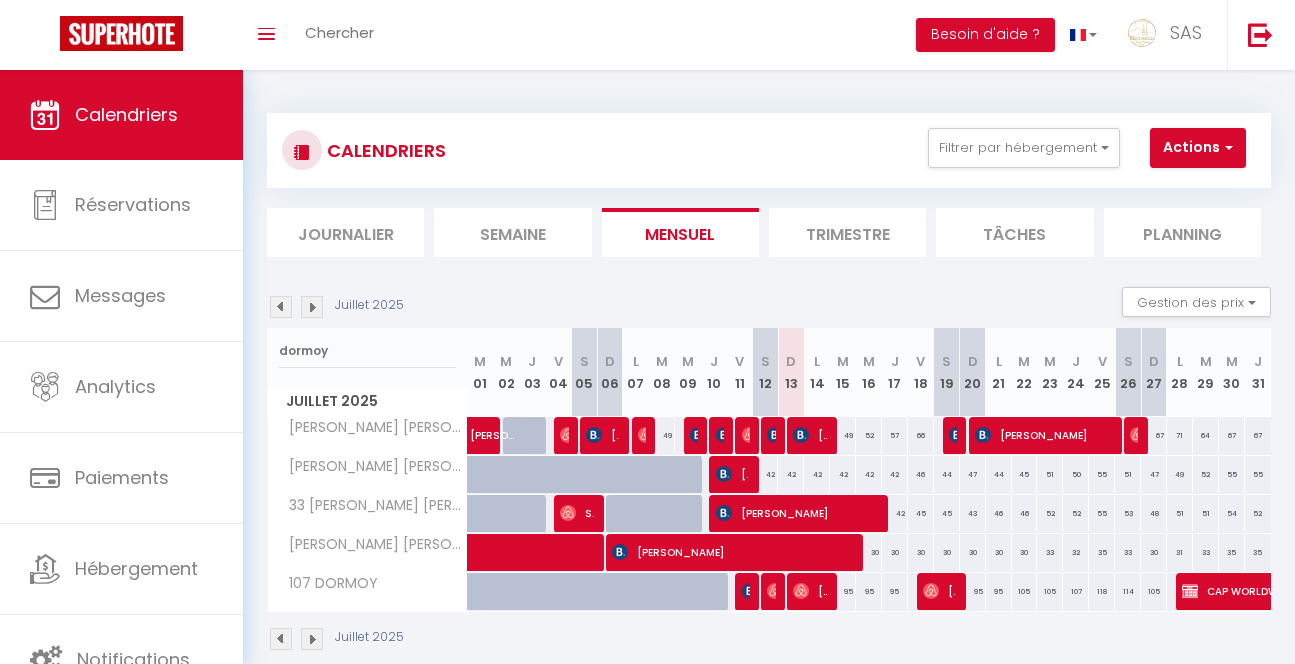 scroll, scrollTop: 0, scrollLeft: 0, axis: both 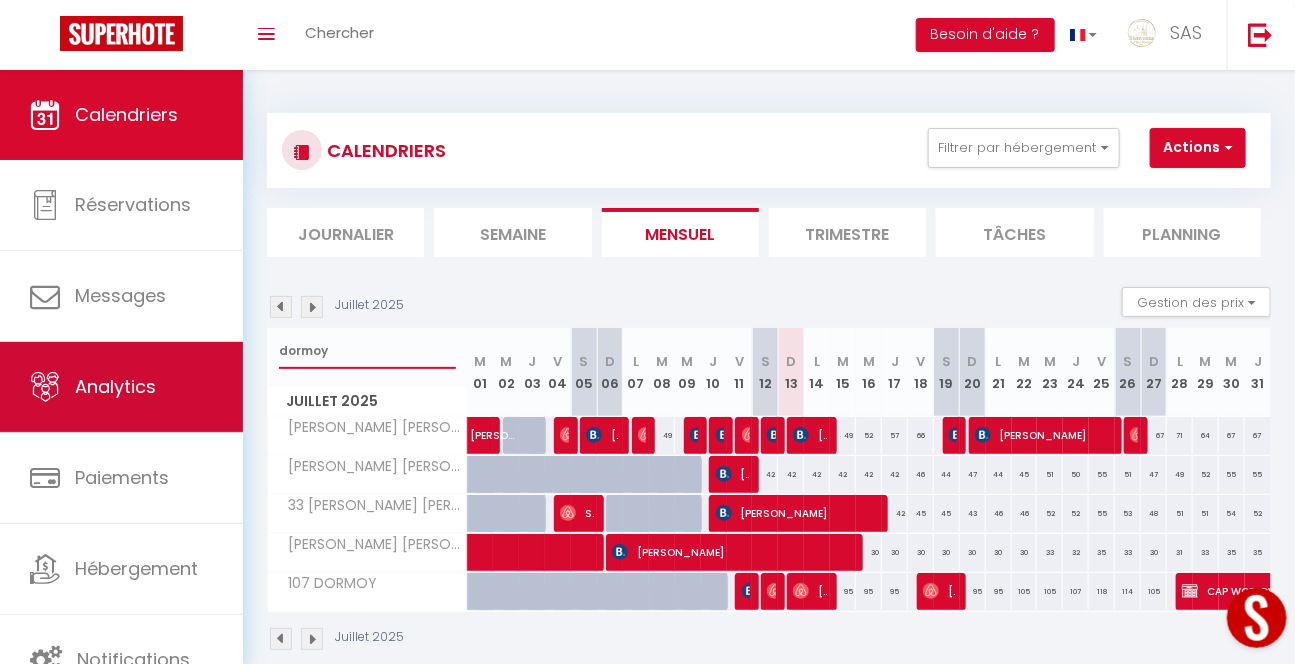 drag, startPoint x: 363, startPoint y: 353, endPoint x: 205, endPoint y: 343, distance: 158.31615 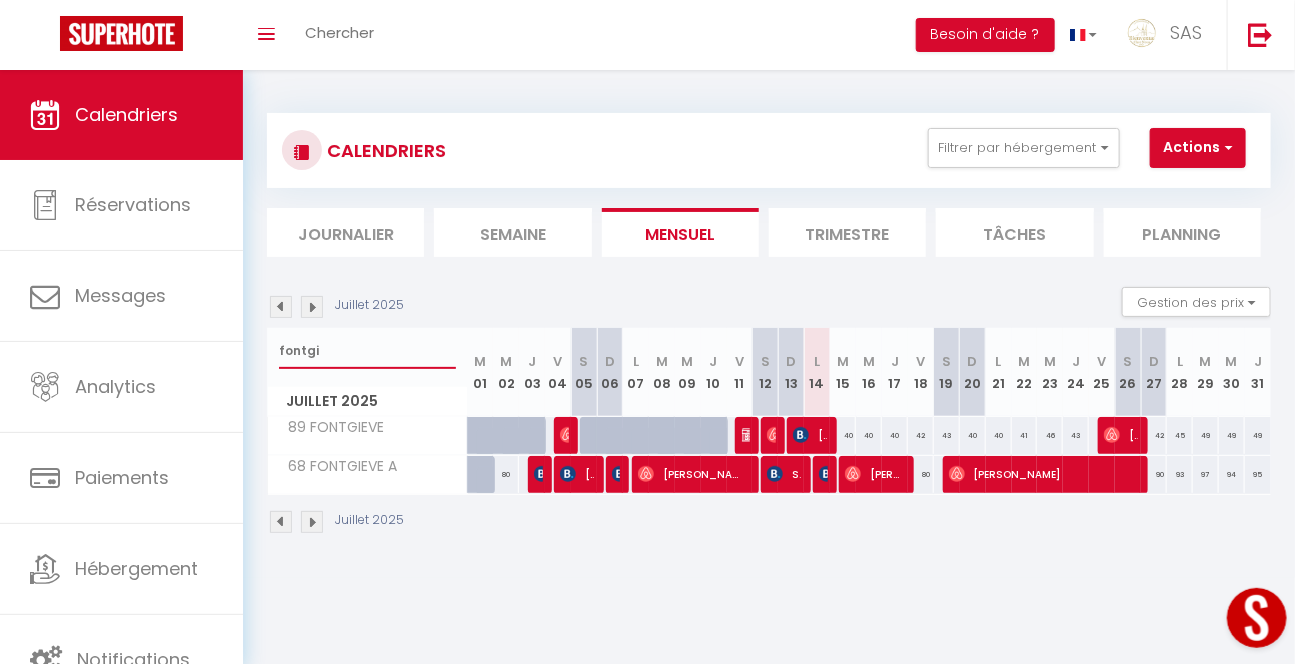 type on "fontgi" 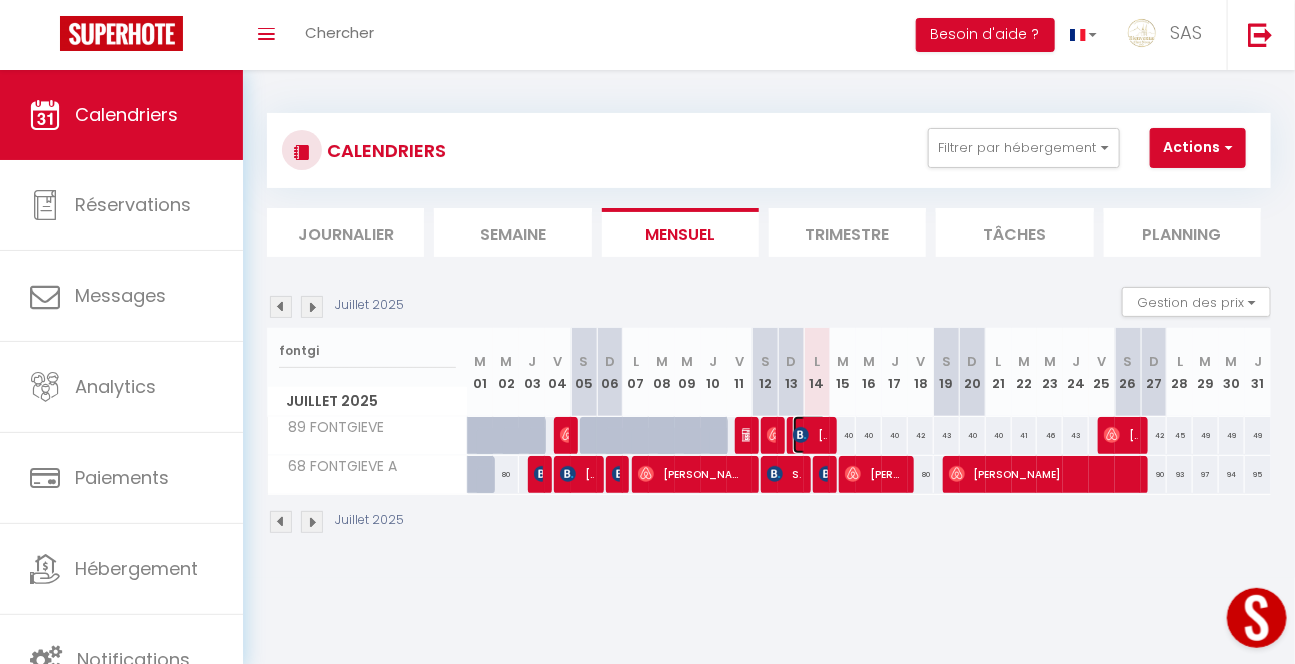 click on "[PERSON_NAME]" at bounding box center (809, 435) 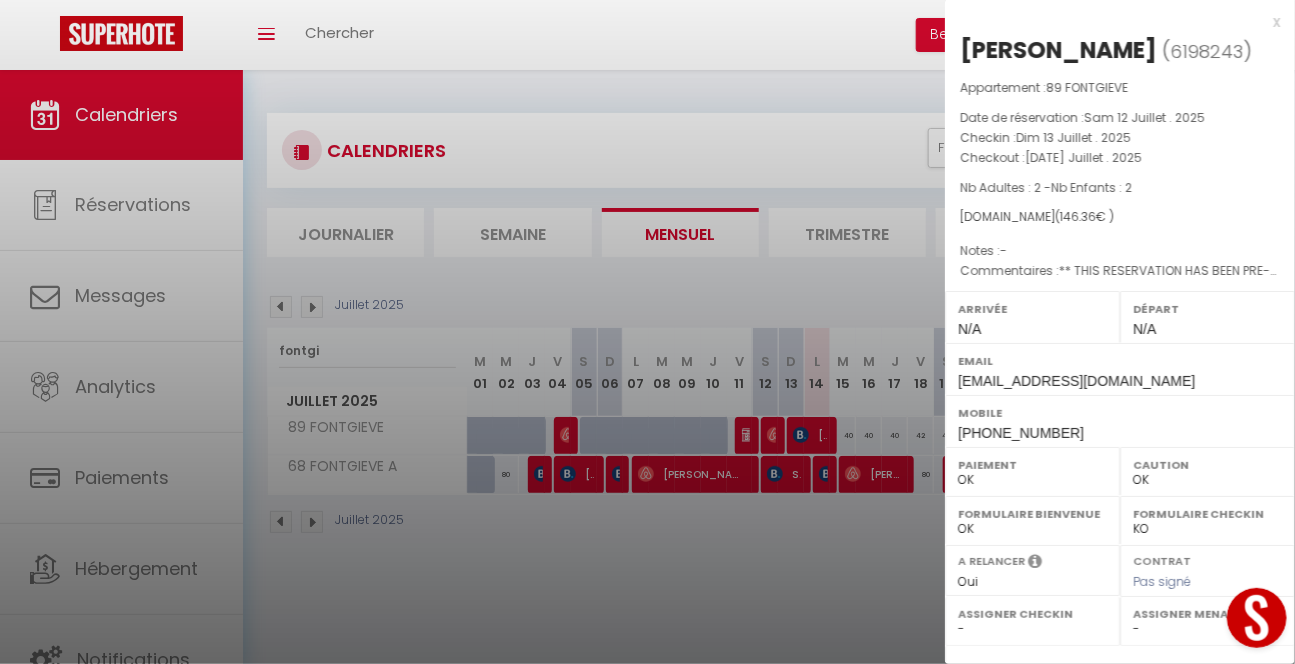 click at bounding box center (647, 332) 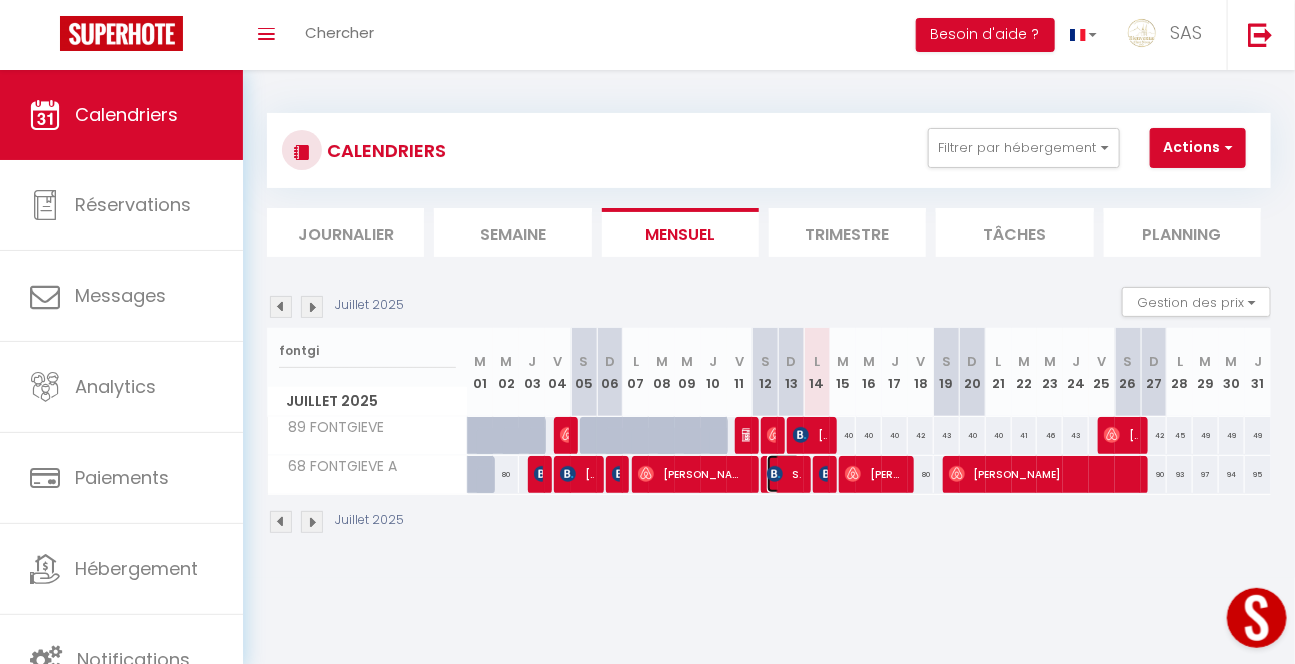 click on "Sakina El yaagoubi" at bounding box center (783, 474) 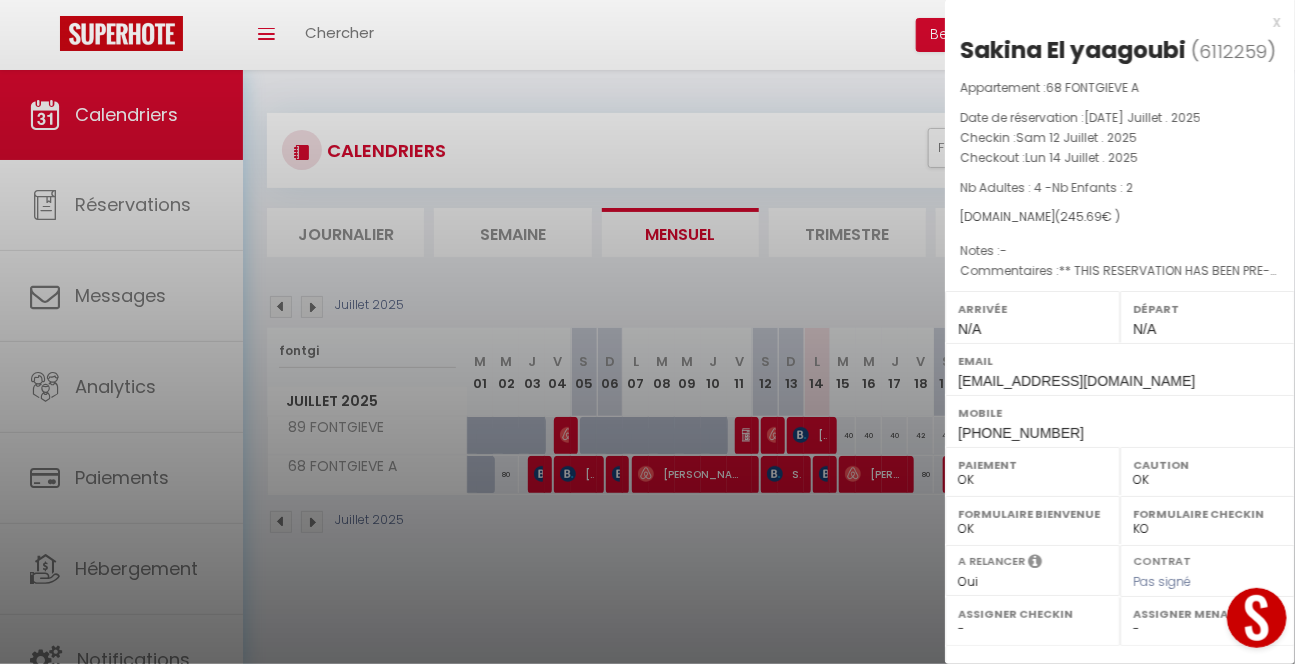click at bounding box center (647, 332) 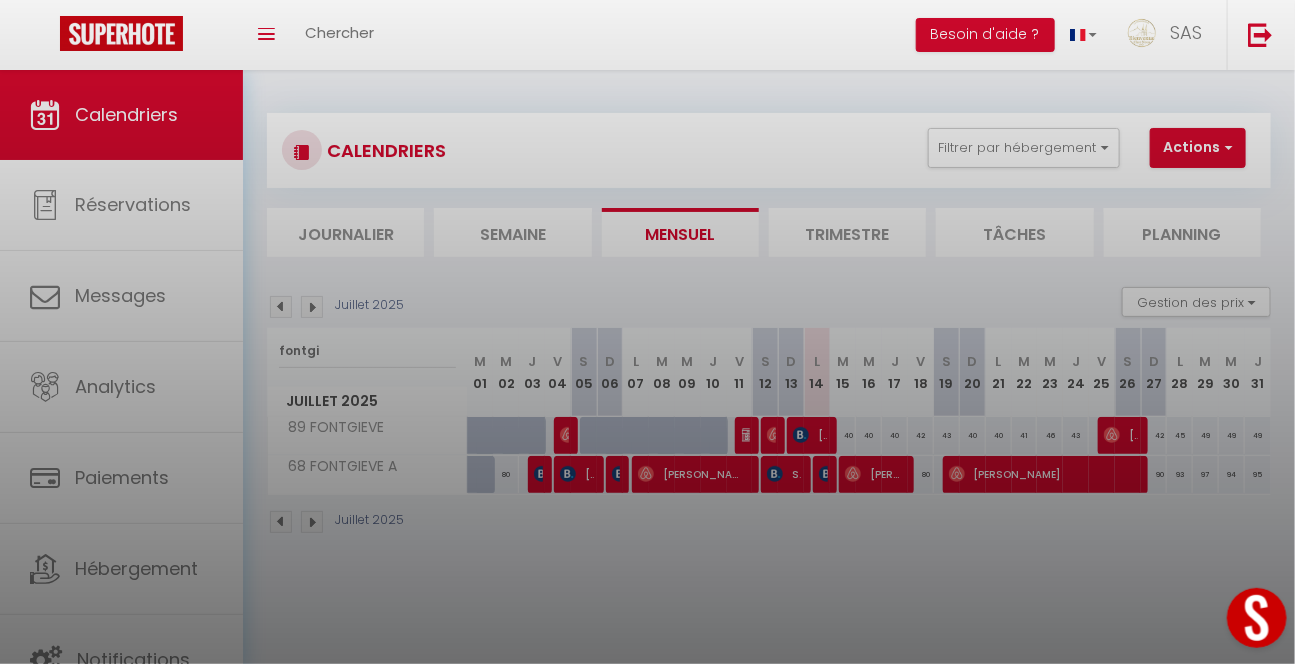 click at bounding box center (647, 332) 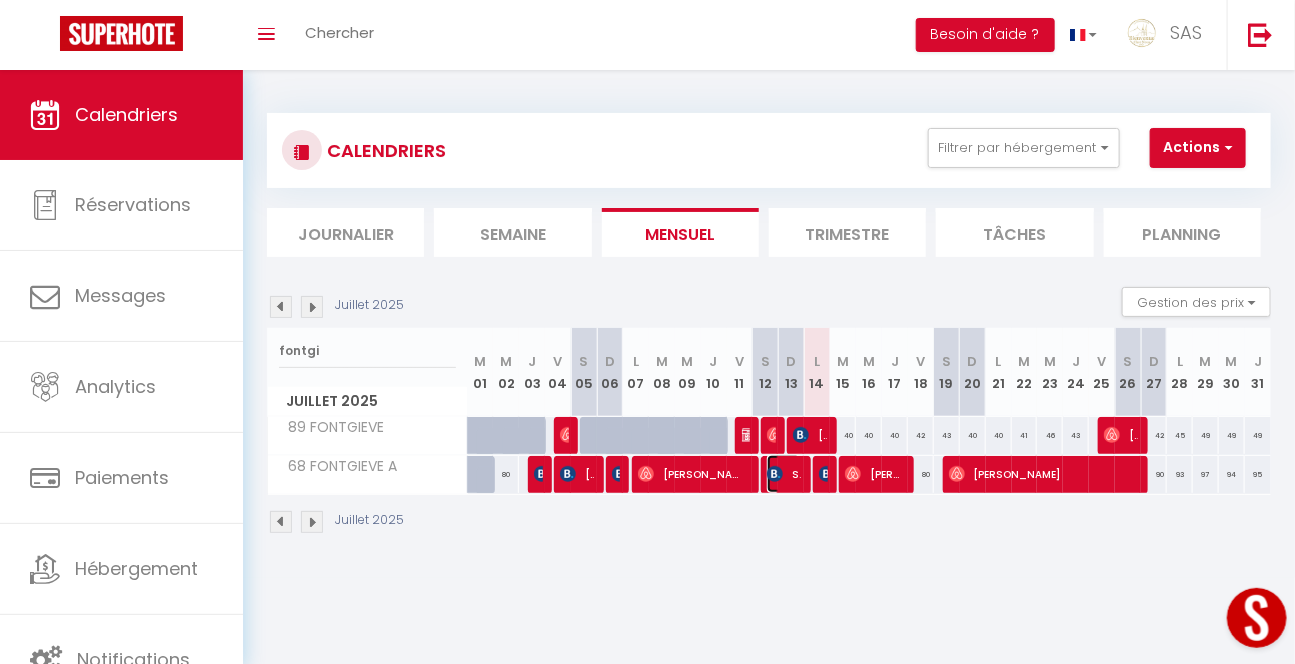 click on "Sakina El yaagoubi" at bounding box center (783, 474) 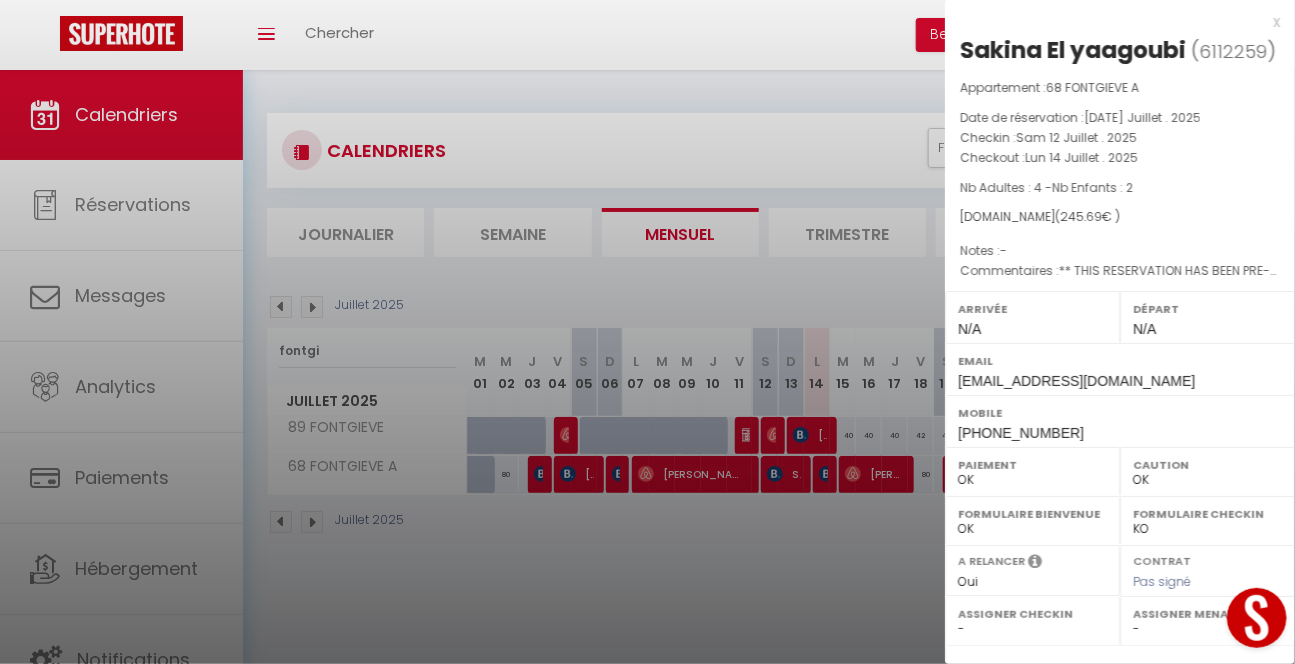 click at bounding box center (647, 332) 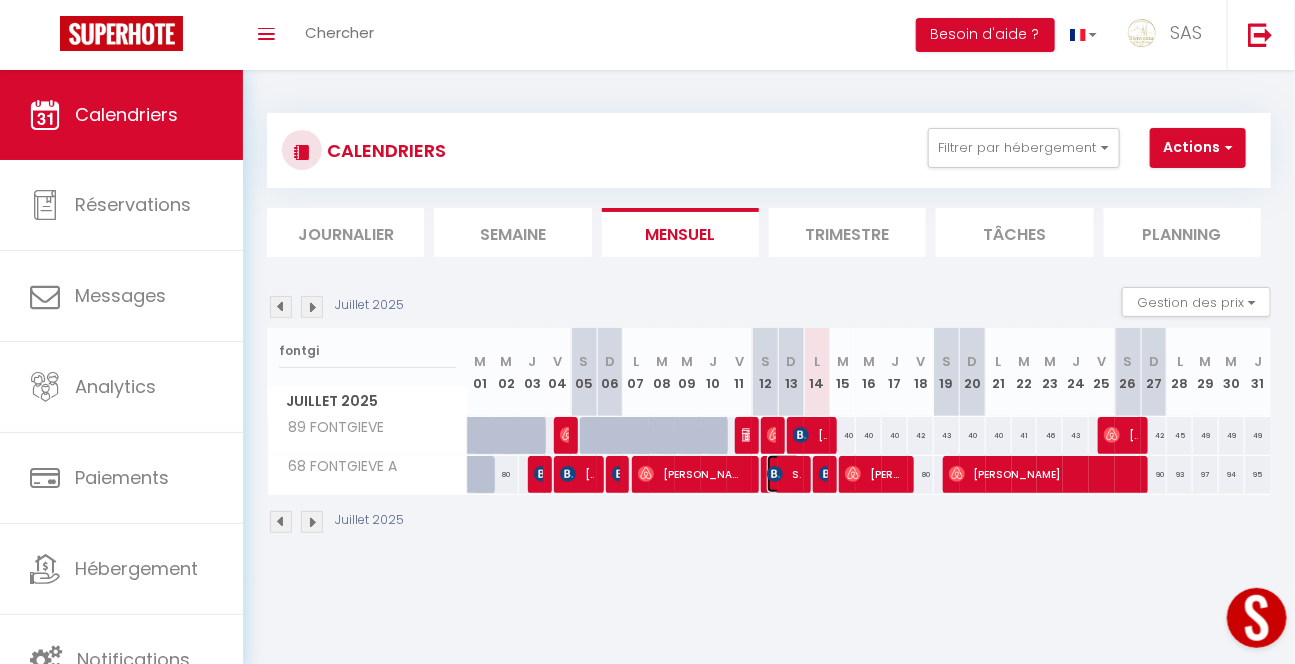 click on "Sakina El yaagoubi" at bounding box center (783, 474) 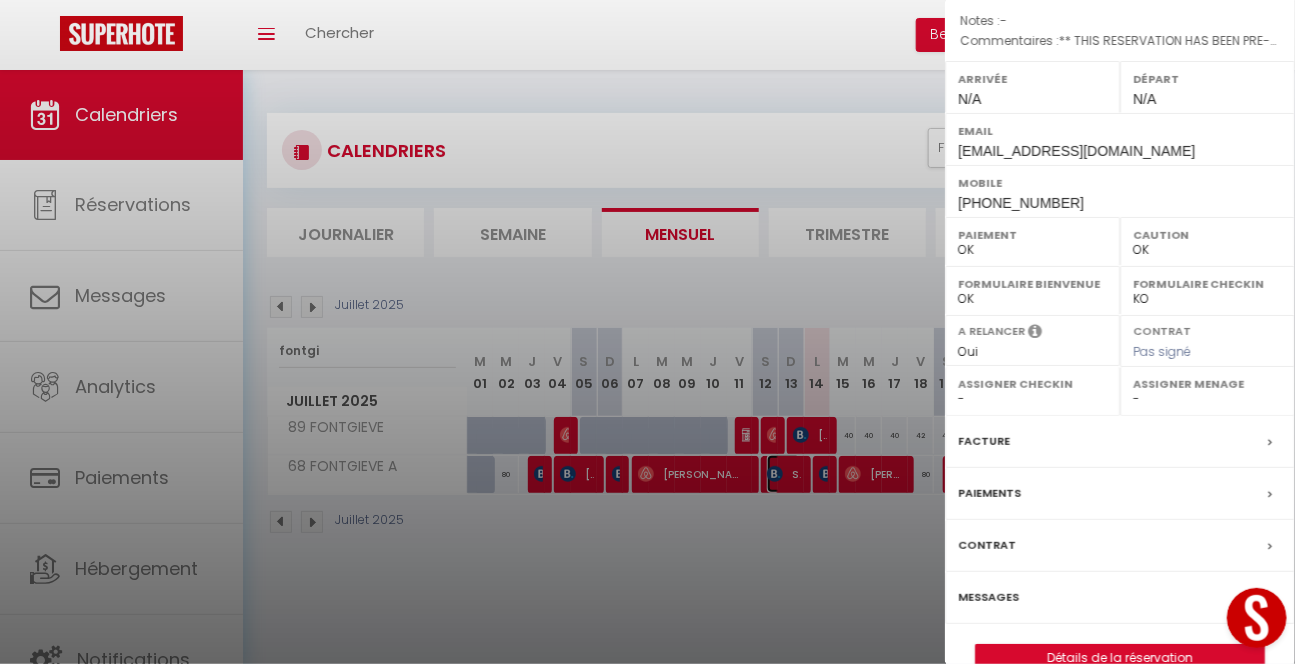 scroll, scrollTop: 297, scrollLeft: 0, axis: vertical 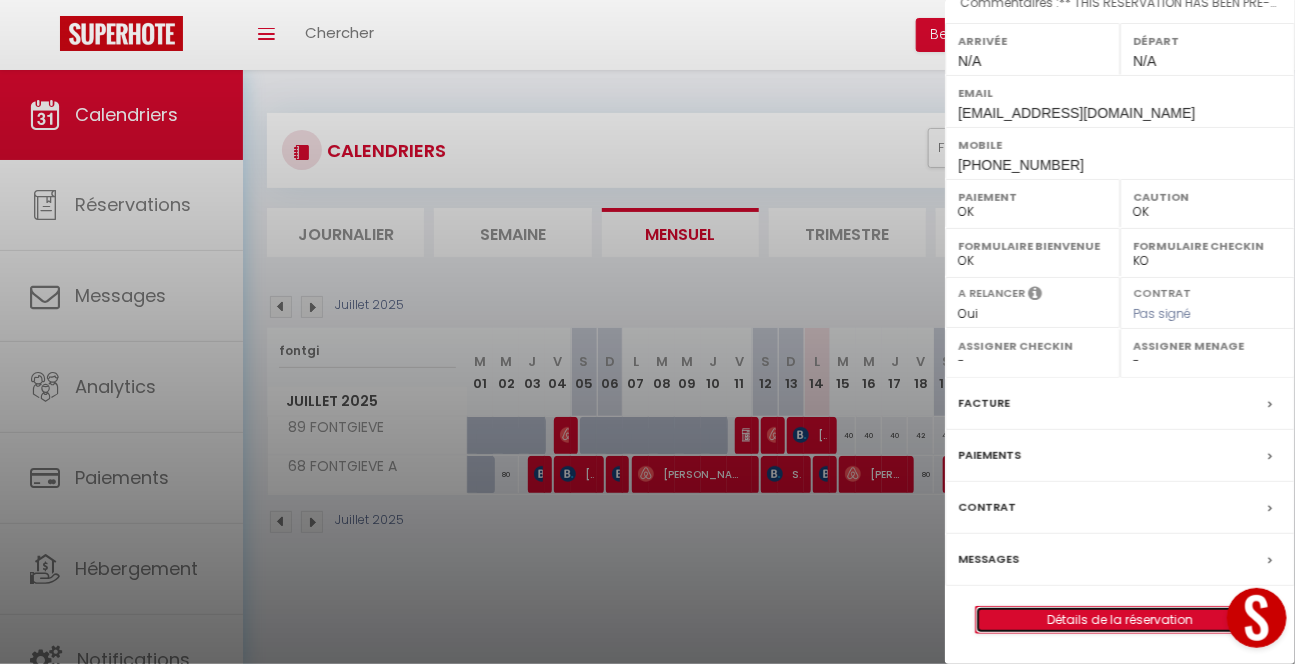 click on "Détails de la réservation" at bounding box center (1120, 620) 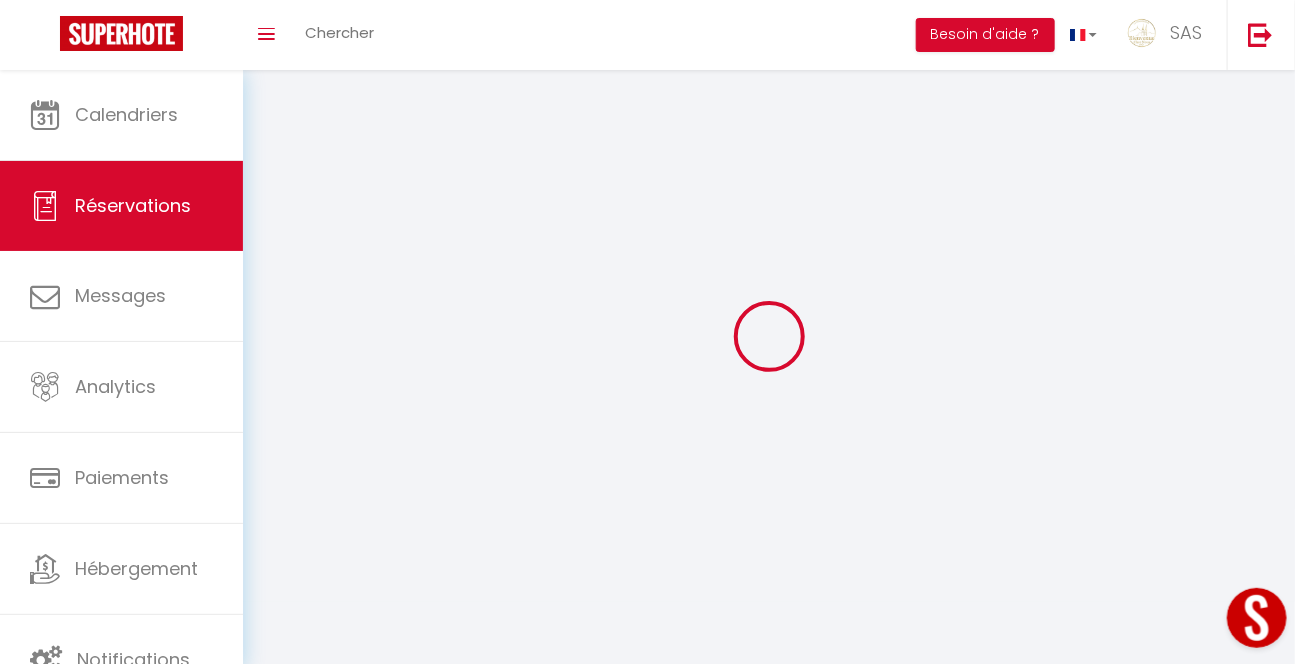 type on "Sakina" 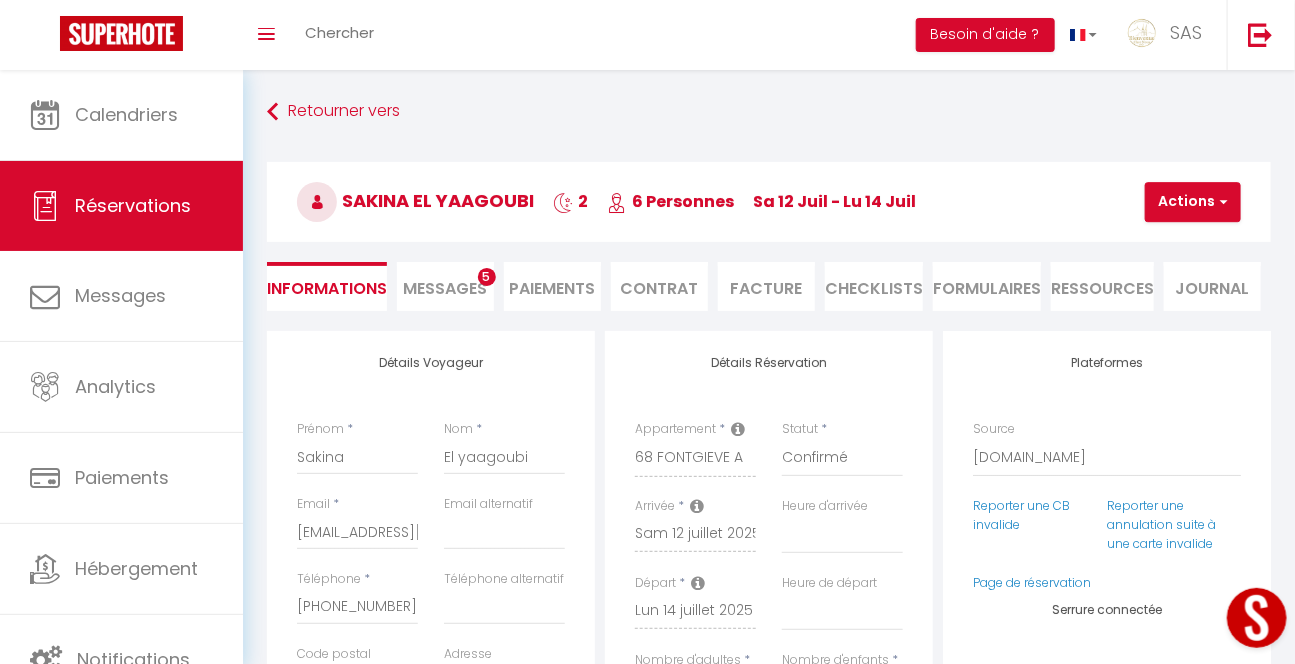 select 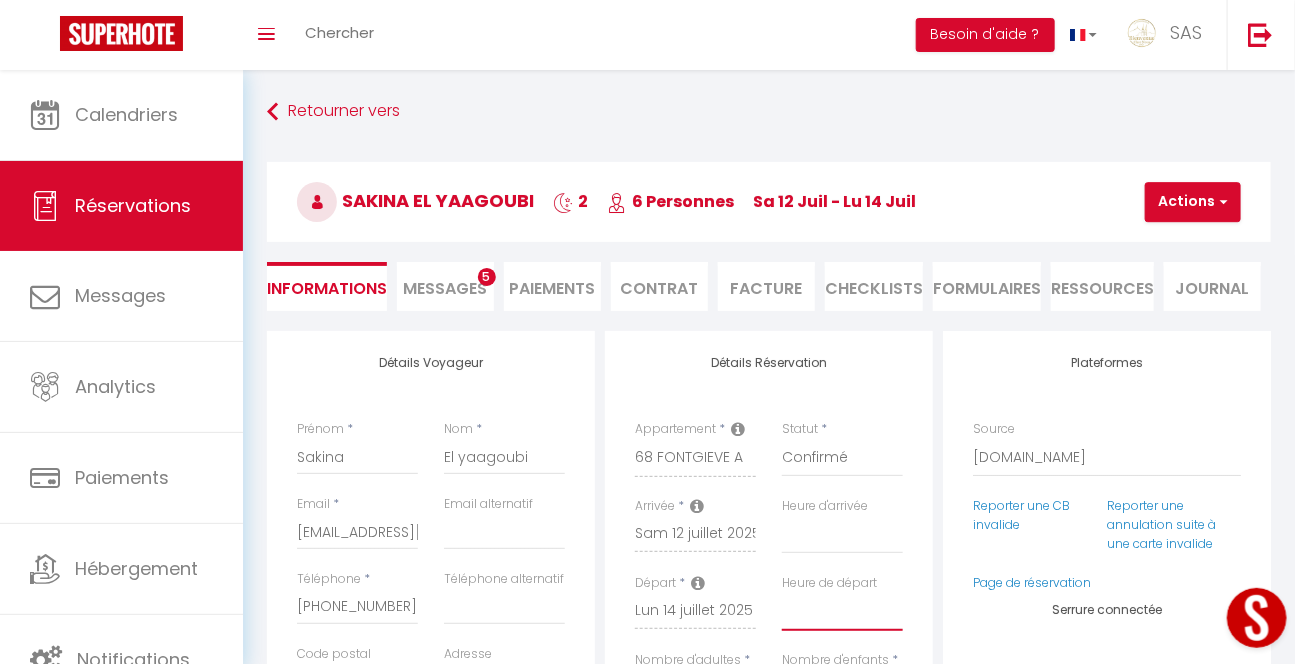 click on "00:00 00:30 01:00 01:30 02:00 02:30 03:00 03:30 04:00 04:30 05:00 05:30 06:00 06:30 07:00 07:30 08:00 08:30 09:00 09:30 10:00 10:30 11:00 11:30 12:00 12:30 13:00 13:30 14:00 14:30 15:00 15:30 16:00 16:30 17:00 17:30 18:00 18:30 19:00 19:30 20:00 20:30 21:00 21:30 22:00 22:30 23:00 23:30" at bounding box center (842, 612) 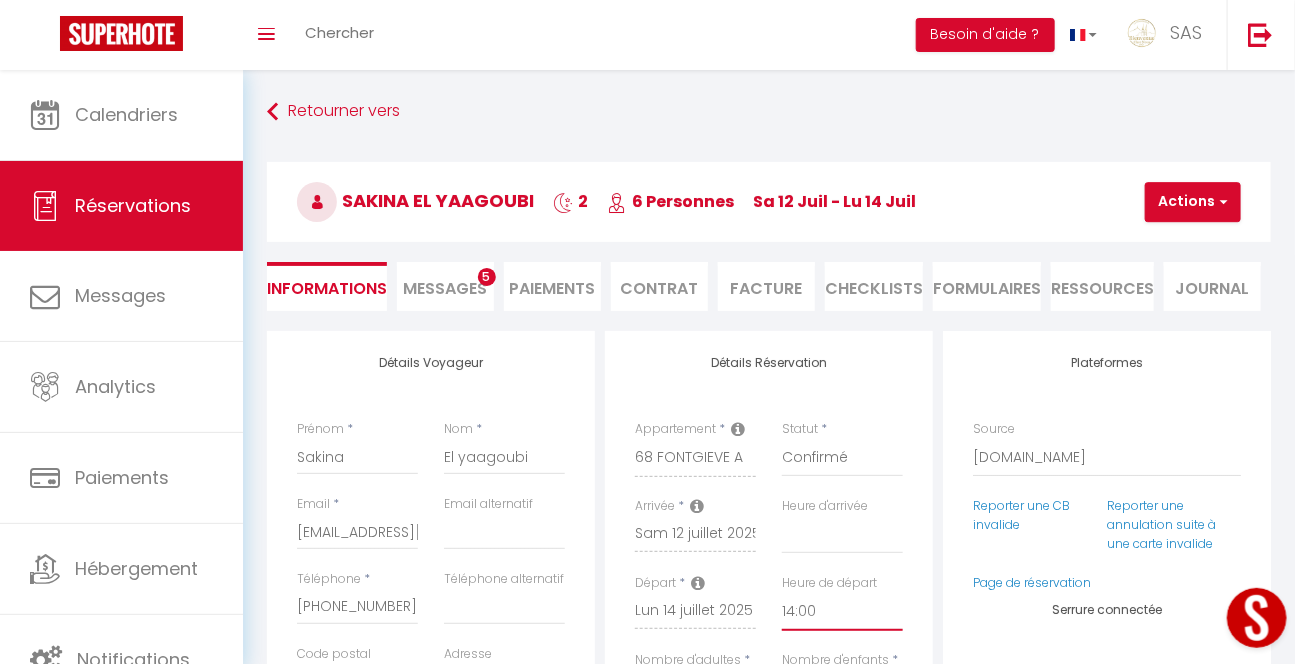 click on "00:00 00:30 01:00 01:30 02:00 02:30 03:00 03:30 04:00 04:30 05:00 05:30 06:00 06:30 07:00 07:30 08:00 08:30 09:00 09:30 10:00 10:30 11:00 11:30 12:00 12:30 13:00 13:30 14:00 14:30 15:00 15:30 16:00 16:30 17:00 17:30 18:00 18:30 19:00 19:30 20:00 20:30 21:00 21:30 22:00 22:30 23:00 23:30" at bounding box center (842, 612) 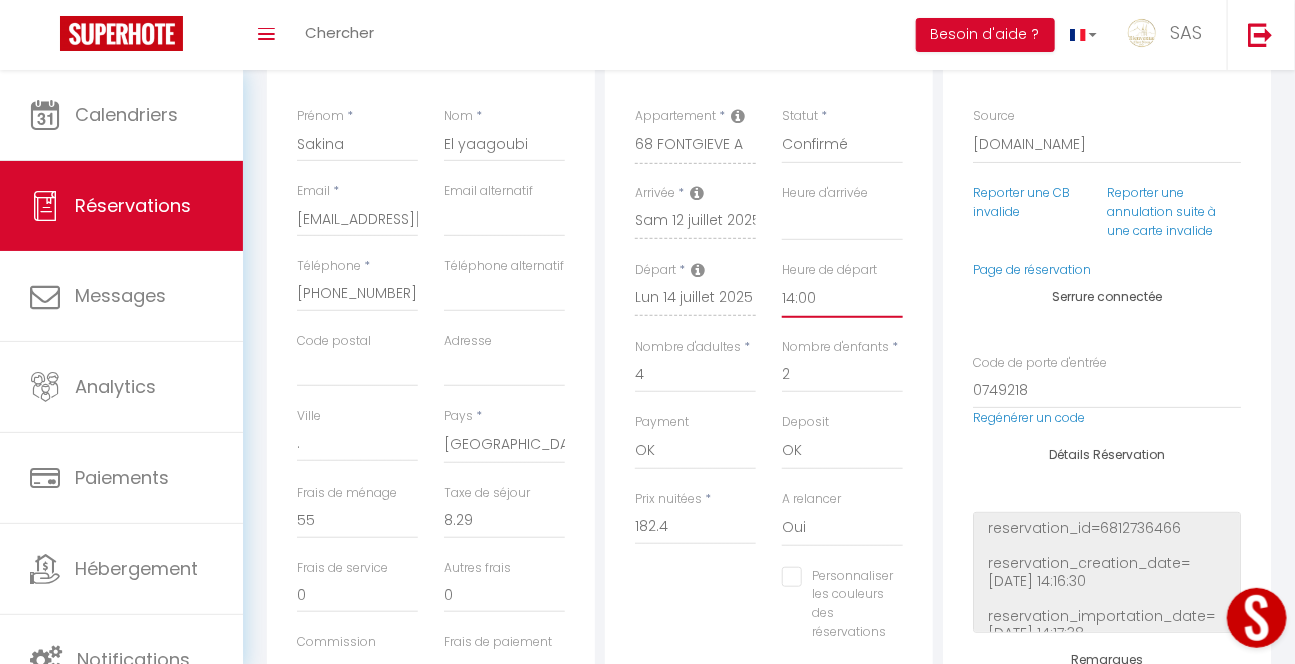 scroll, scrollTop: 331, scrollLeft: 0, axis: vertical 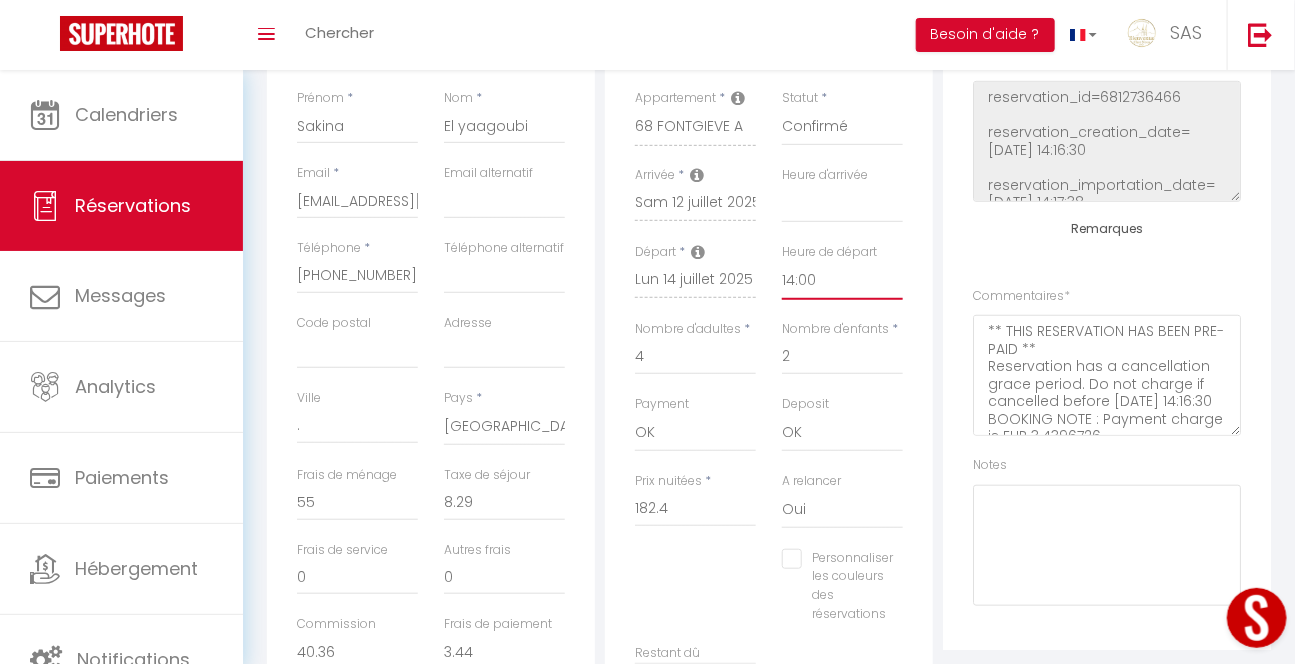 drag, startPoint x: 1264, startPoint y: 368, endPoint x: 51, endPoint y: 26, distance: 1260.2909 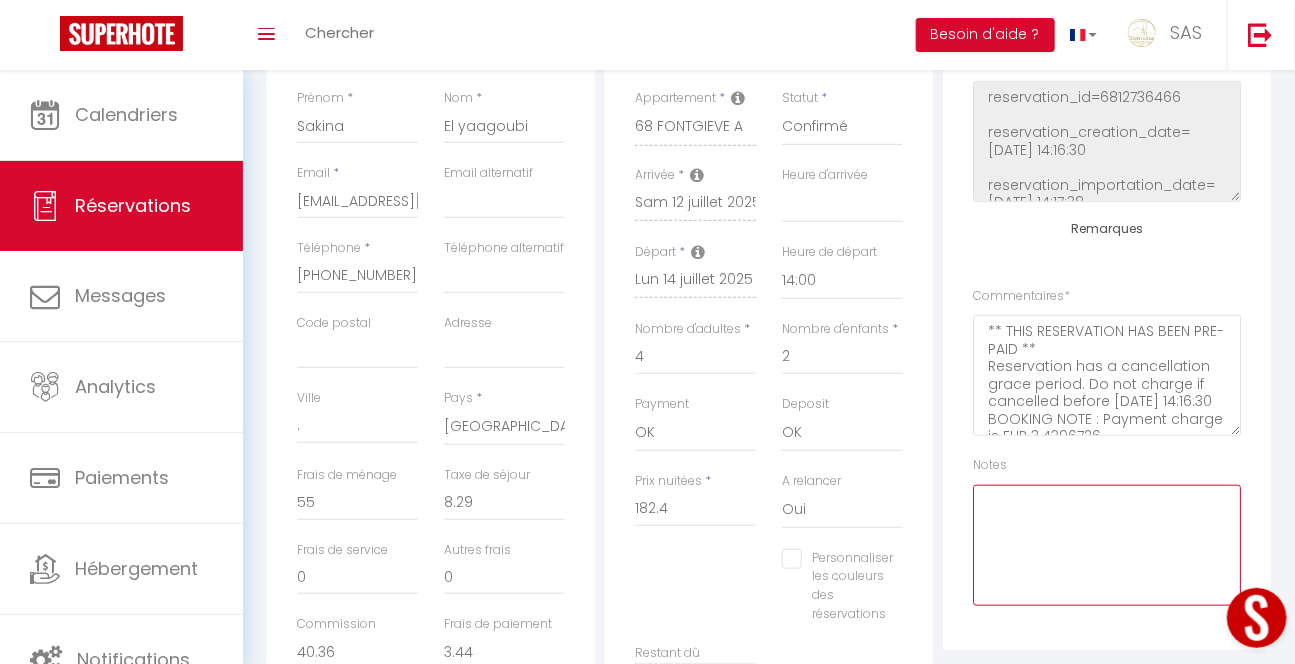 click at bounding box center (1107, 545) 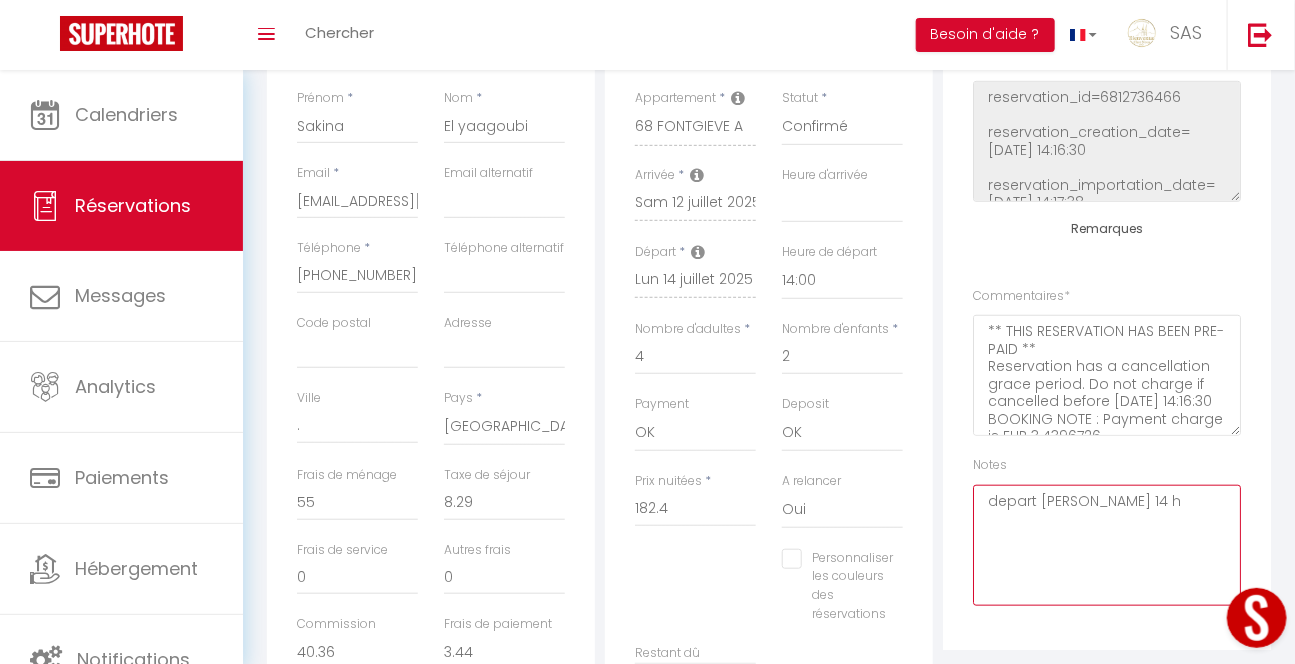 scroll, scrollTop: 820, scrollLeft: 0, axis: vertical 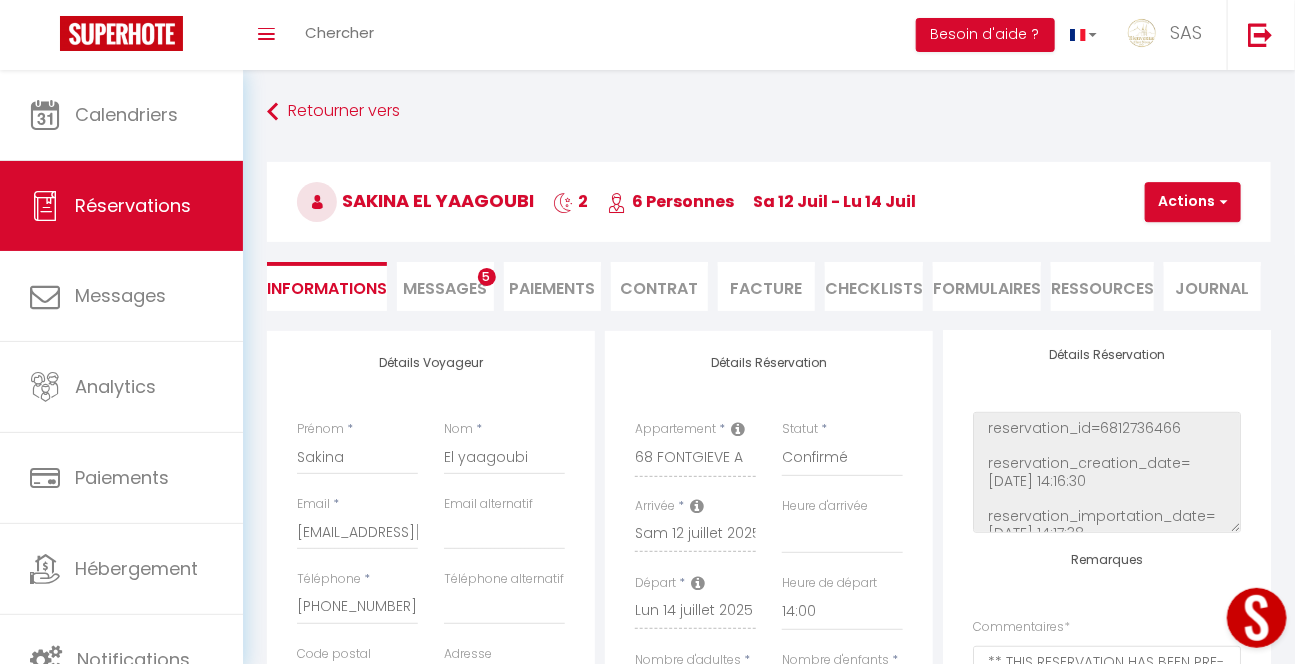 type on "depart [PERSON_NAME] 14 h" 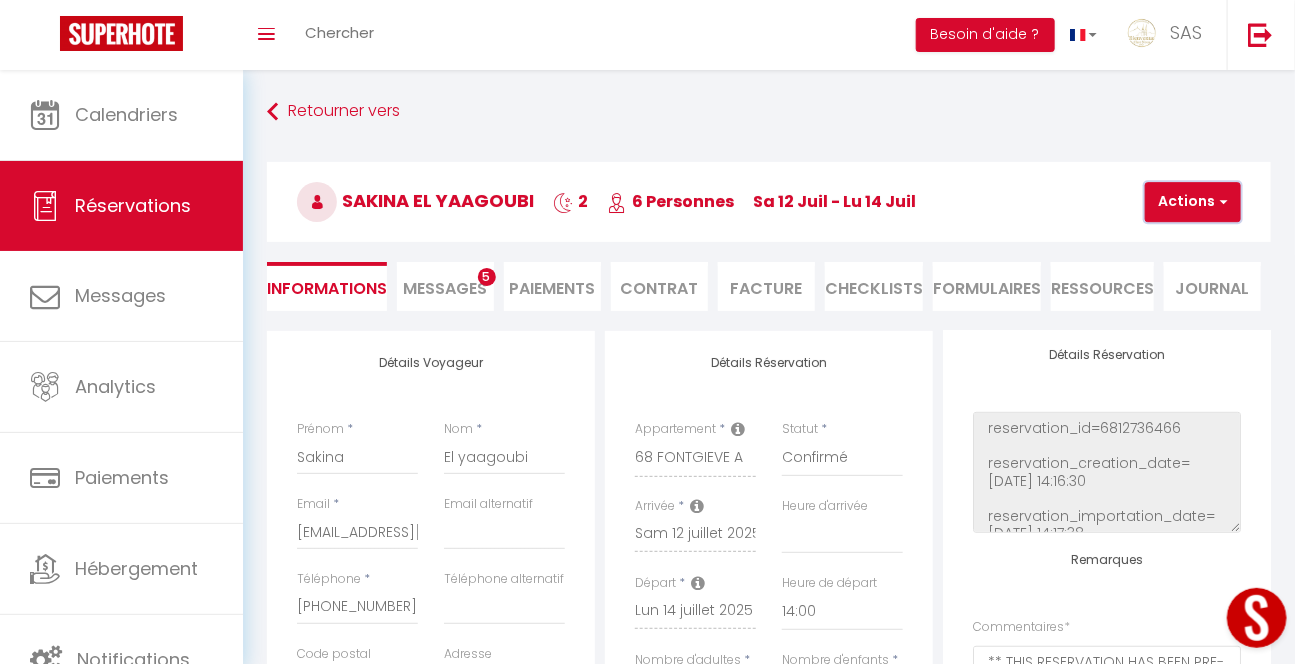 click on "Actions" at bounding box center (1193, 202) 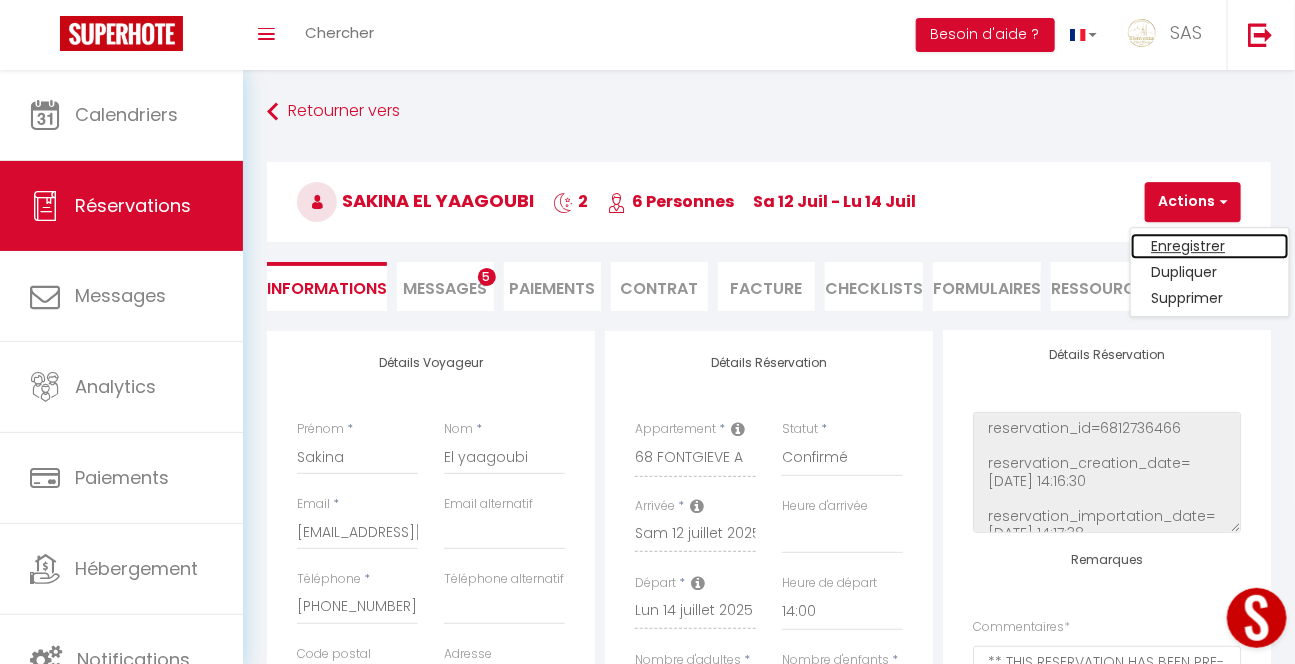click on "Enregistrer" at bounding box center (1210, 246) 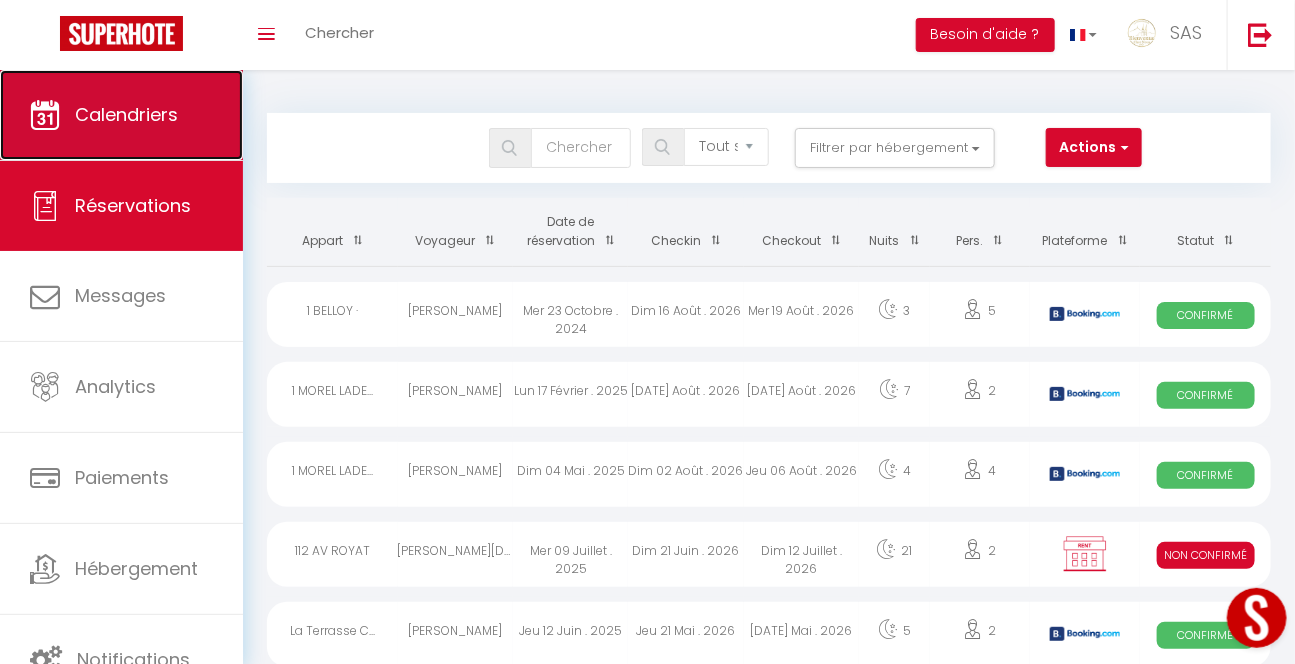 click on "Calendriers" at bounding box center (121, 115) 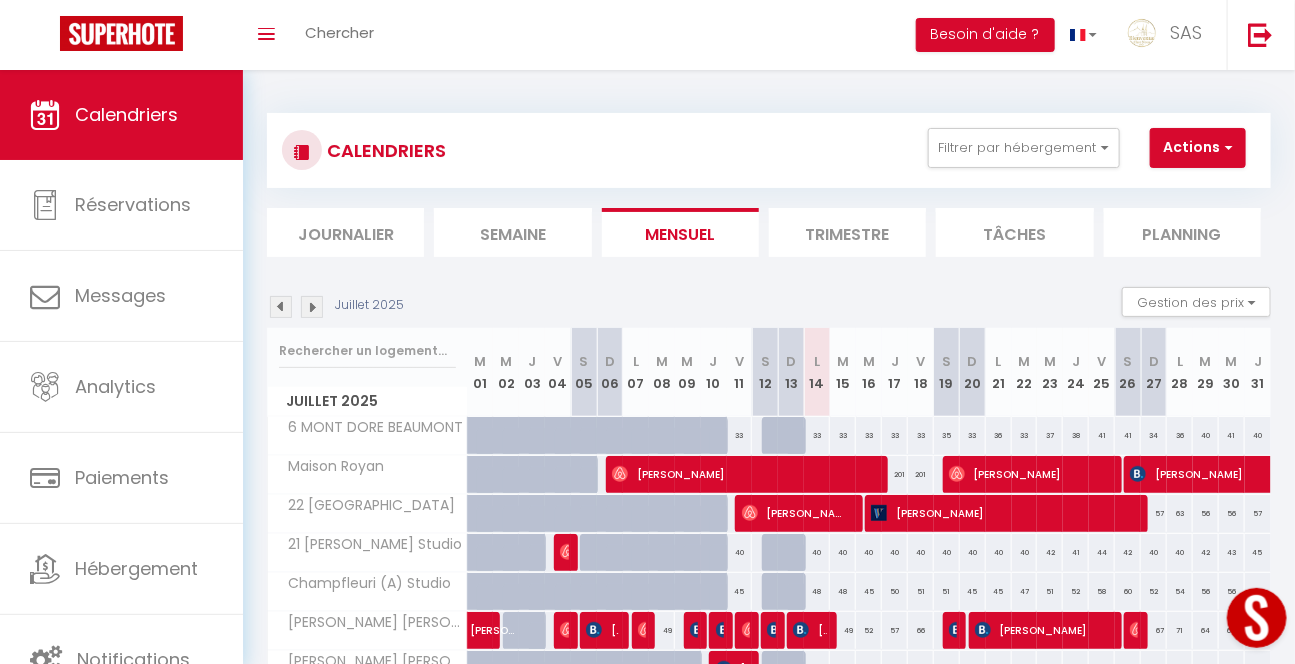 click on "Planning" at bounding box center [1182, 232] 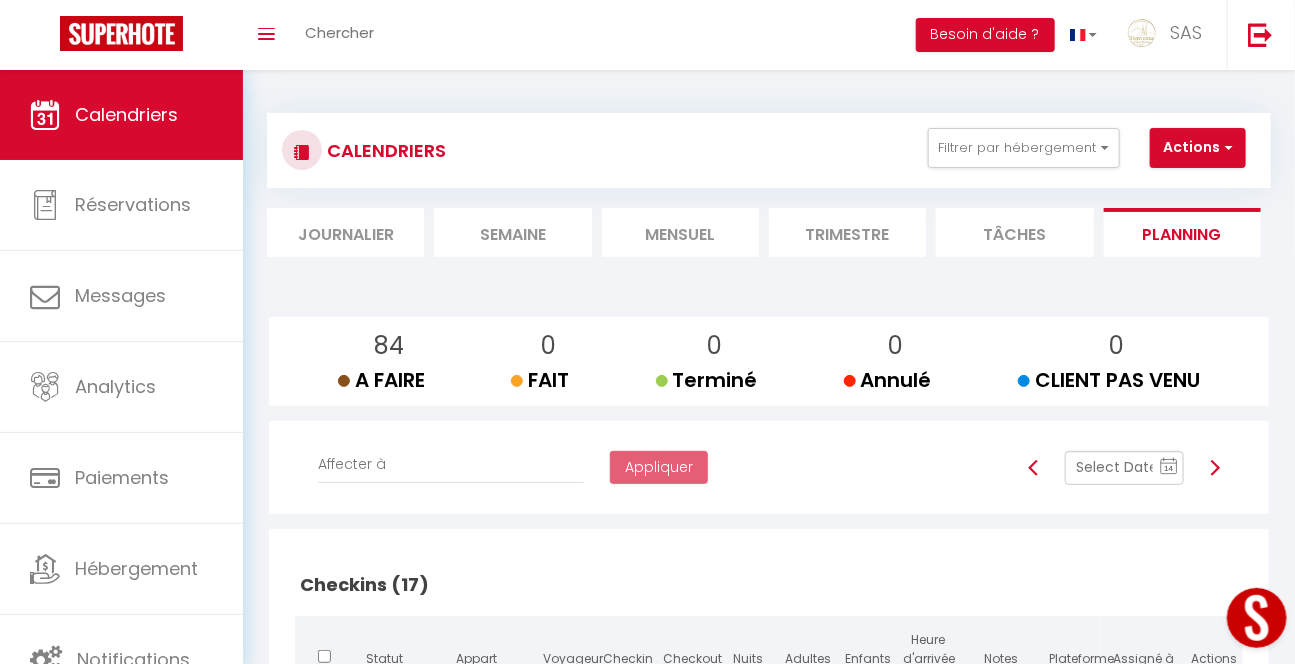 scroll, scrollTop: 400, scrollLeft: 0, axis: vertical 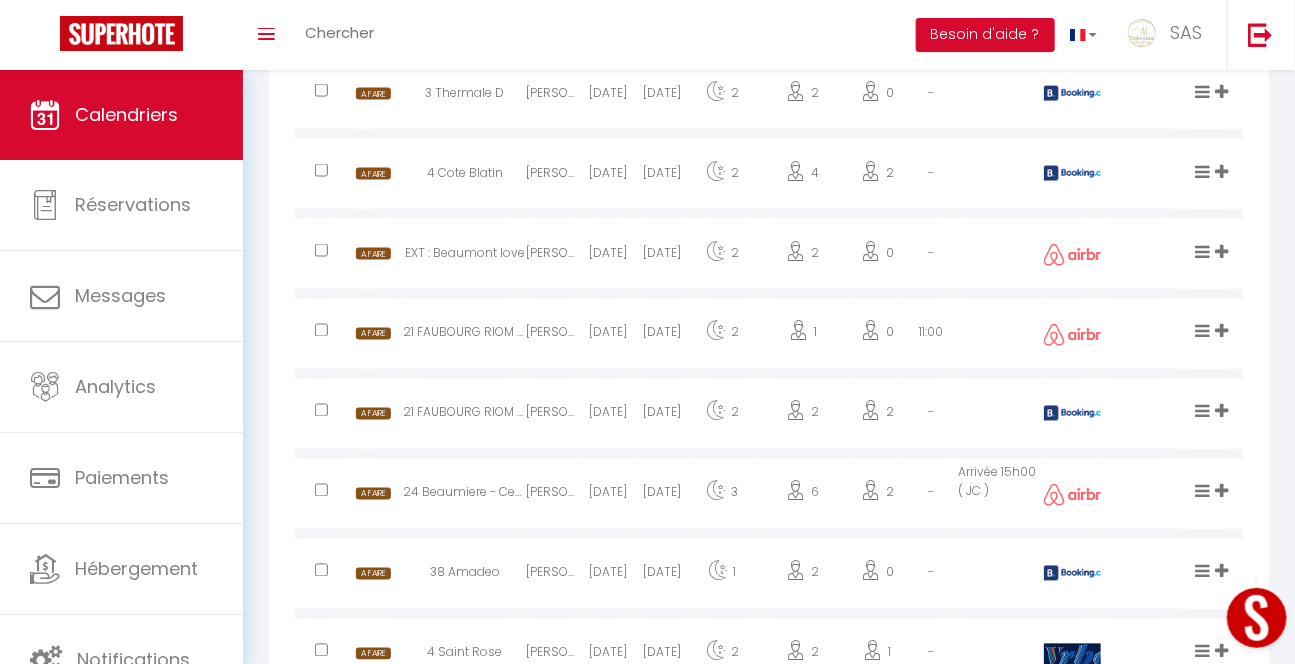 click on "21 FAUBOURG RIOM N°6" at bounding box center (464, 416) 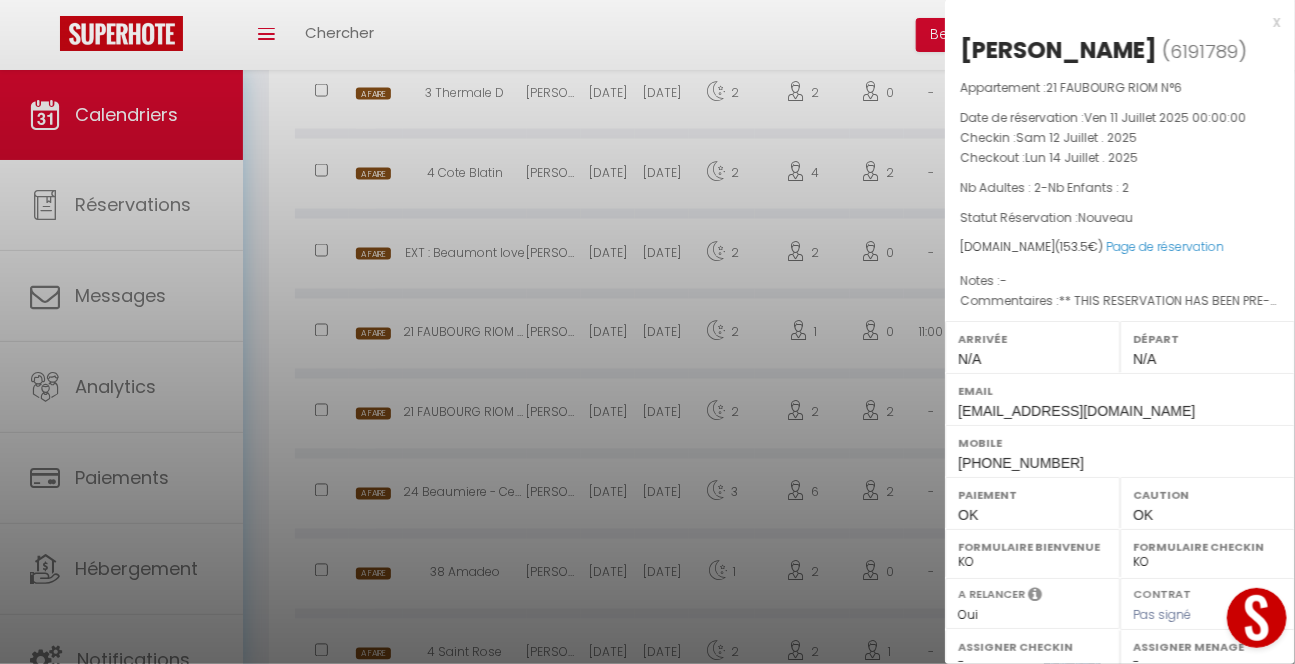 click at bounding box center (647, 332) 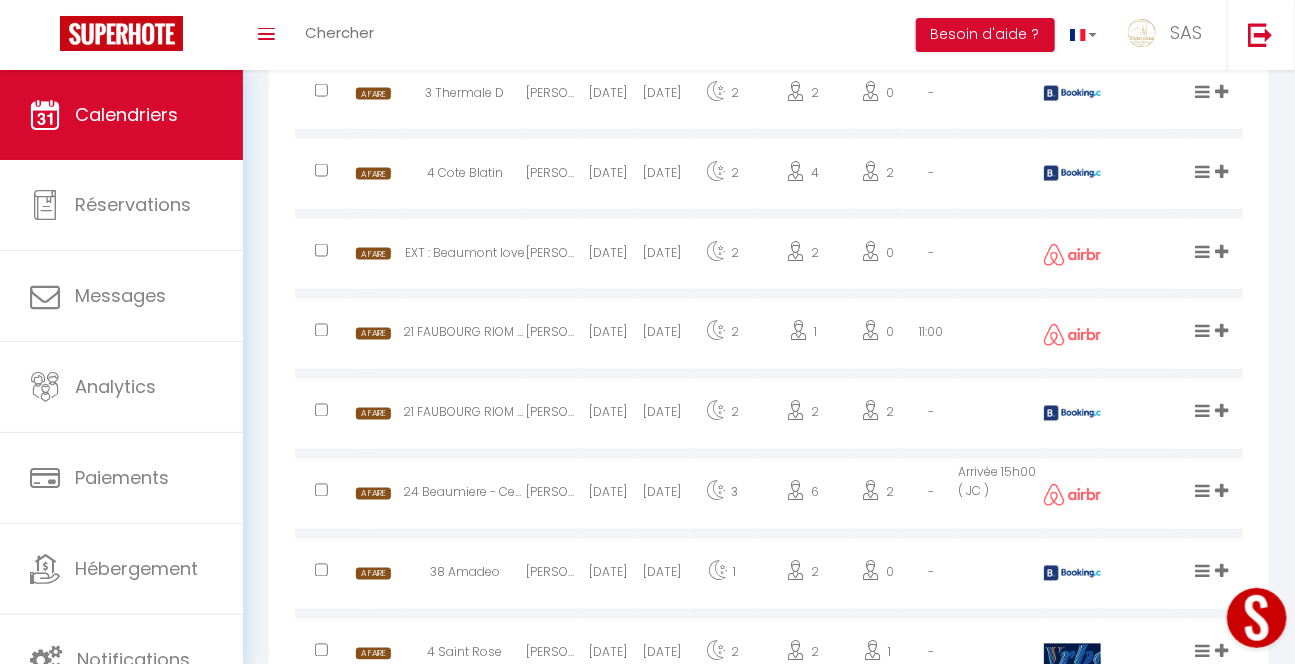 click on "24 Beaumiere - Ceyrat" at bounding box center [464, 496] 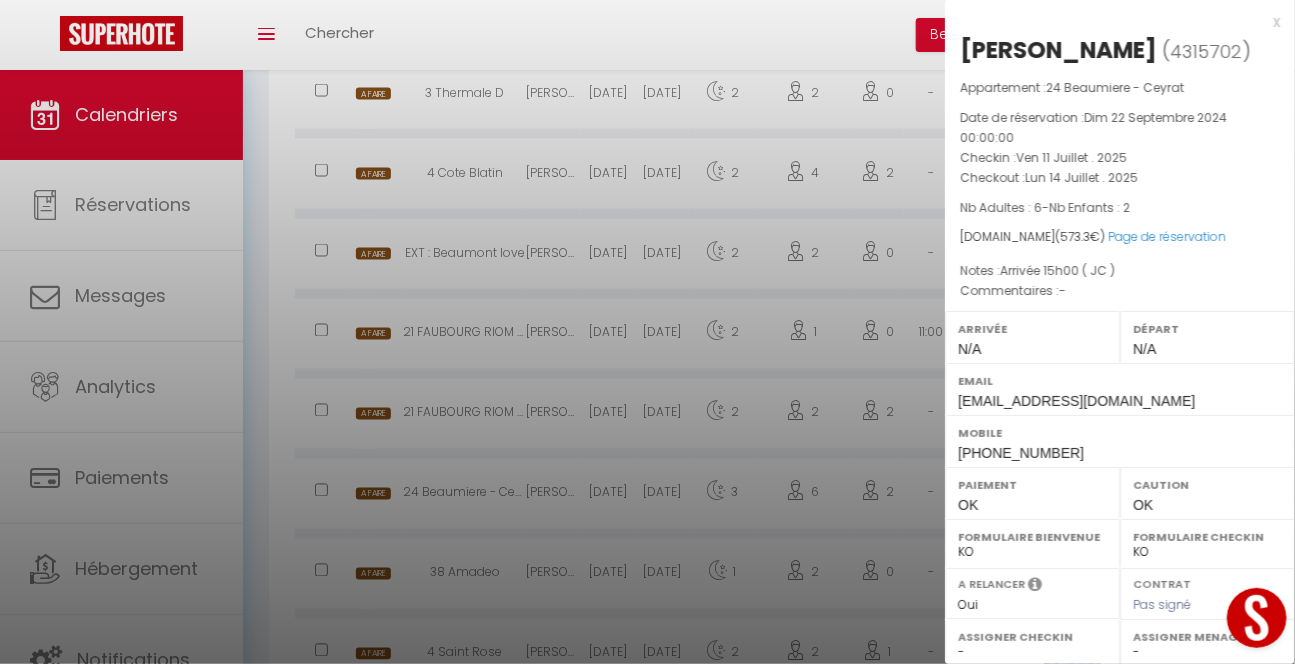 click at bounding box center (647, 332) 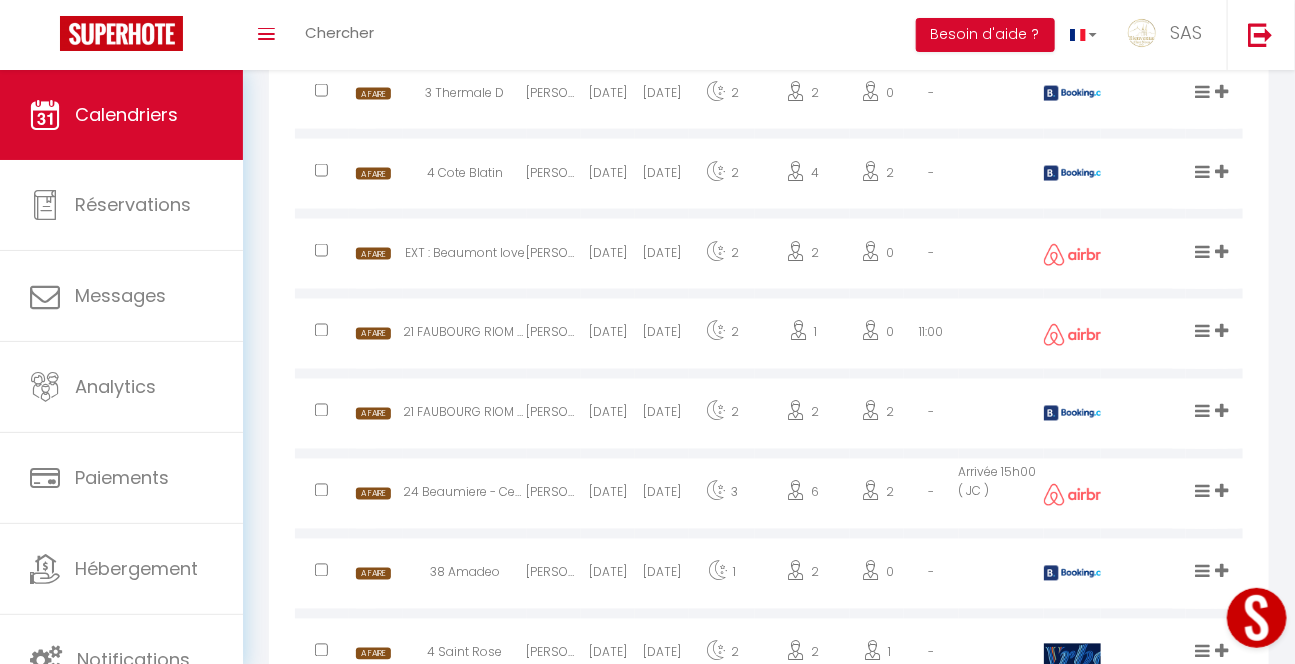 click on "21 FAUBOURG RIOM N°4" at bounding box center (464, 336) 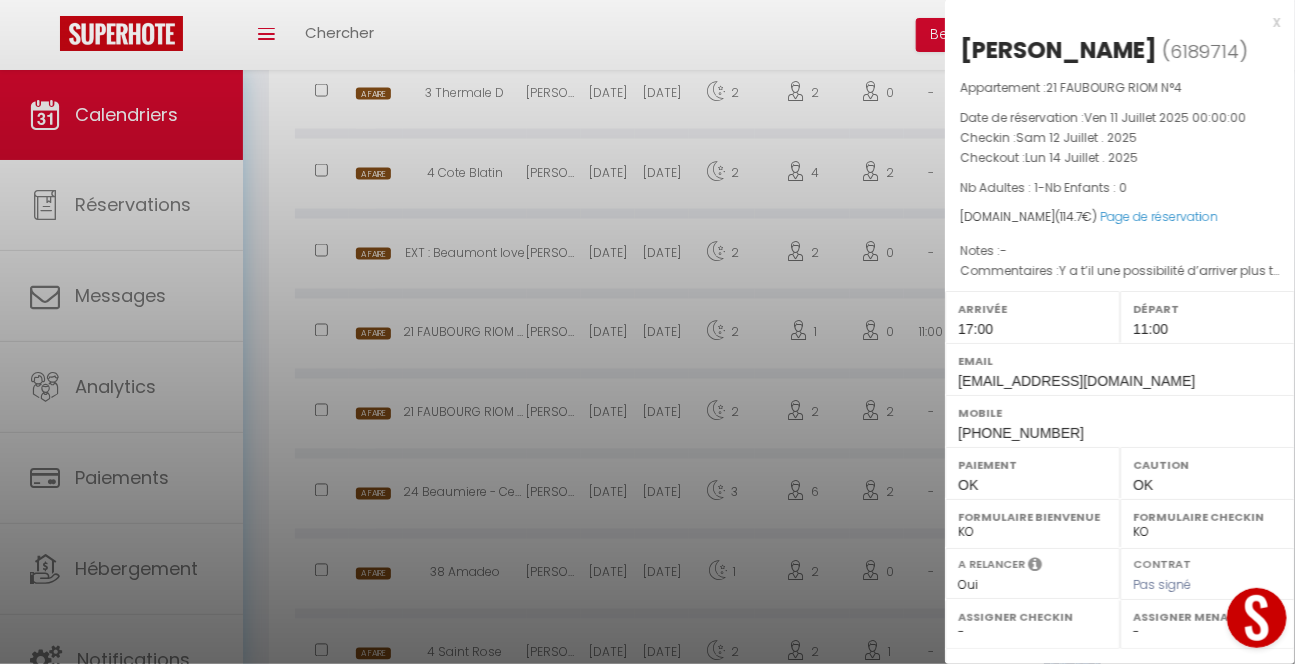 click at bounding box center (647, 332) 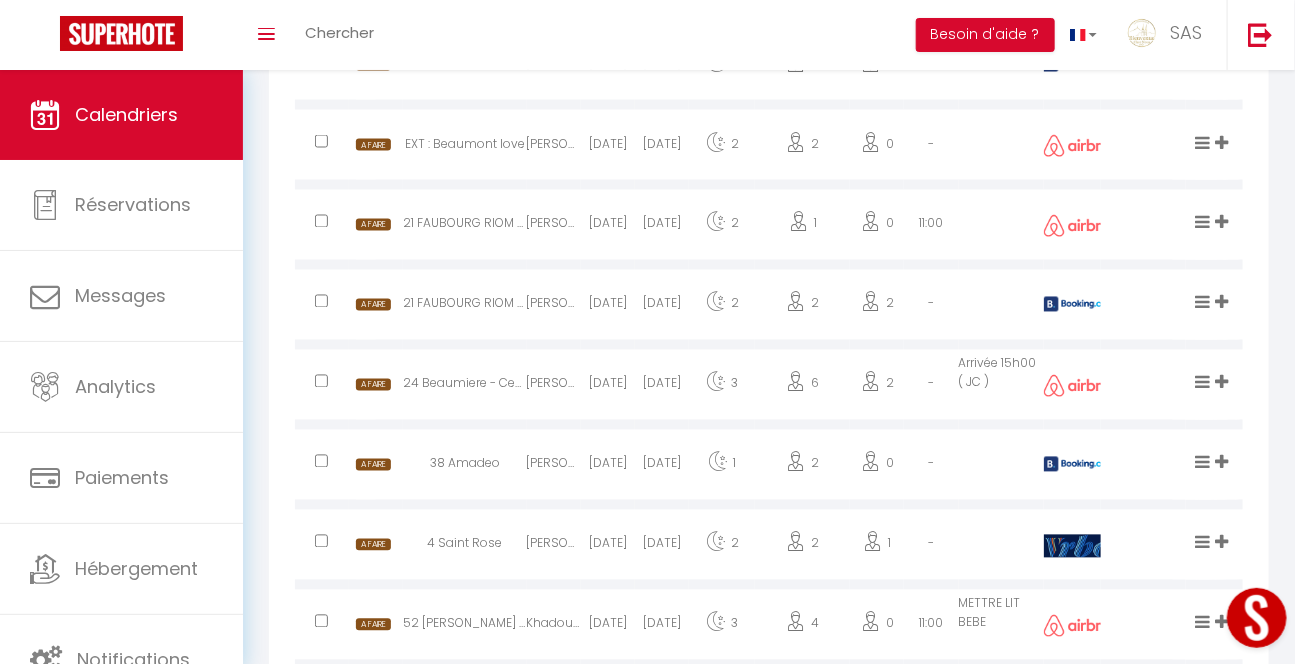 scroll, scrollTop: 4129, scrollLeft: 0, axis: vertical 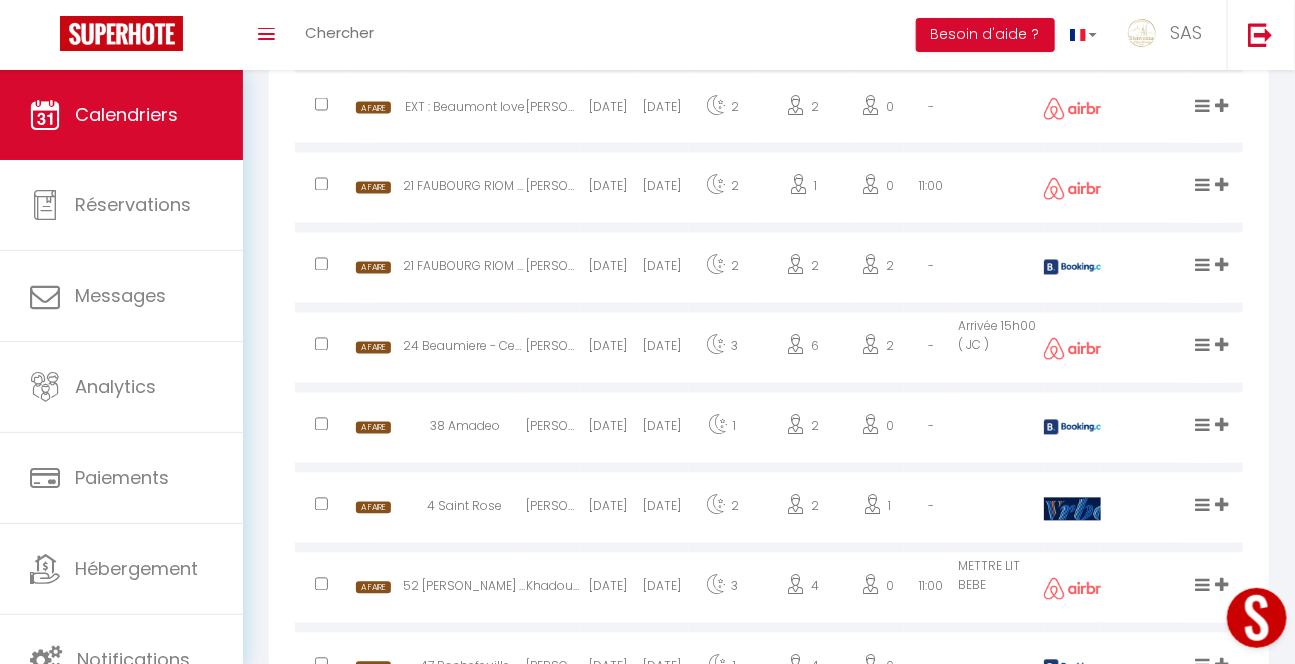 click on "52 [PERSON_NAME] ET [PERSON_NAME] ·" at bounding box center (464, 590) 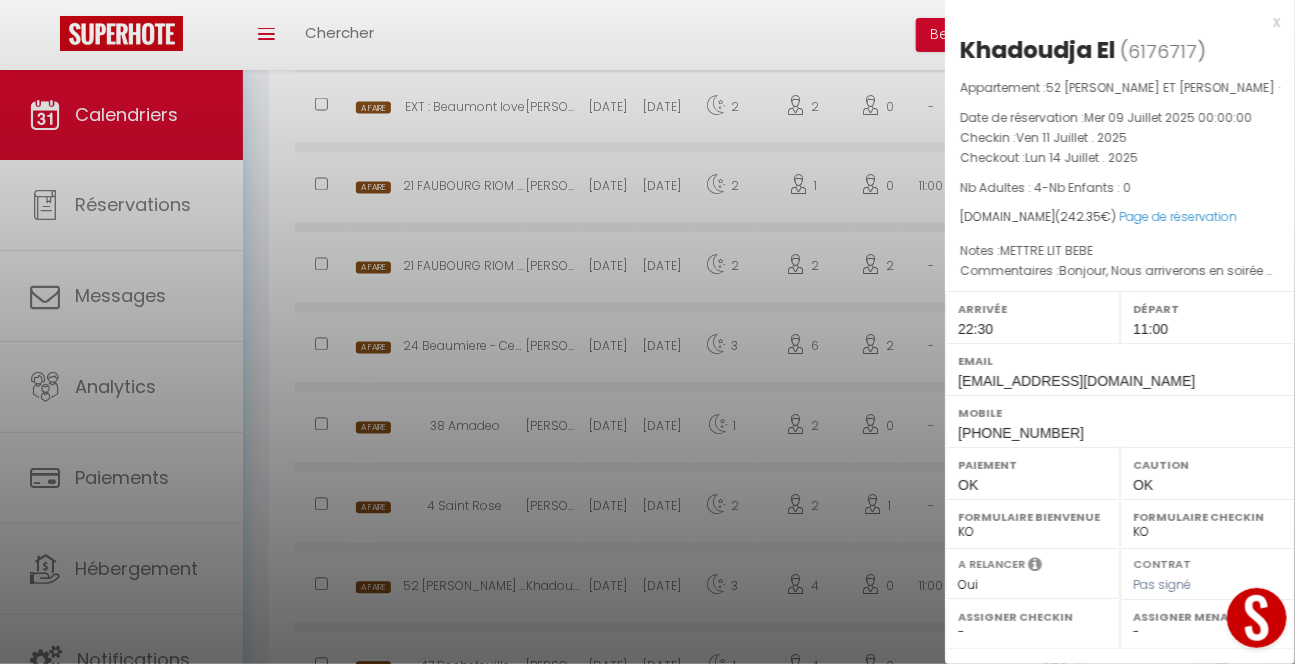 click at bounding box center (647, 332) 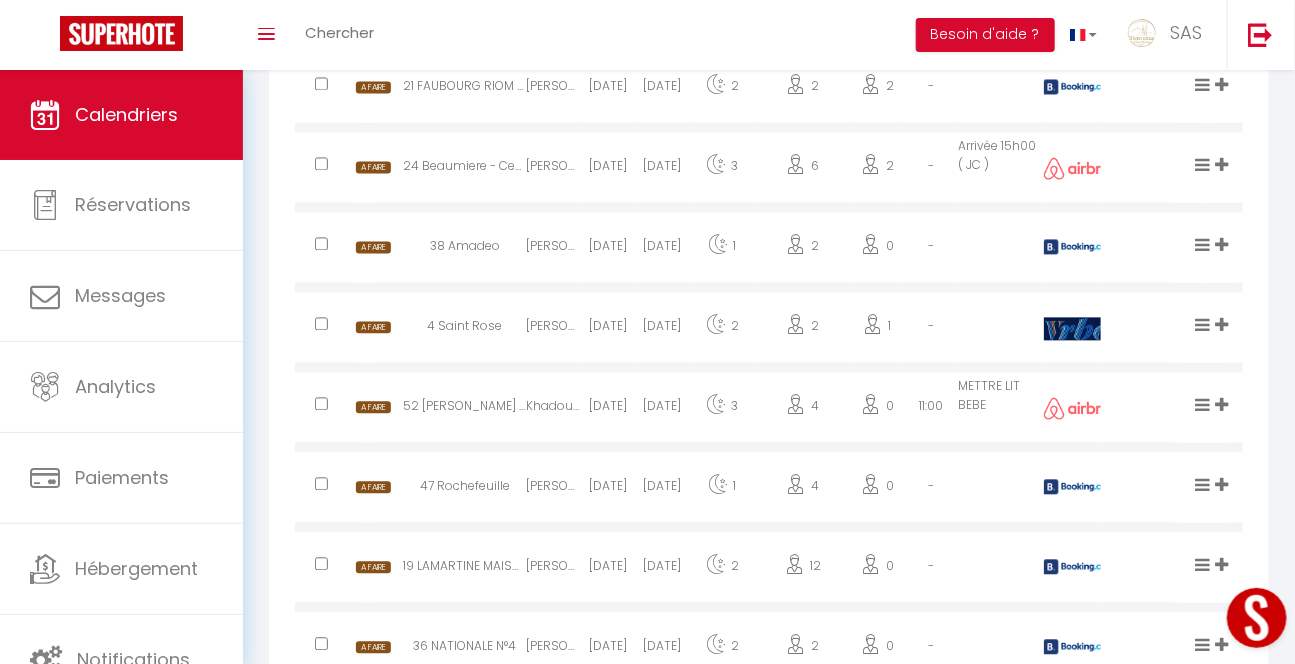 scroll, scrollTop: 4310, scrollLeft: 0, axis: vertical 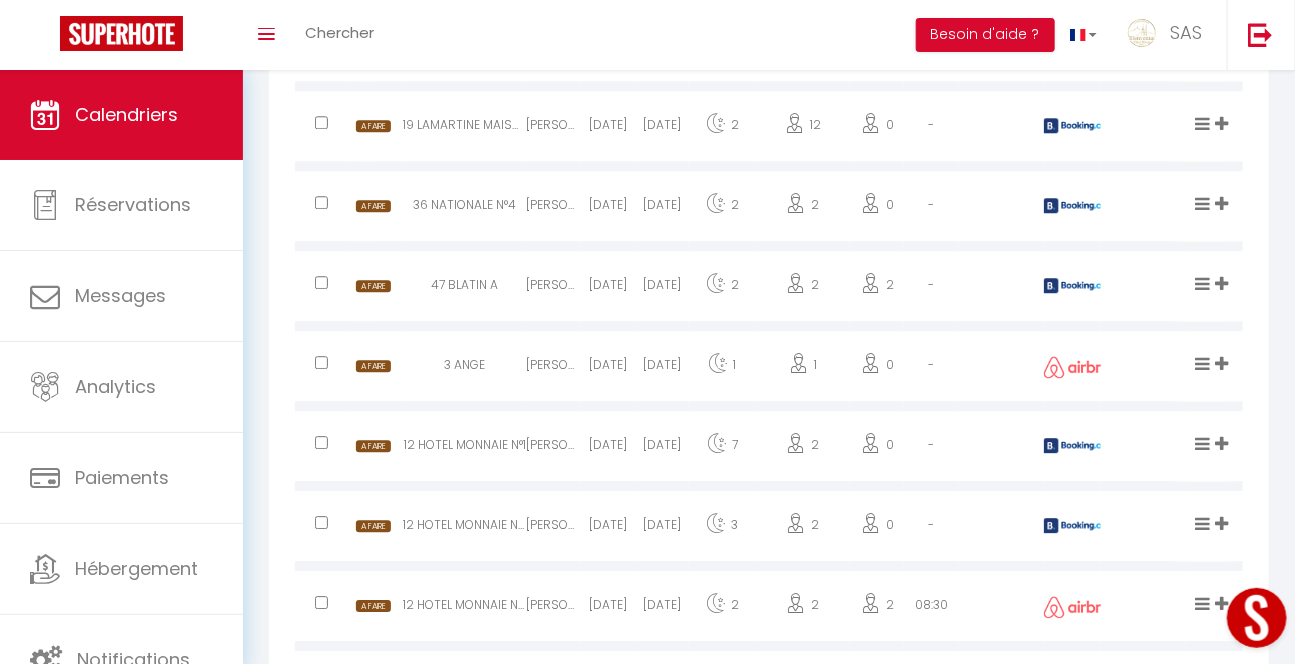 click on "12 HOTEL MONNAIE N°1" at bounding box center (464, 448) 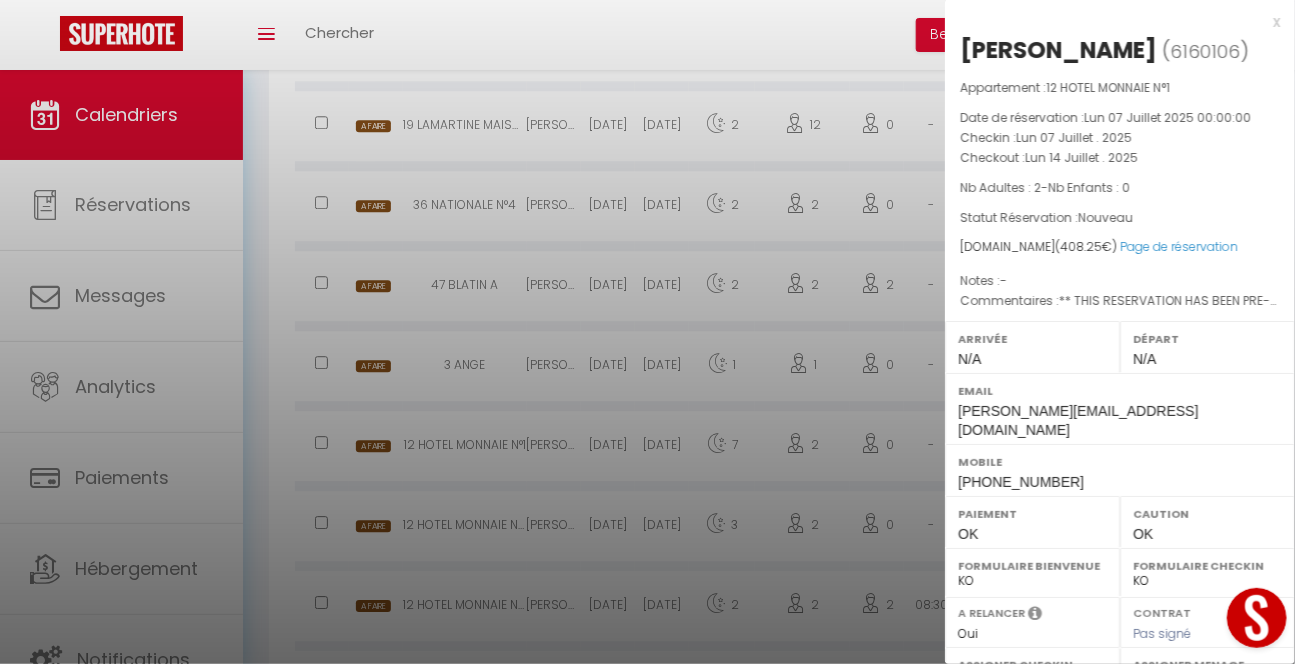 click at bounding box center [647, 332] 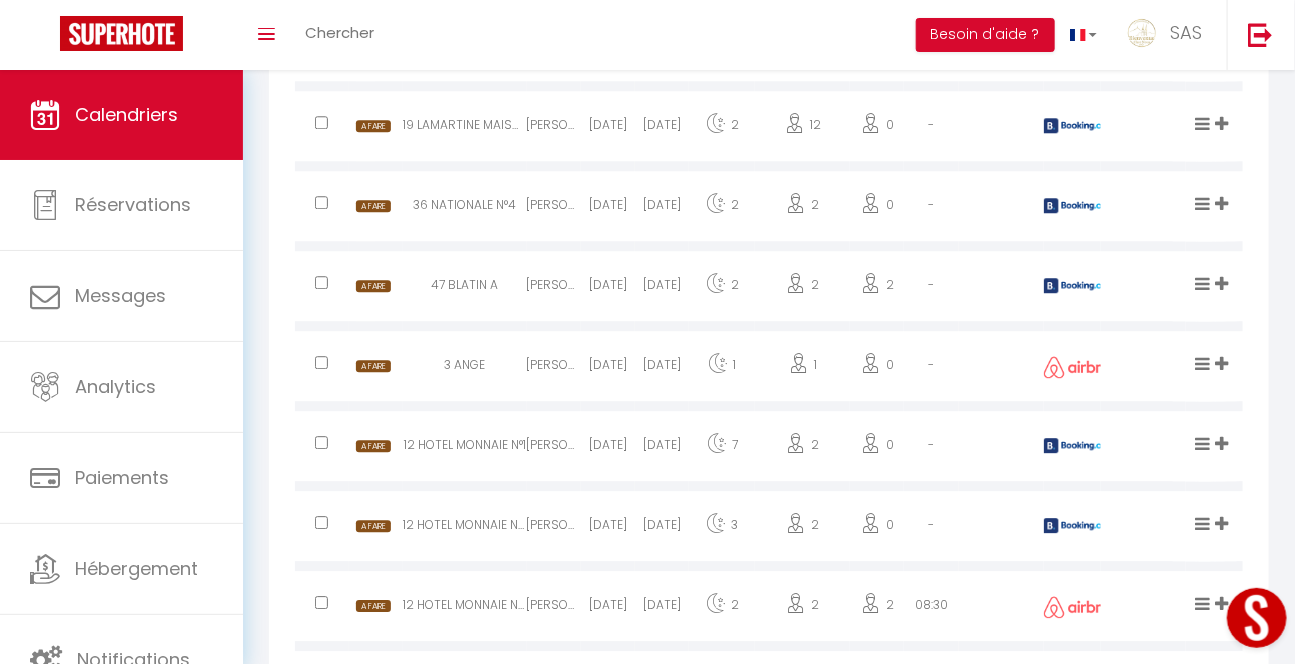 click on "12 HOTEL MONNAIE N°5" at bounding box center (464, 528) 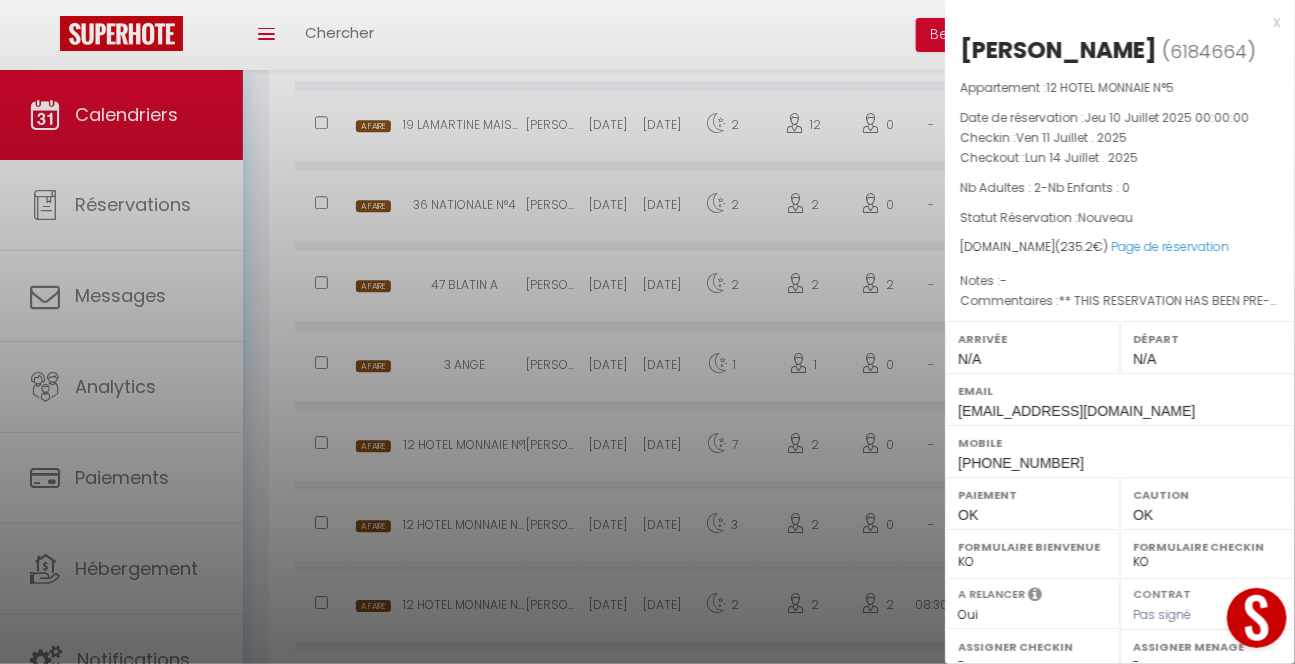 click at bounding box center (647, 332) 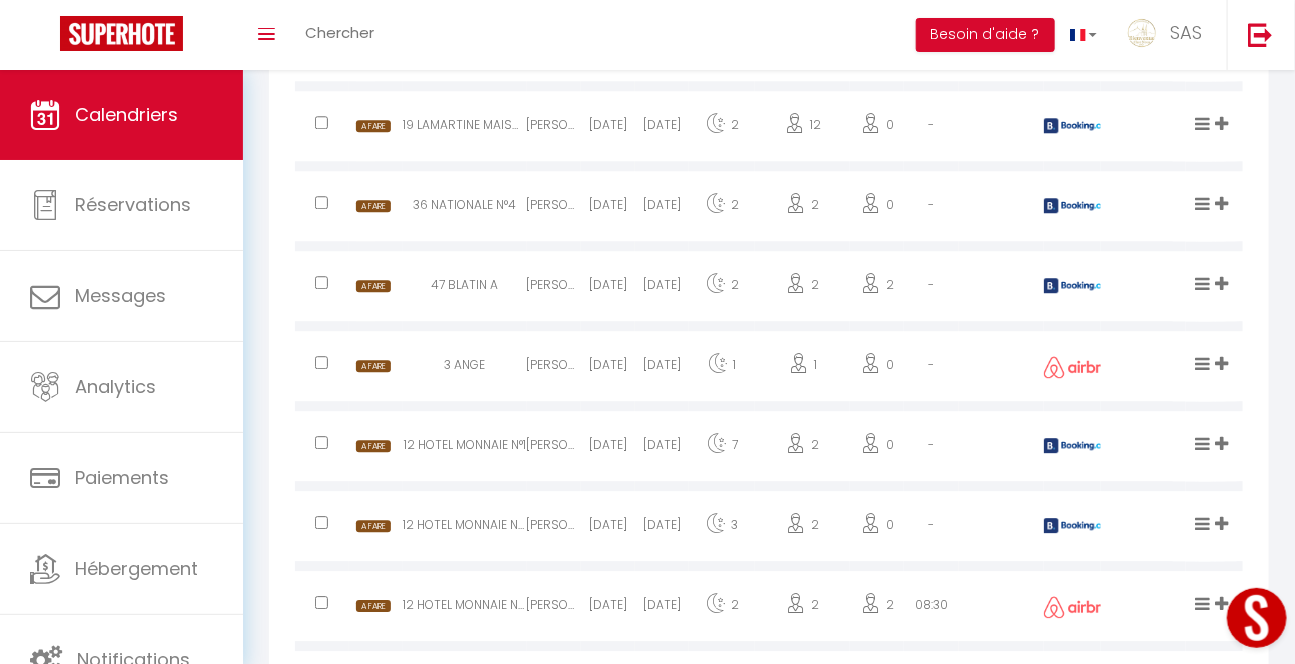 click on "12 HOTEL MONNAIE N°6" at bounding box center (464, 608) 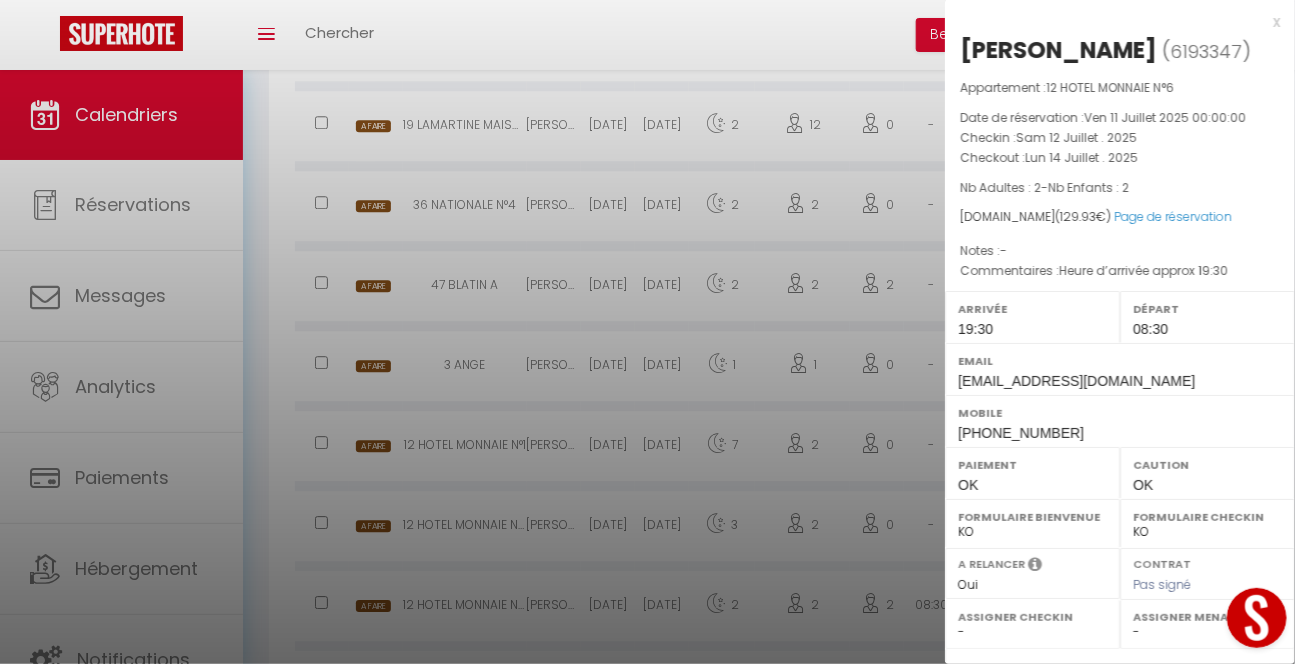 click at bounding box center (647, 332) 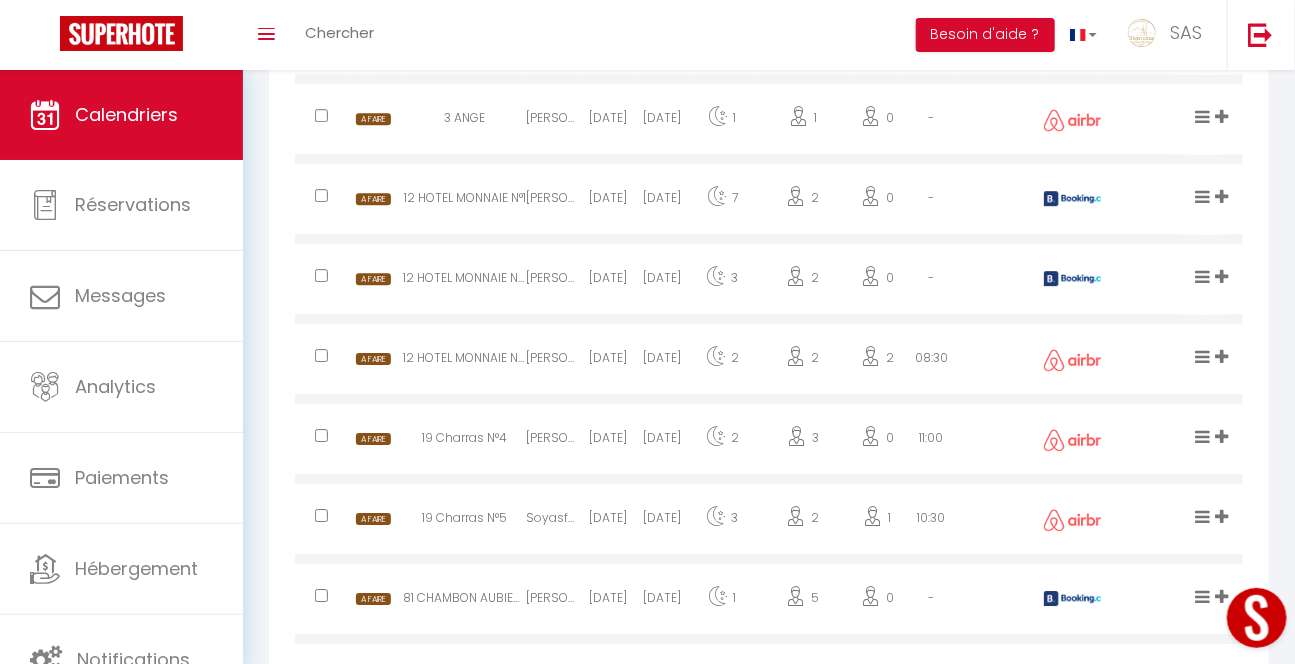 scroll, scrollTop: 5003, scrollLeft: 0, axis: vertical 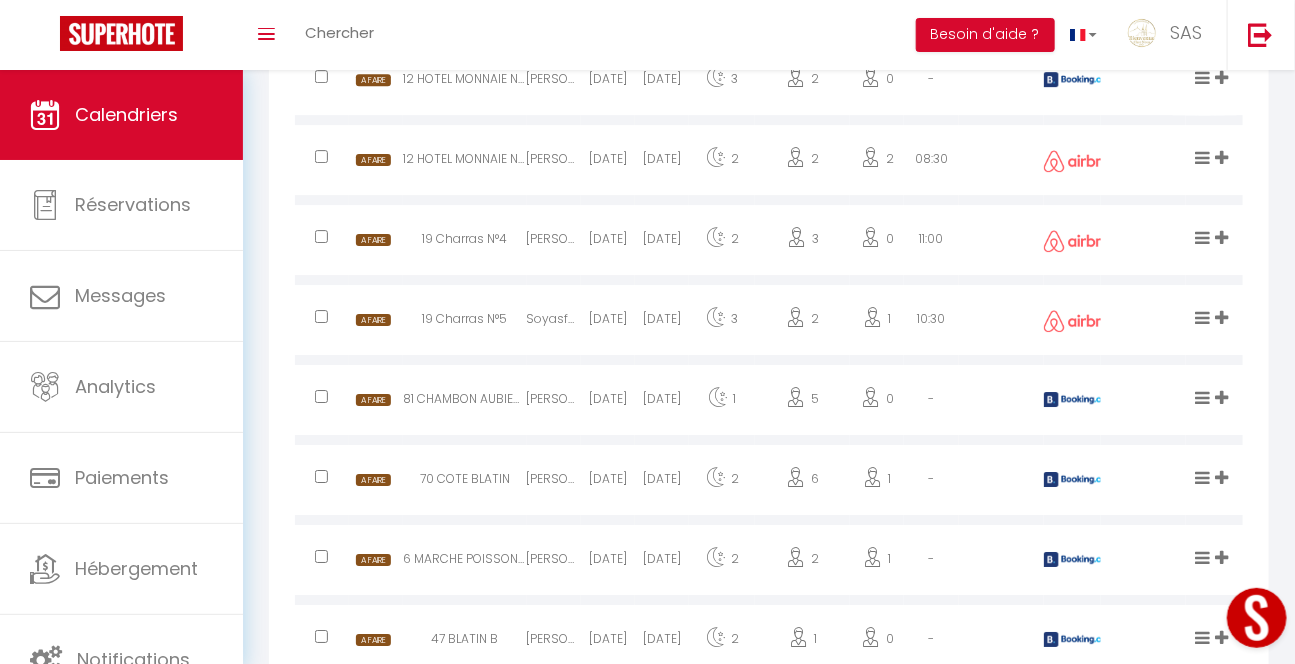 click on "81 CHAMBON AUBIERE A" at bounding box center [464, 402] 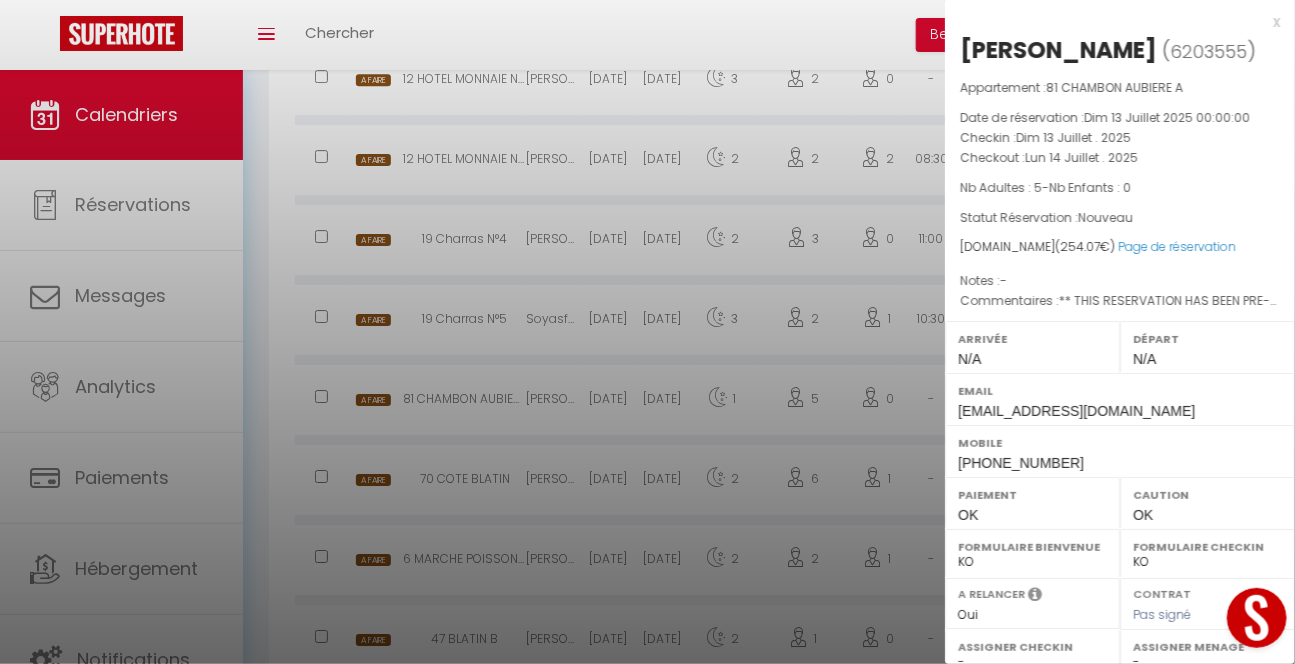 click at bounding box center [647, 332] 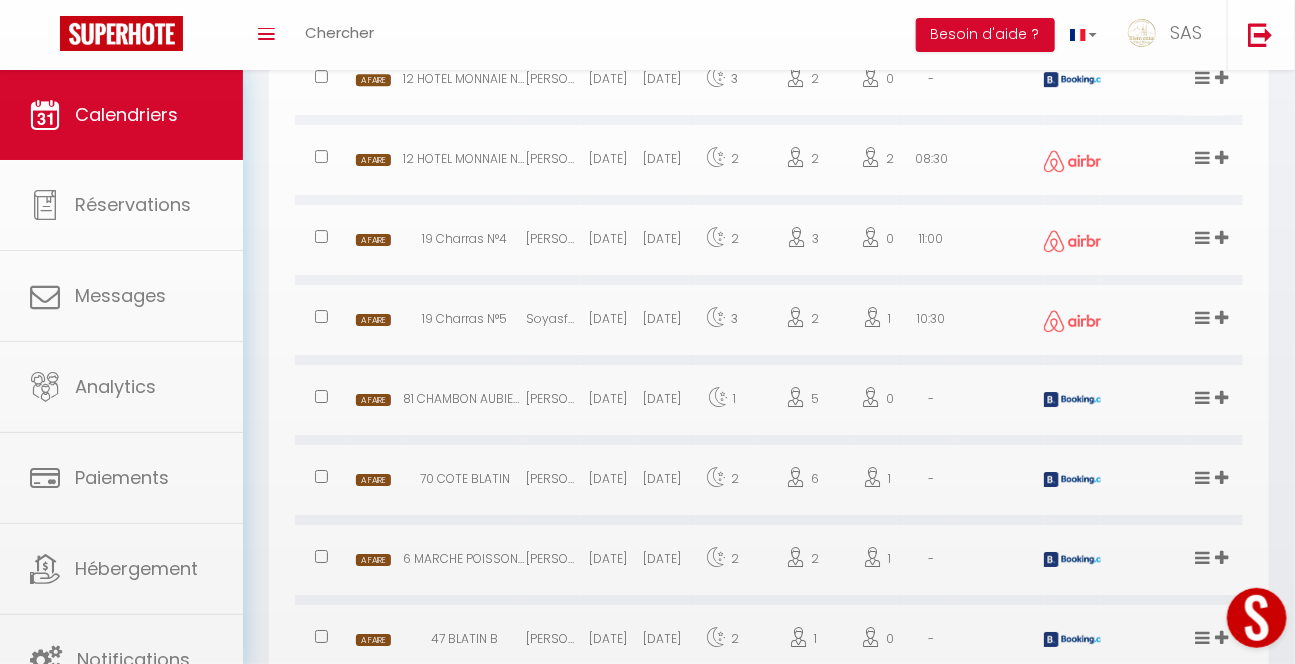 click on "6 MARCHE POISSONS B" at bounding box center [464, 562] 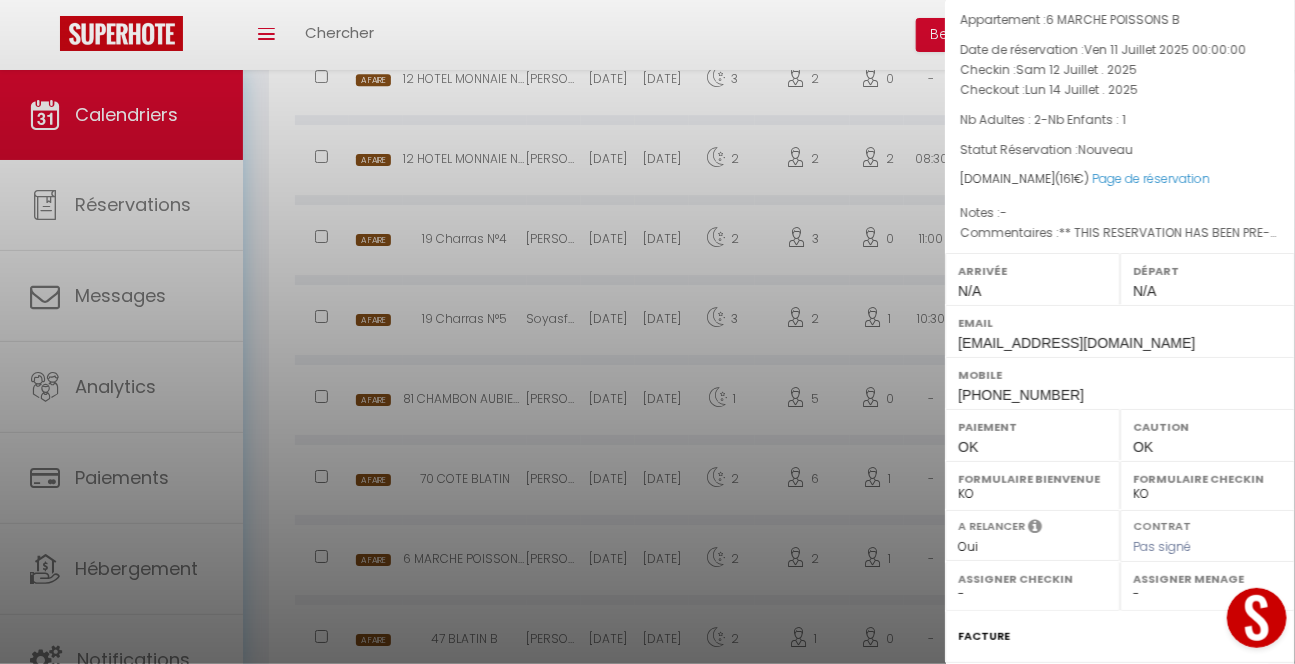 scroll, scrollTop: 81, scrollLeft: 0, axis: vertical 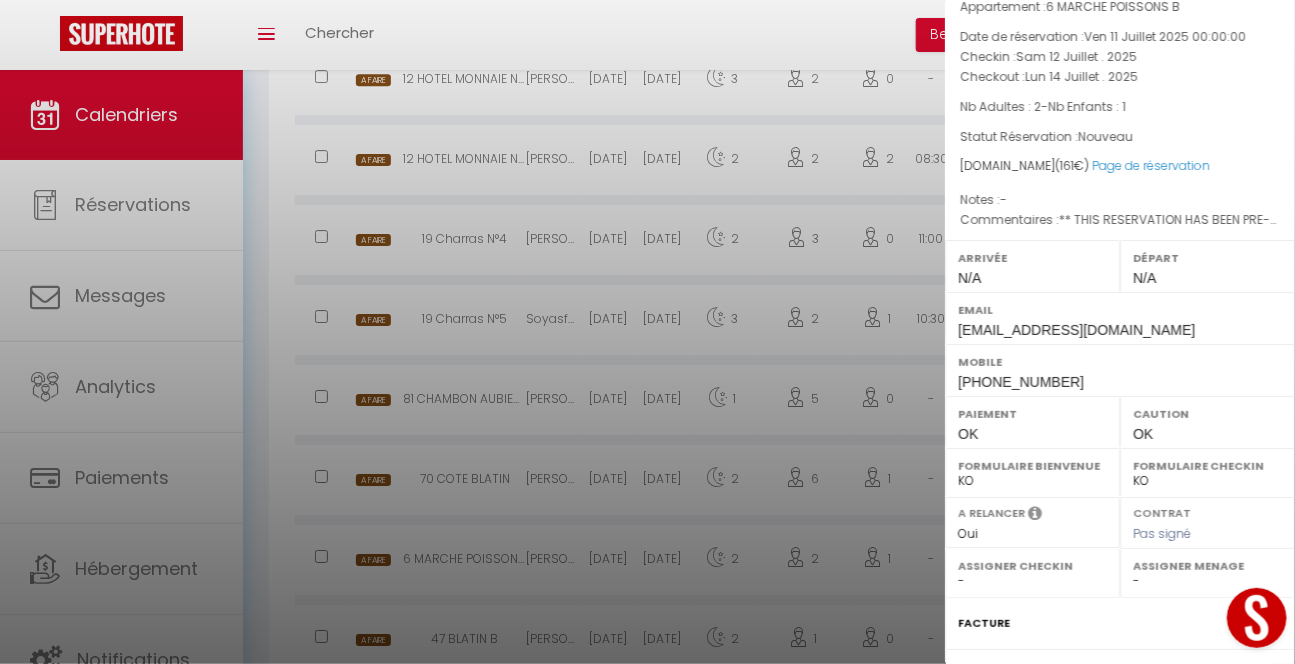 click at bounding box center [647, 332] 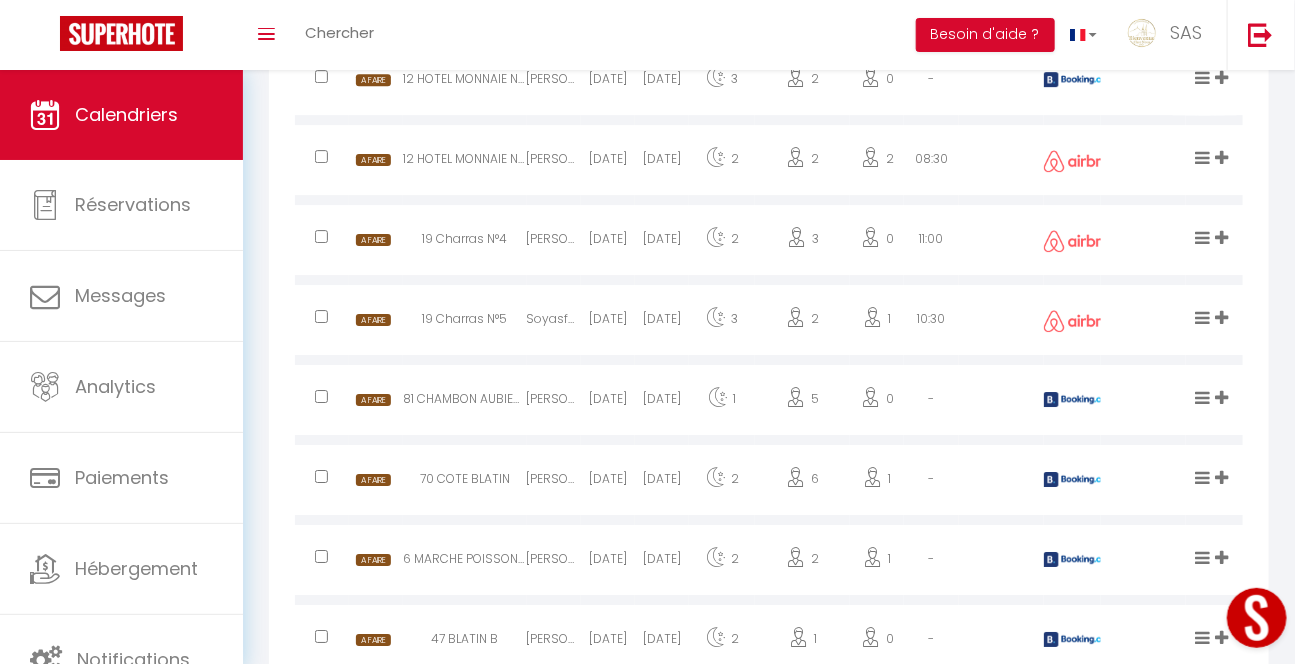 scroll, scrollTop: 5329, scrollLeft: 0, axis: vertical 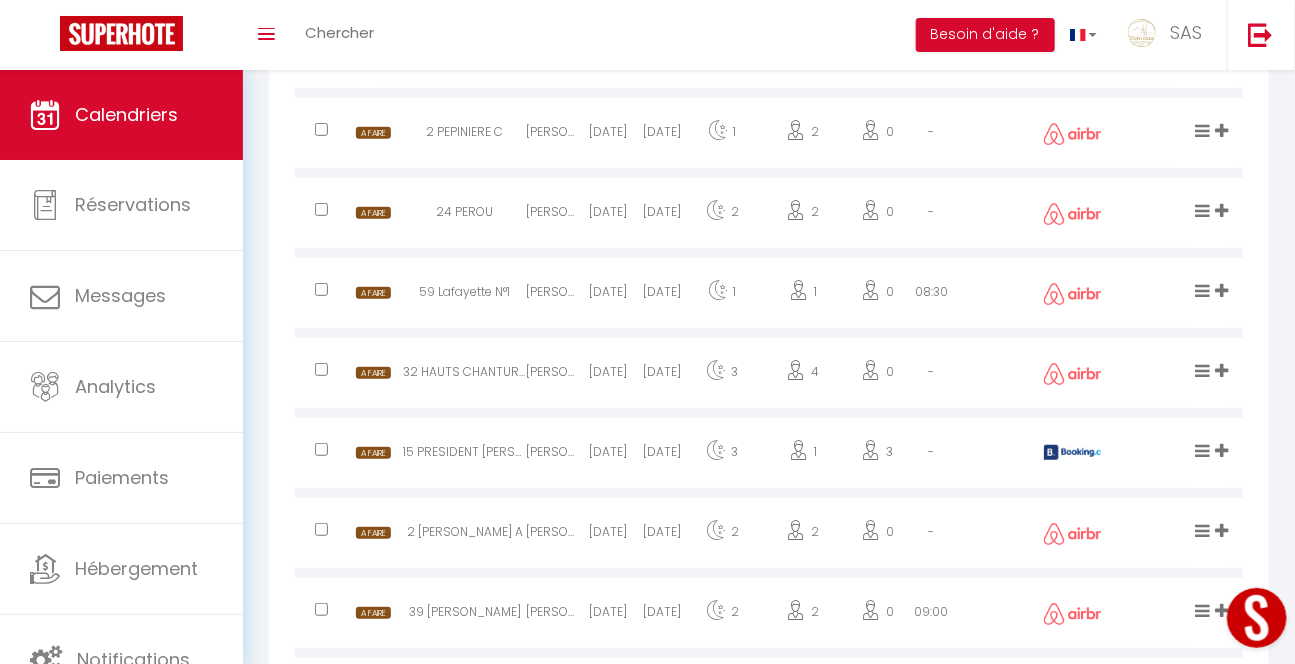 click on "39 [PERSON_NAME]" at bounding box center (464, 615) 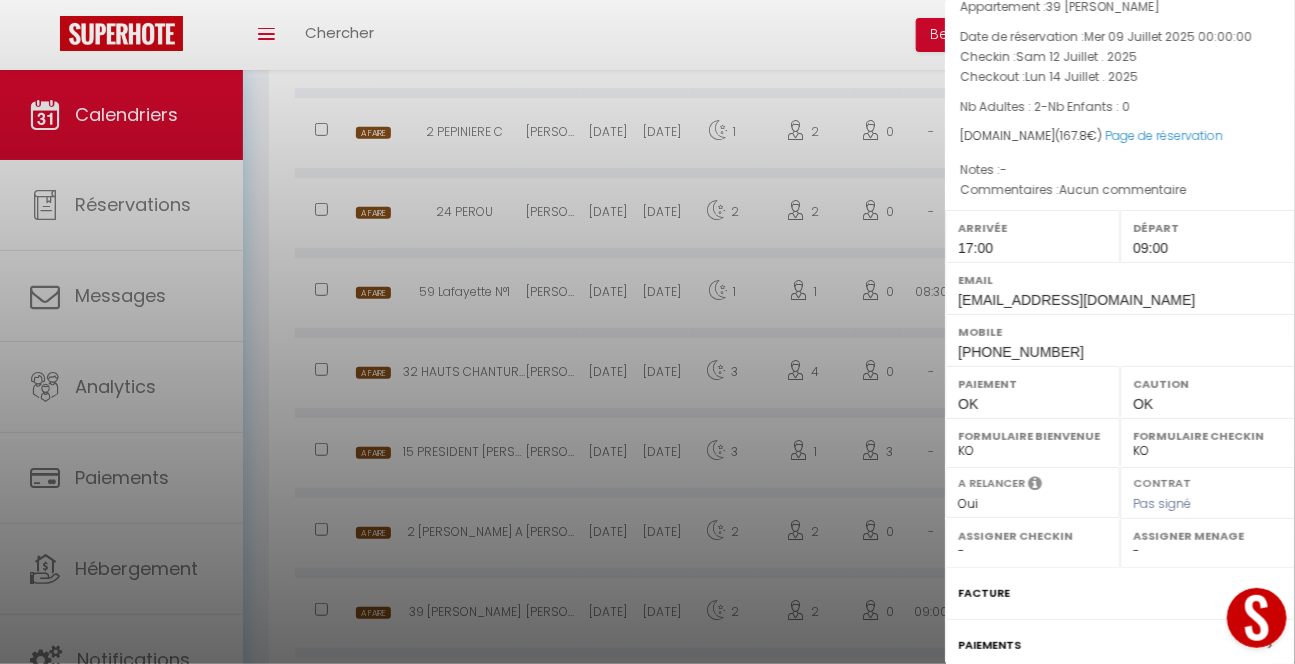 scroll, scrollTop: 0, scrollLeft: 0, axis: both 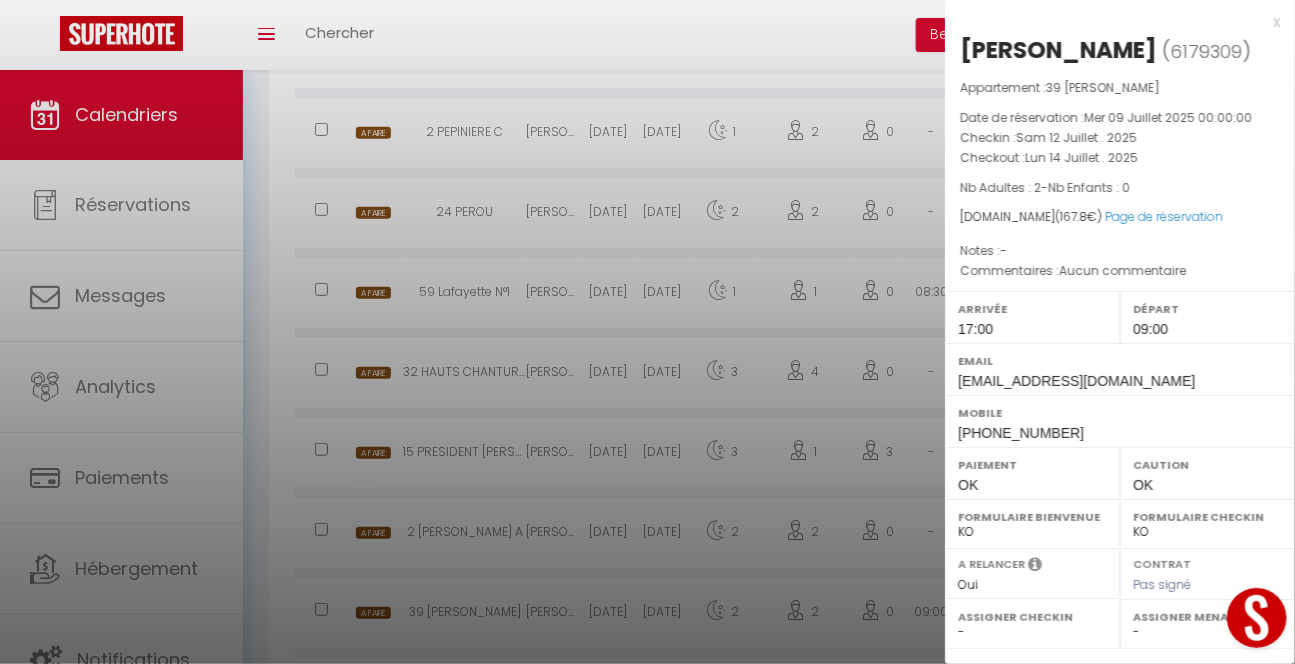 click at bounding box center [647, 332] 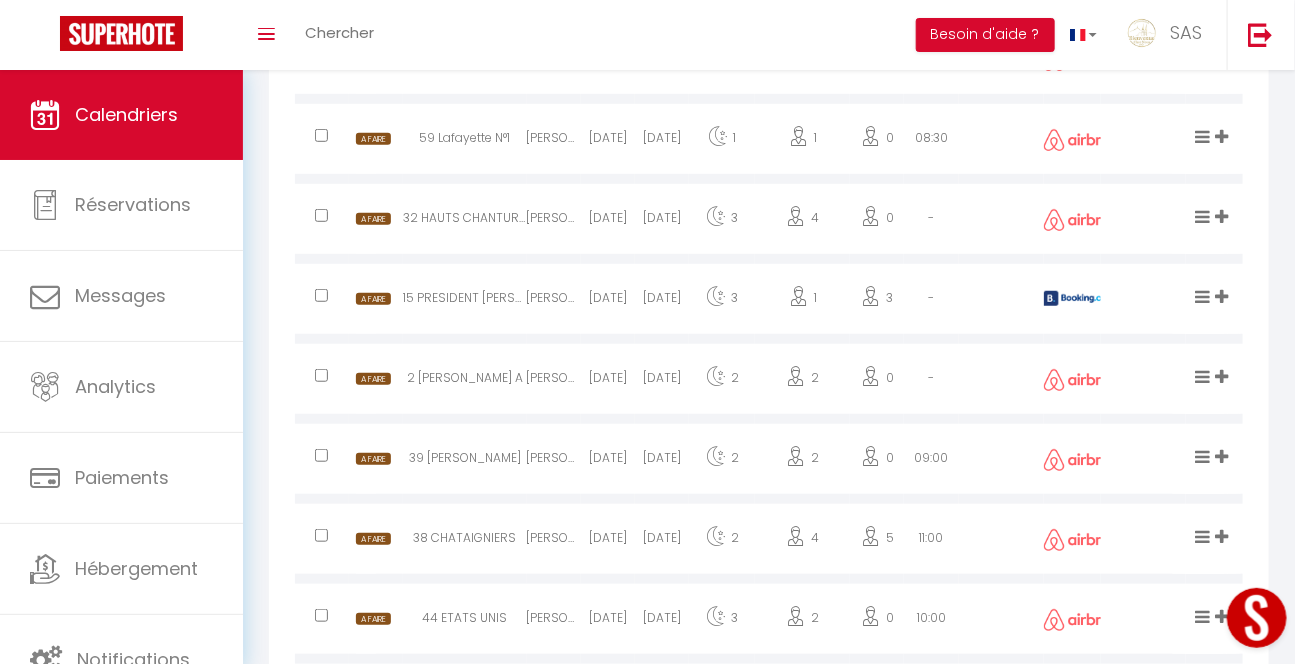 scroll, scrollTop: 6126, scrollLeft: 0, axis: vertical 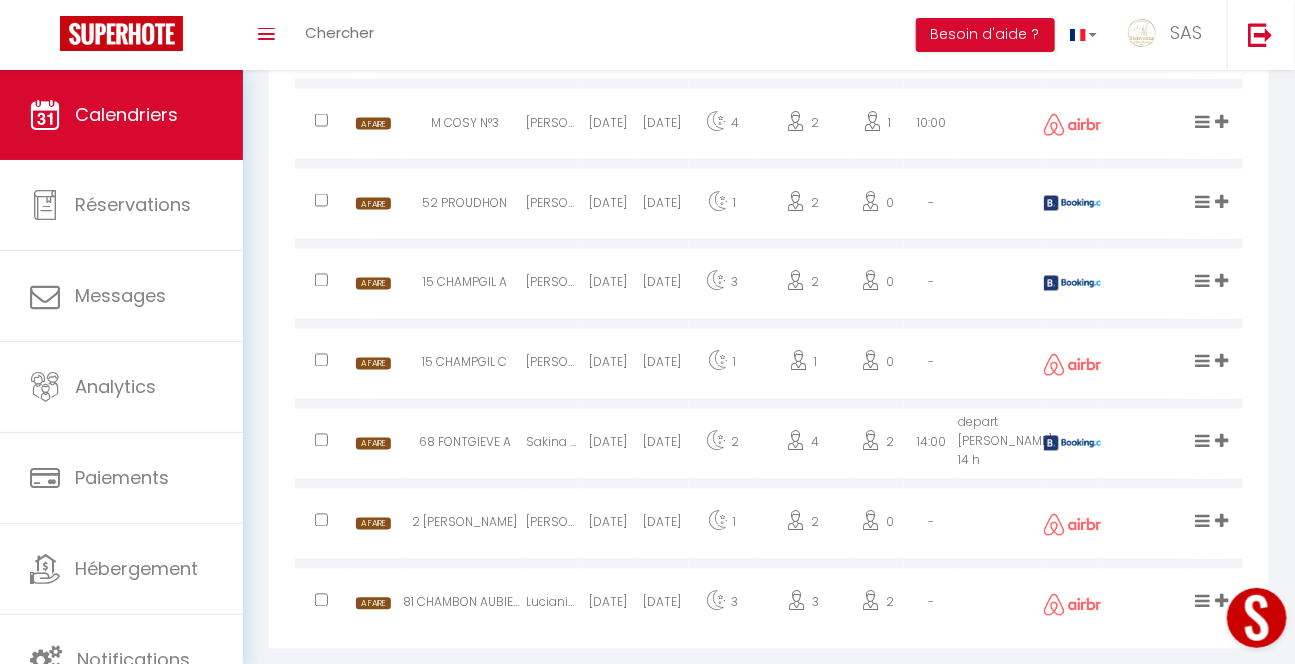 click on "Lucianise [PERSON_NAME]" at bounding box center [554, 606] 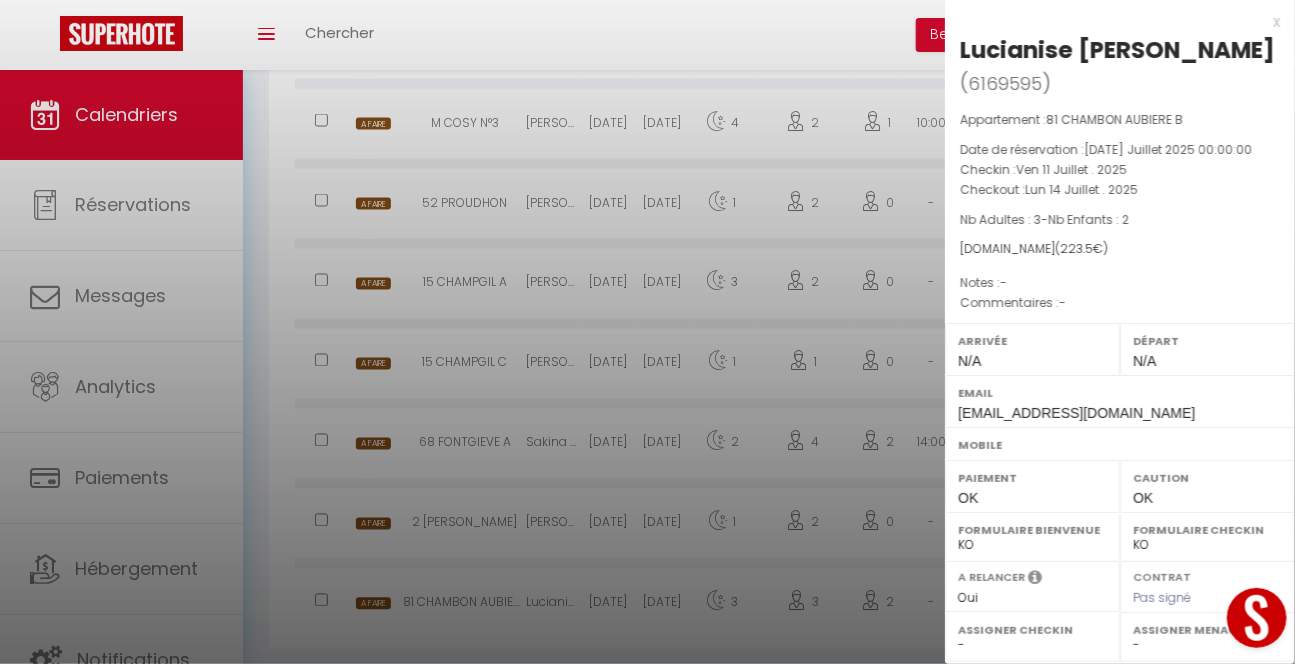 click at bounding box center (647, 332) 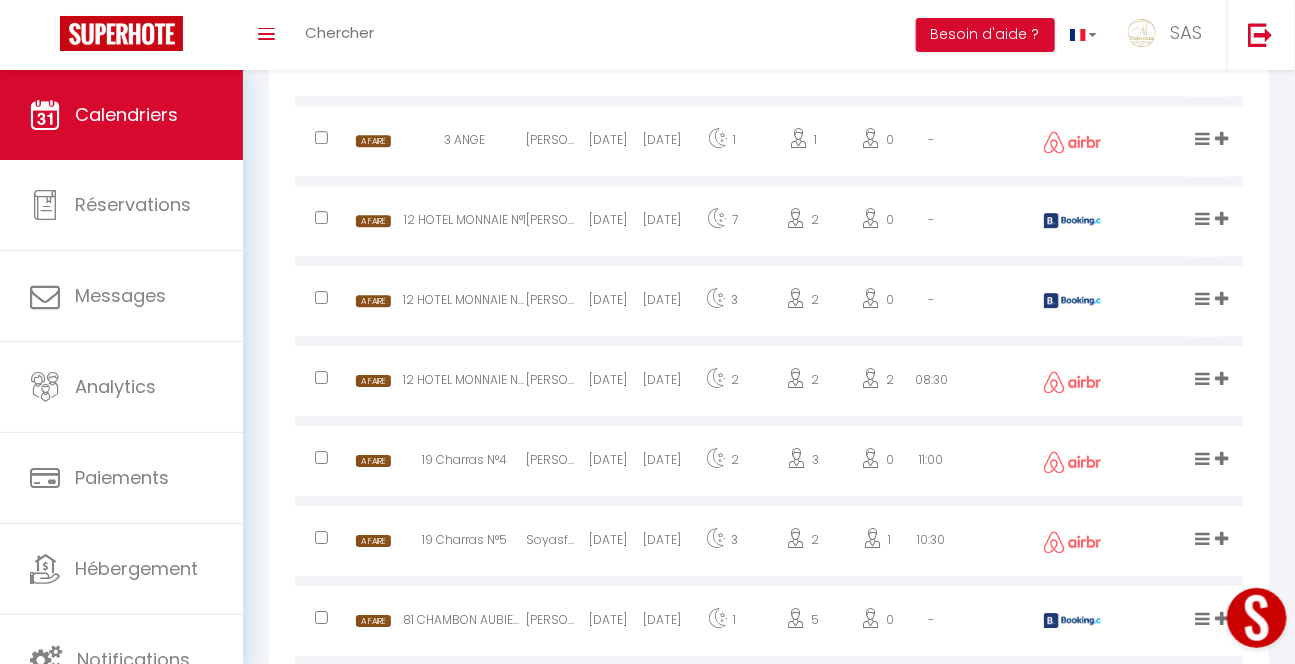 scroll, scrollTop: 4822, scrollLeft: 0, axis: vertical 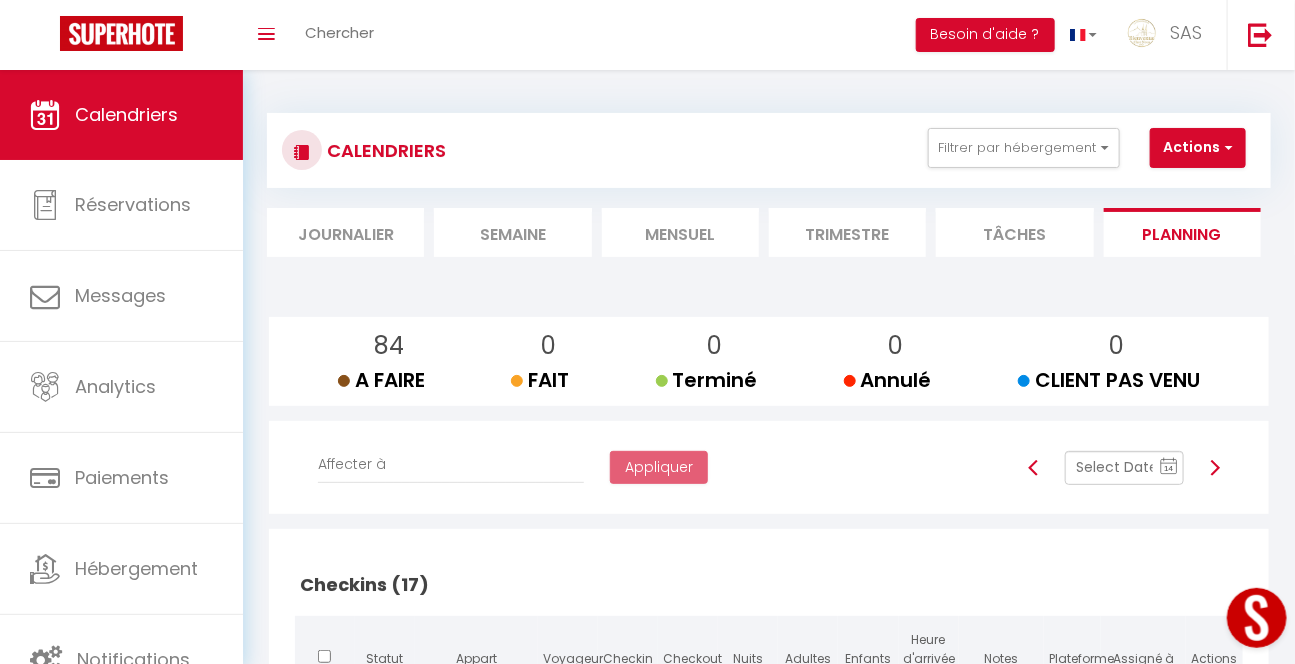click on "Mensuel" at bounding box center (680, 232) 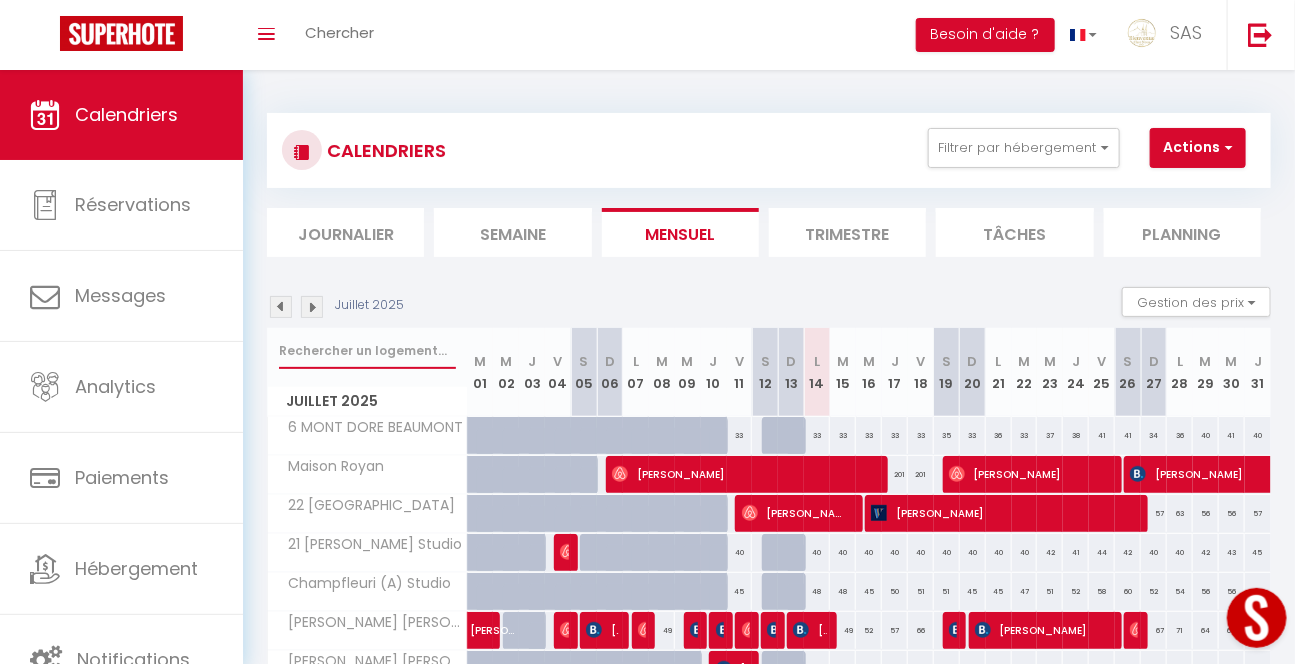 click at bounding box center (367, 351) 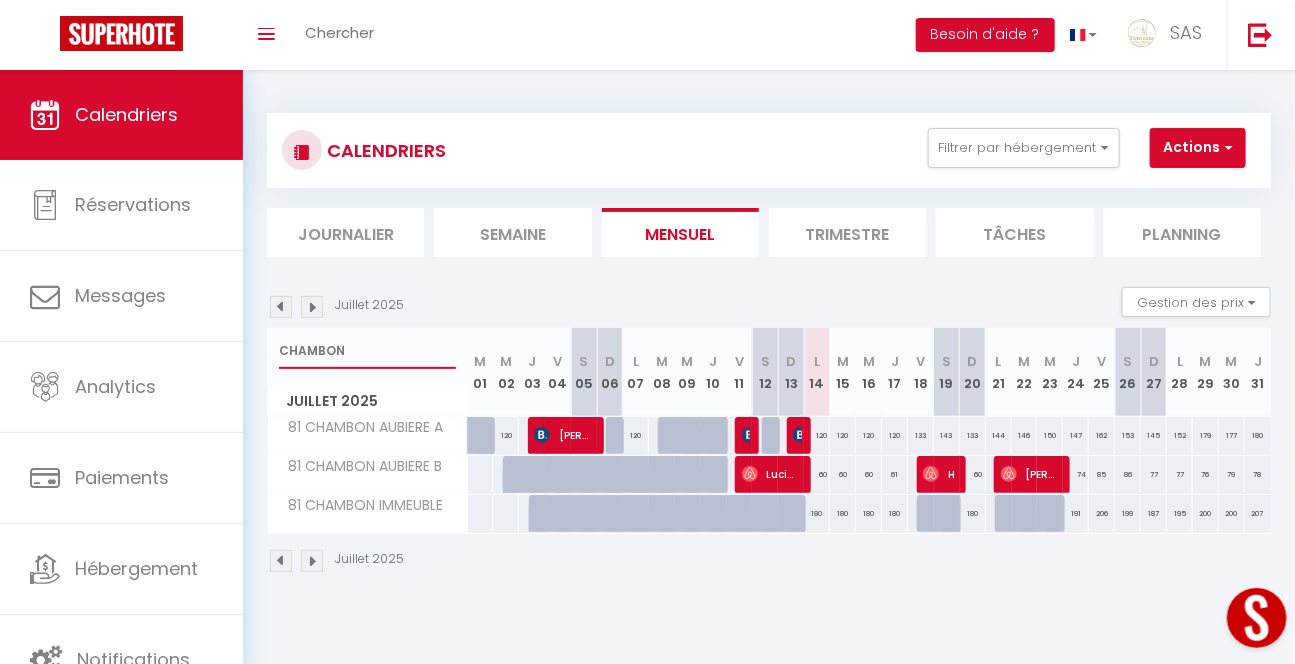 click on "CHAMBON" at bounding box center [367, 351] 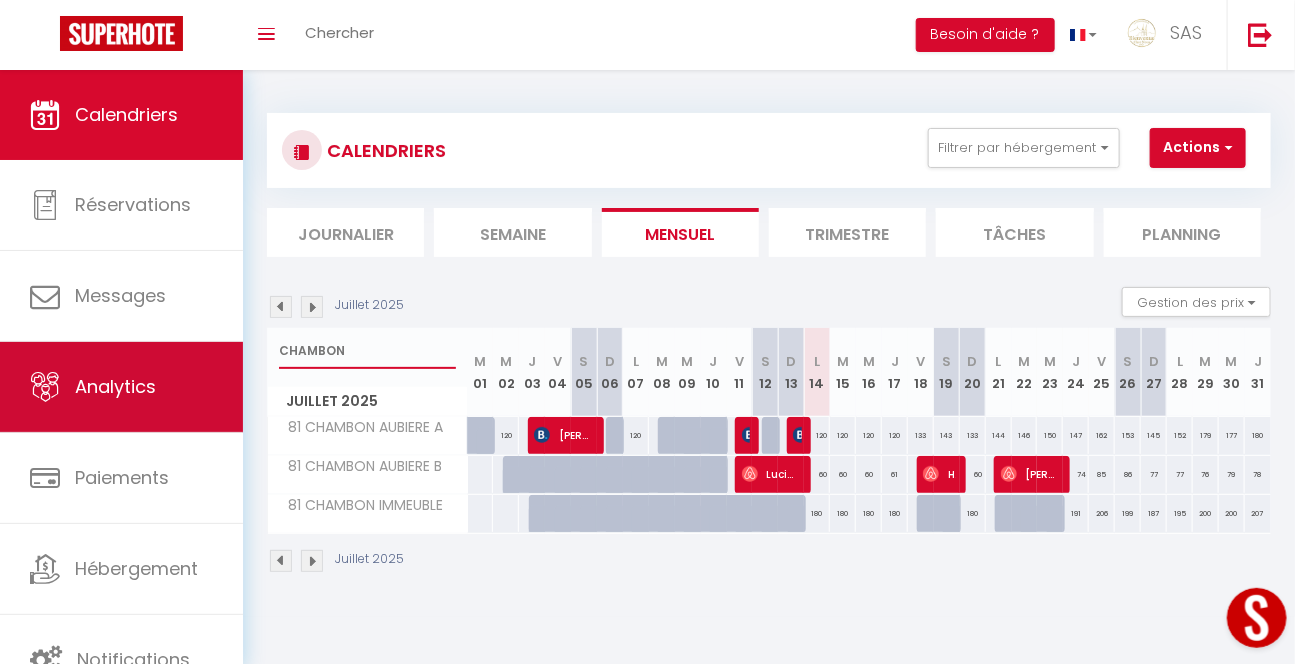 drag, startPoint x: 364, startPoint y: 348, endPoint x: 227, endPoint y: 347, distance: 137.00365 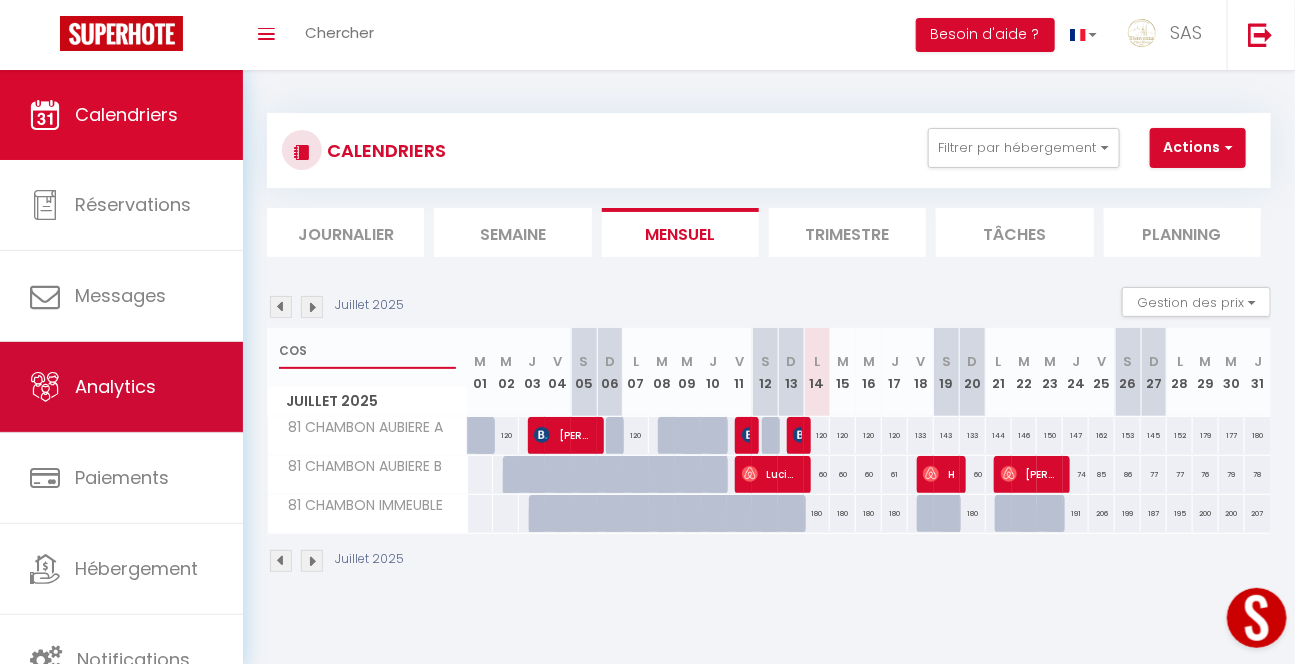 type on "COSY" 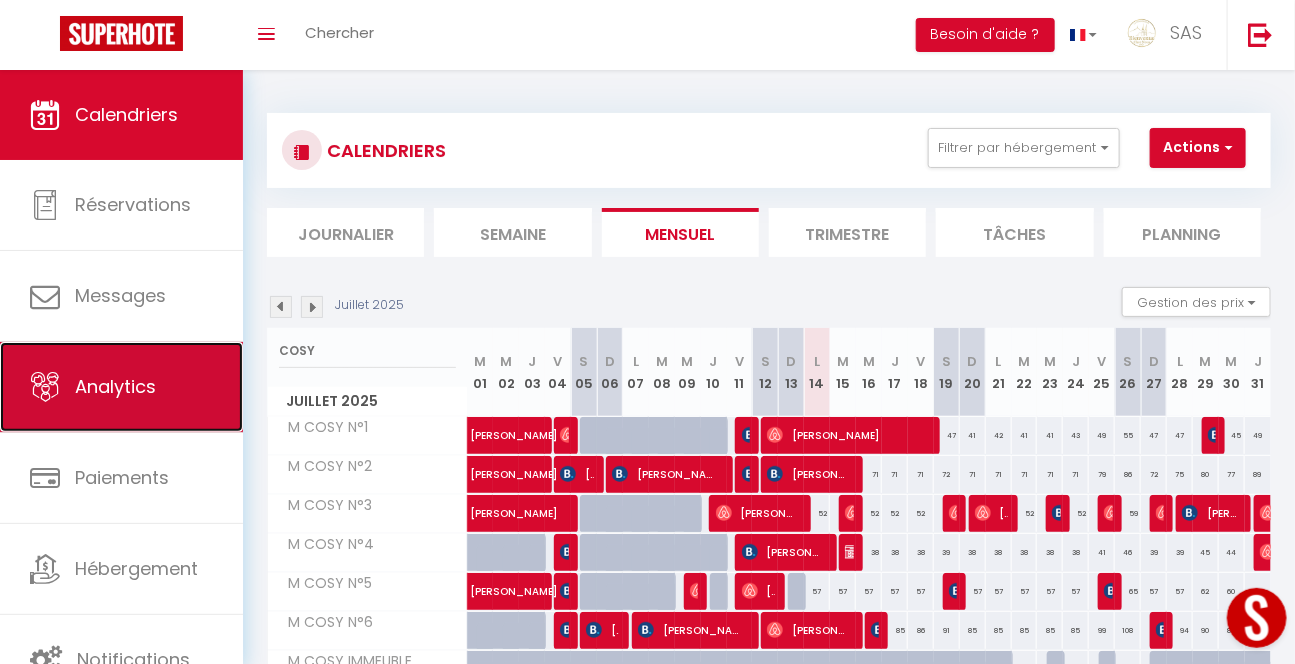 click on "Analytics" at bounding box center [121, 387] 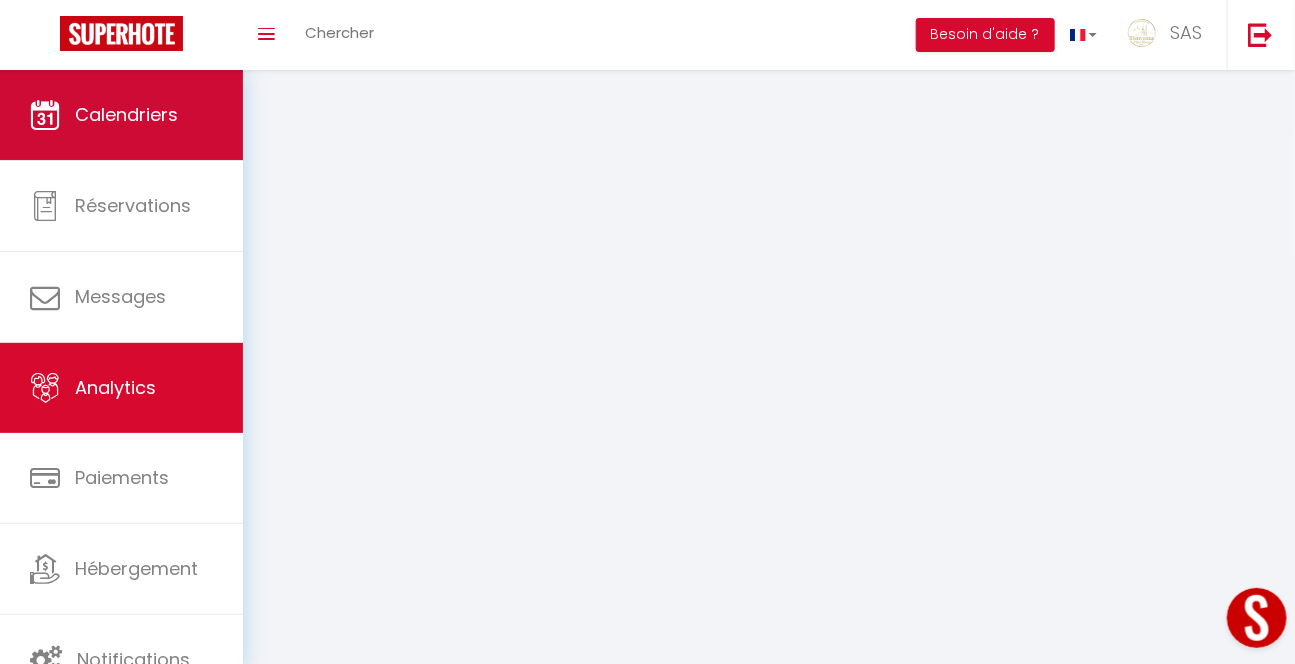select on "2025" 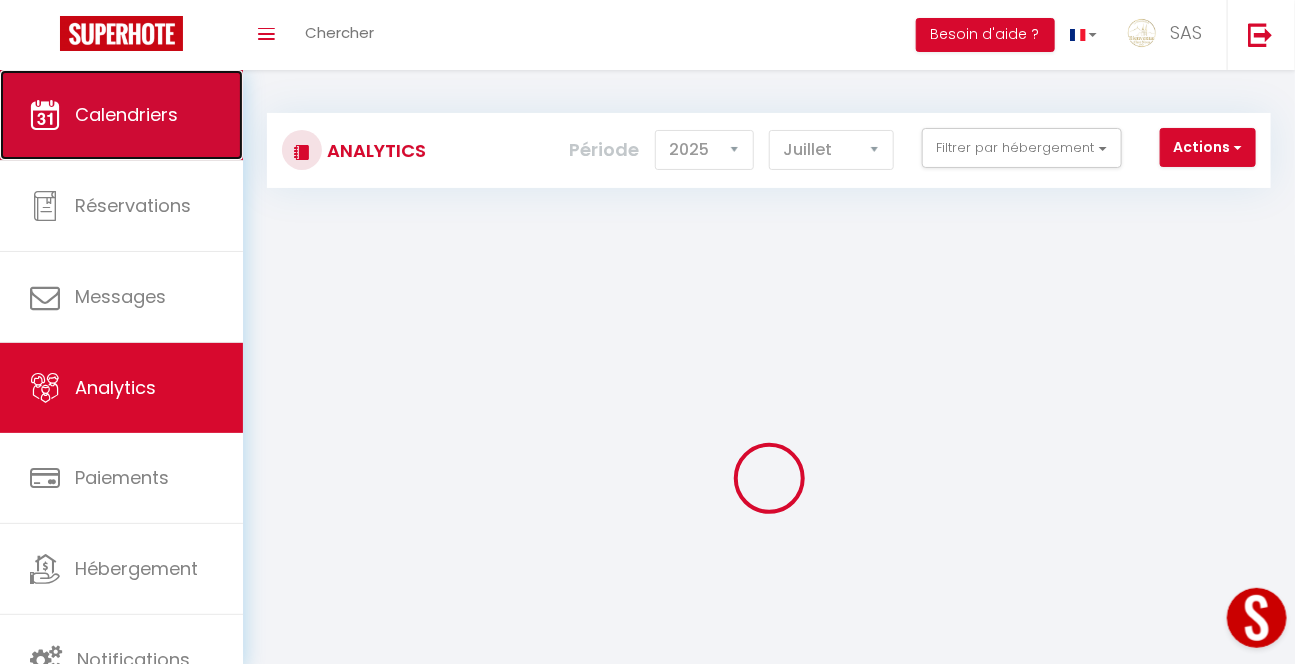 click on "Calendriers" at bounding box center (126, 114) 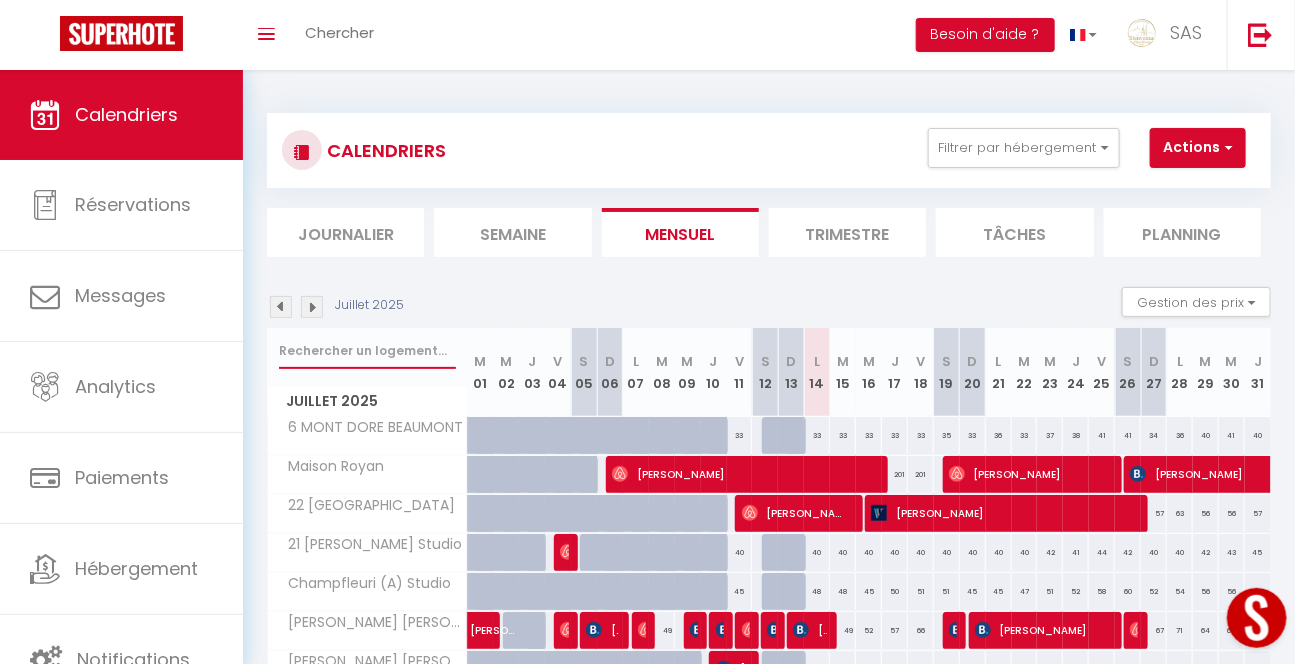 click at bounding box center [367, 351] 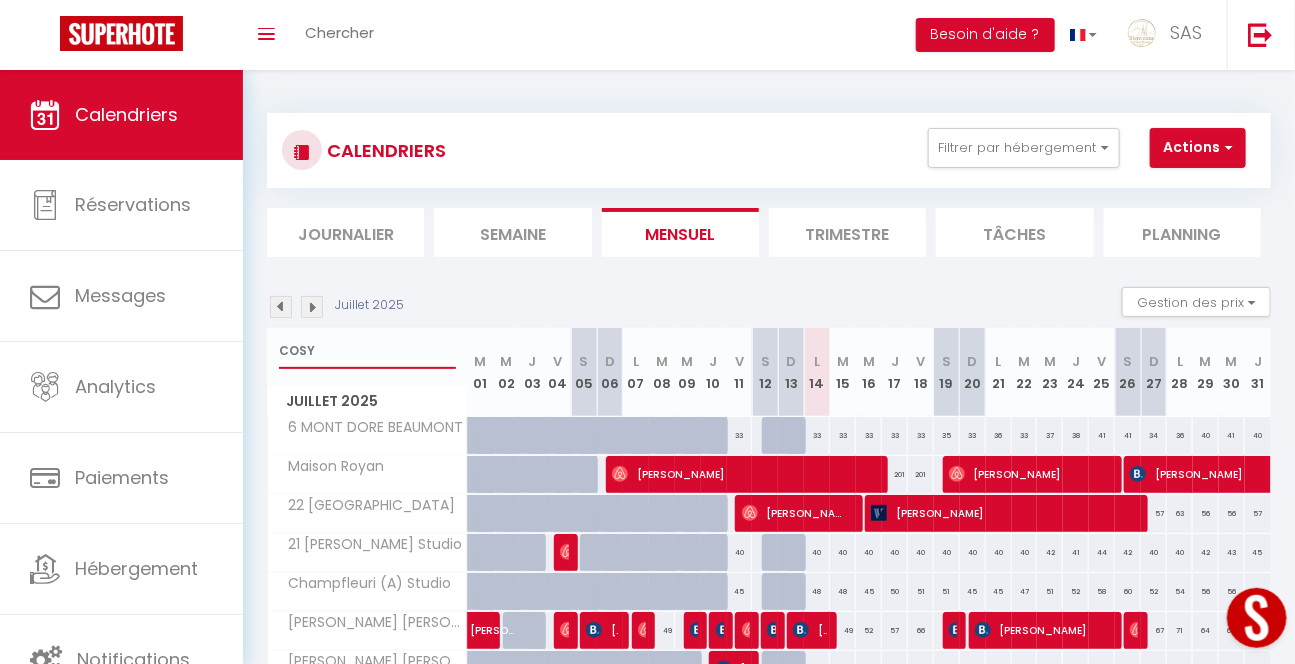 click on "COSY" at bounding box center (367, 351) 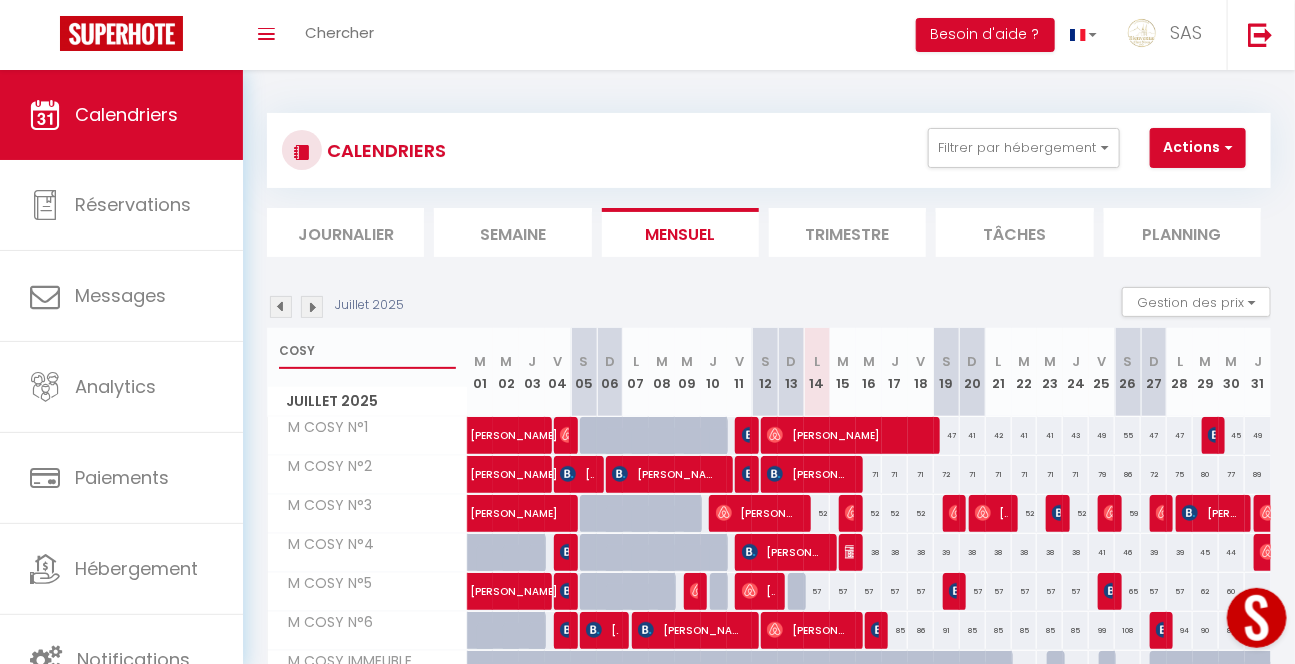 scroll, scrollTop: 120, scrollLeft: 0, axis: vertical 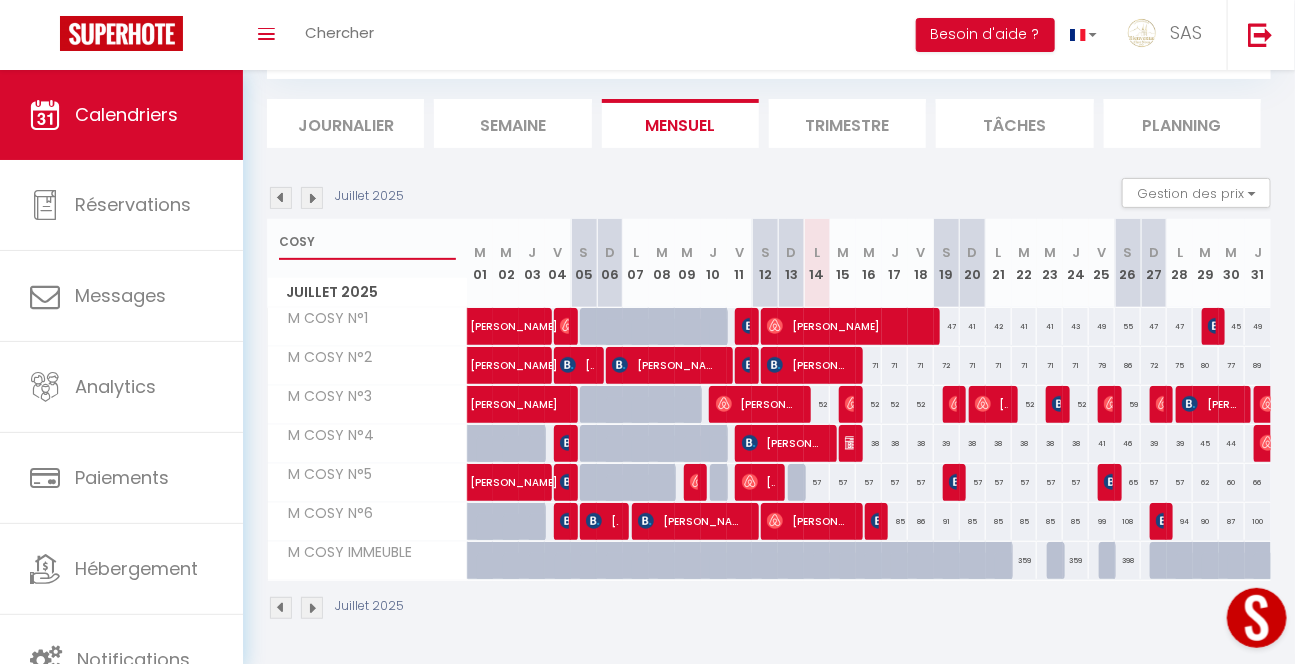 type on "COSY" 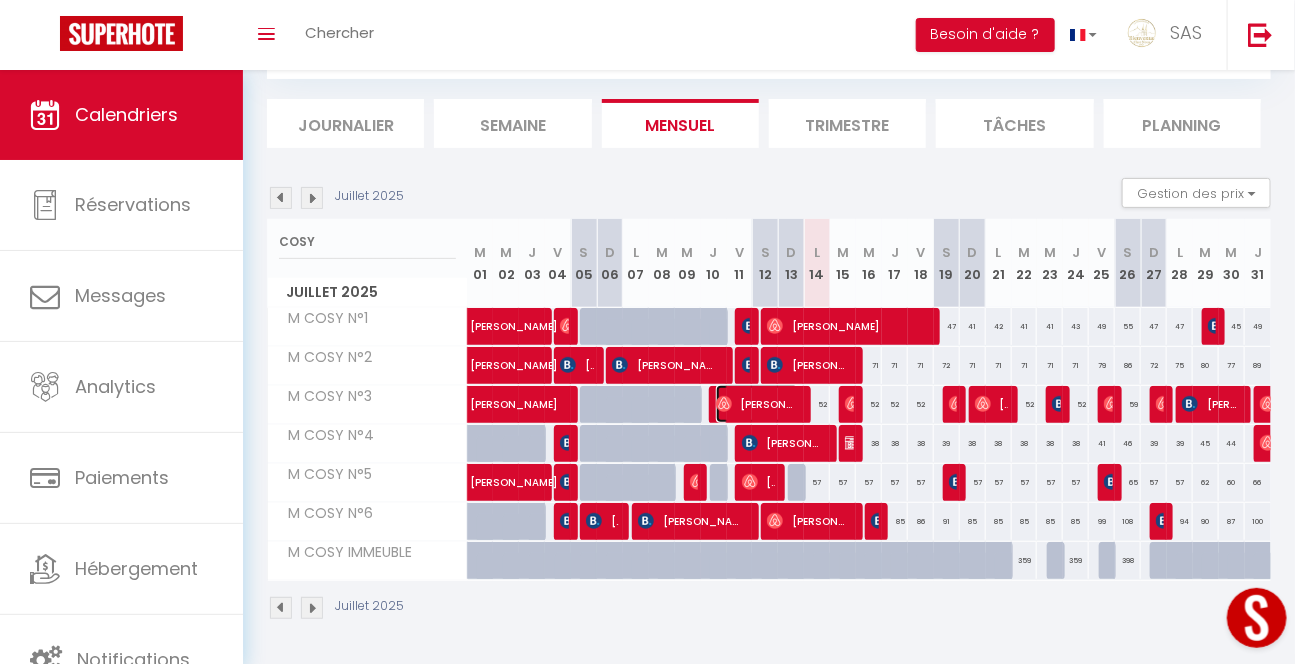 click on "[PERSON_NAME]" at bounding box center (757, 404) 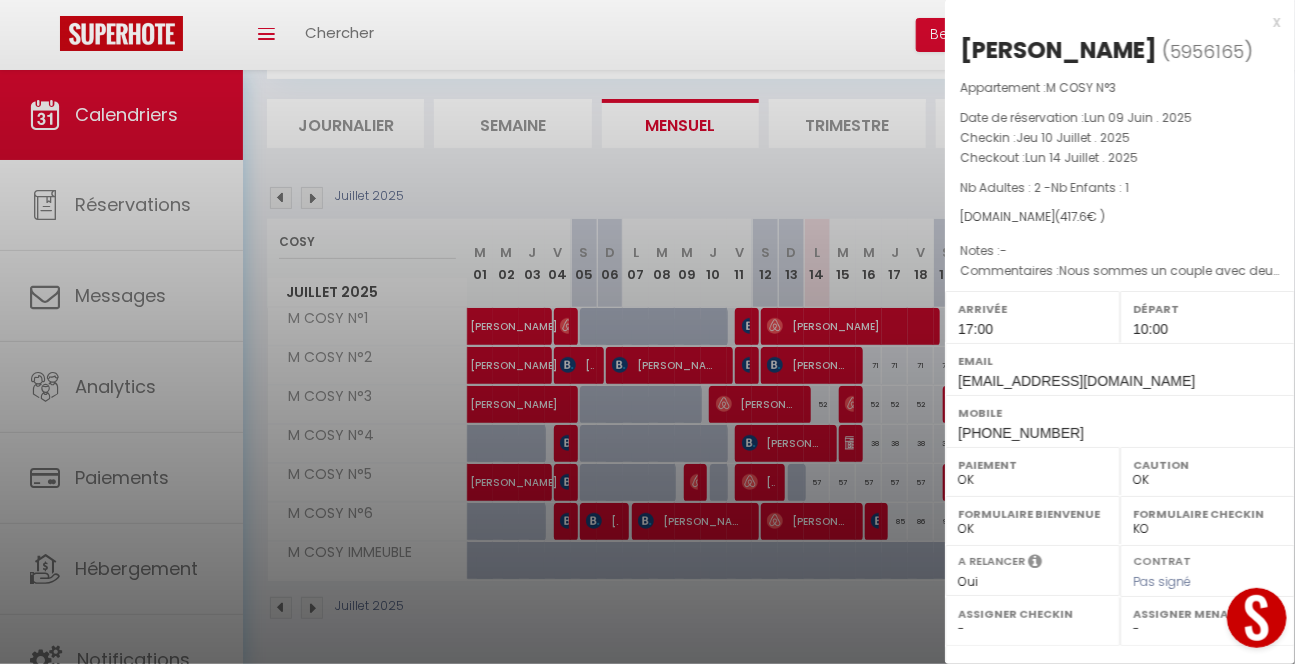click at bounding box center [647, 332] 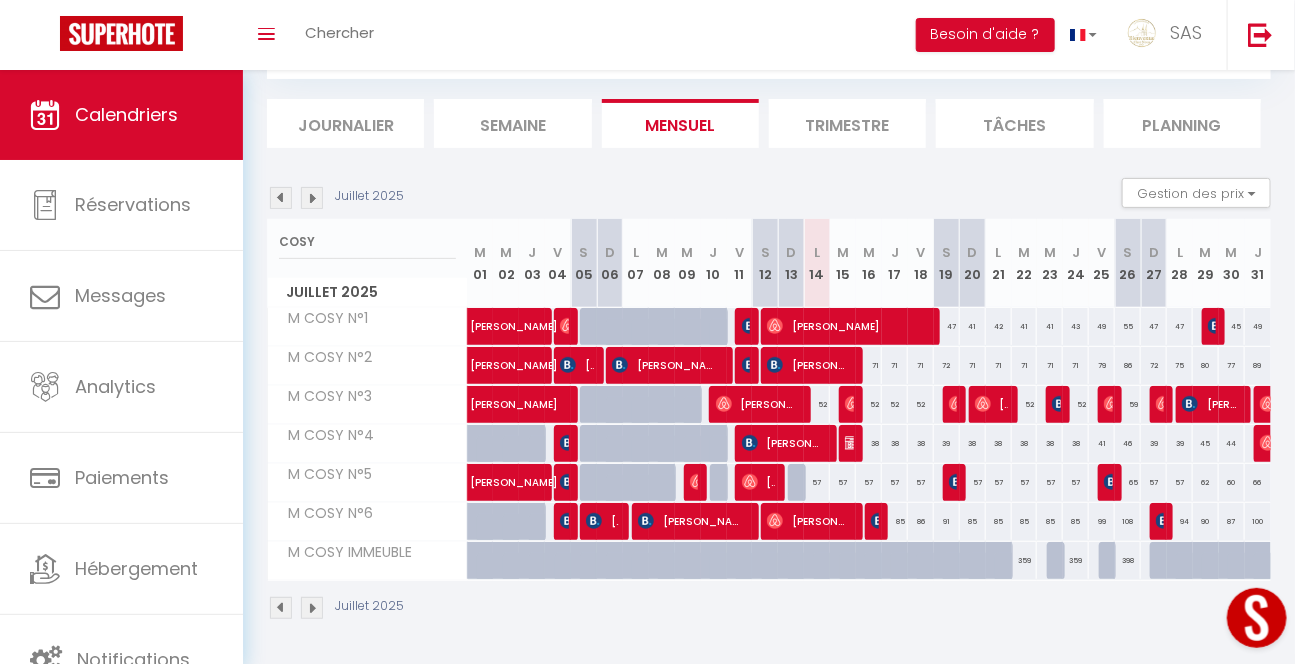 click on "Planning" at bounding box center [1182, 123] 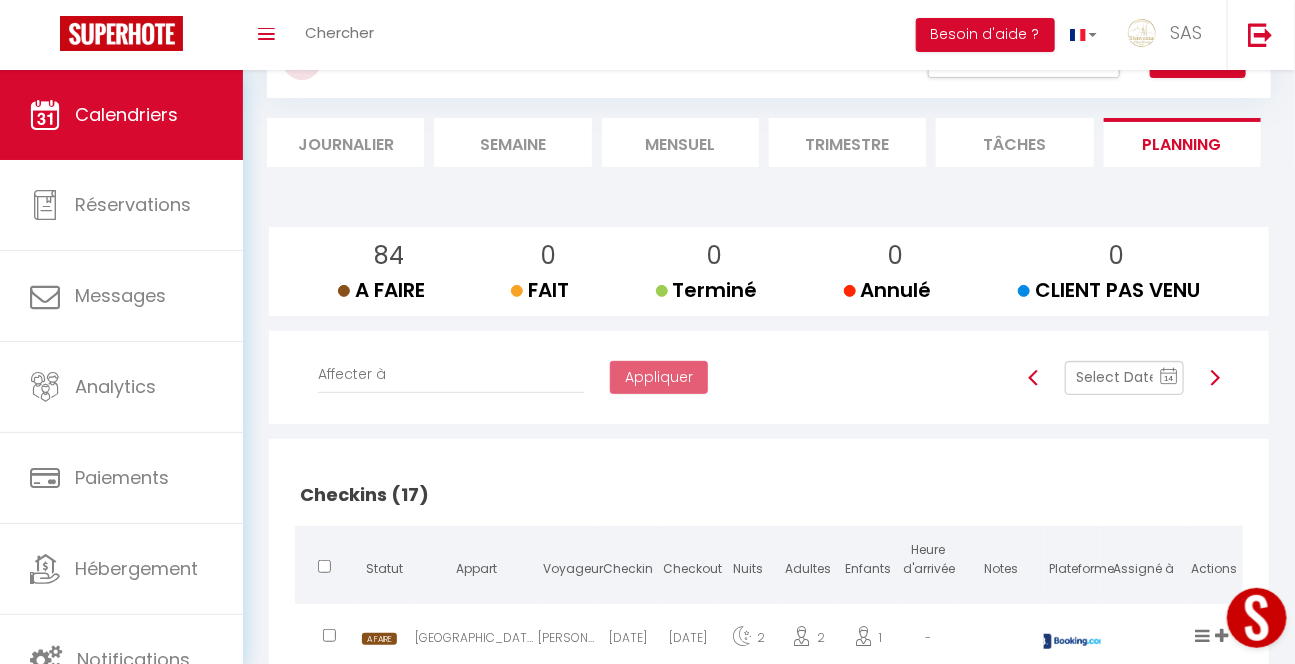 scroll, scrollTop: 120, scrollLeft: 0, axis: vertical 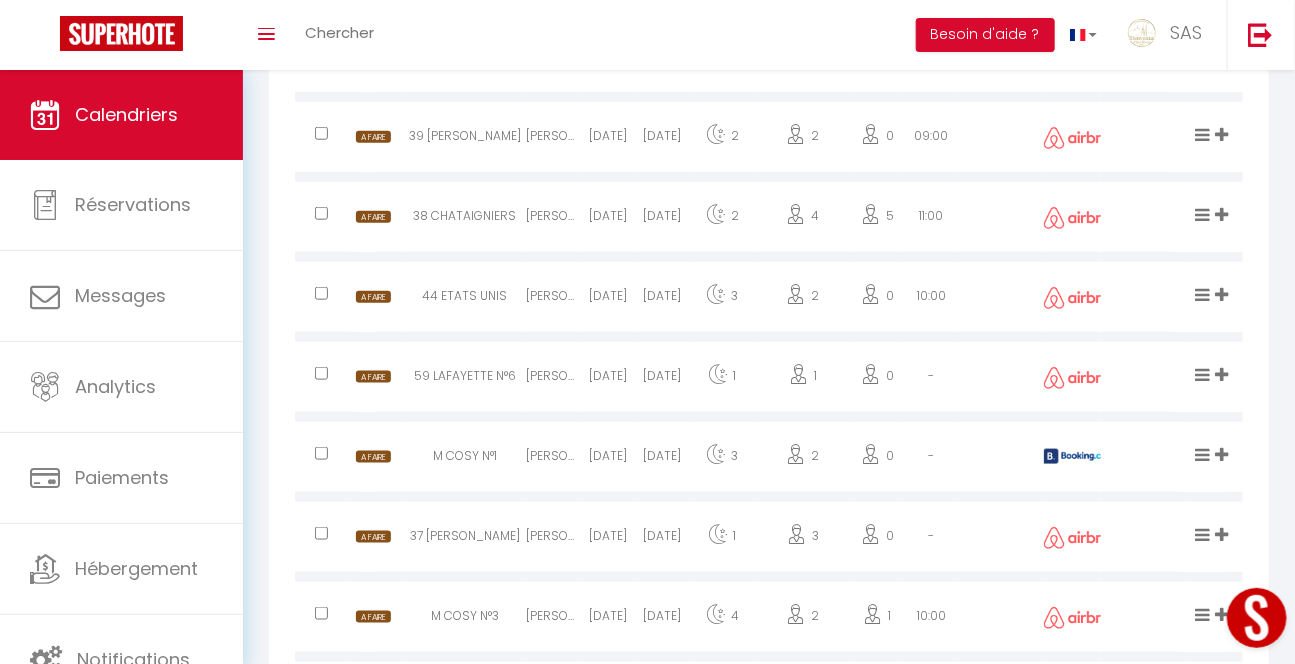 click on "M COSY N°1" at bounding box center [464, 459] 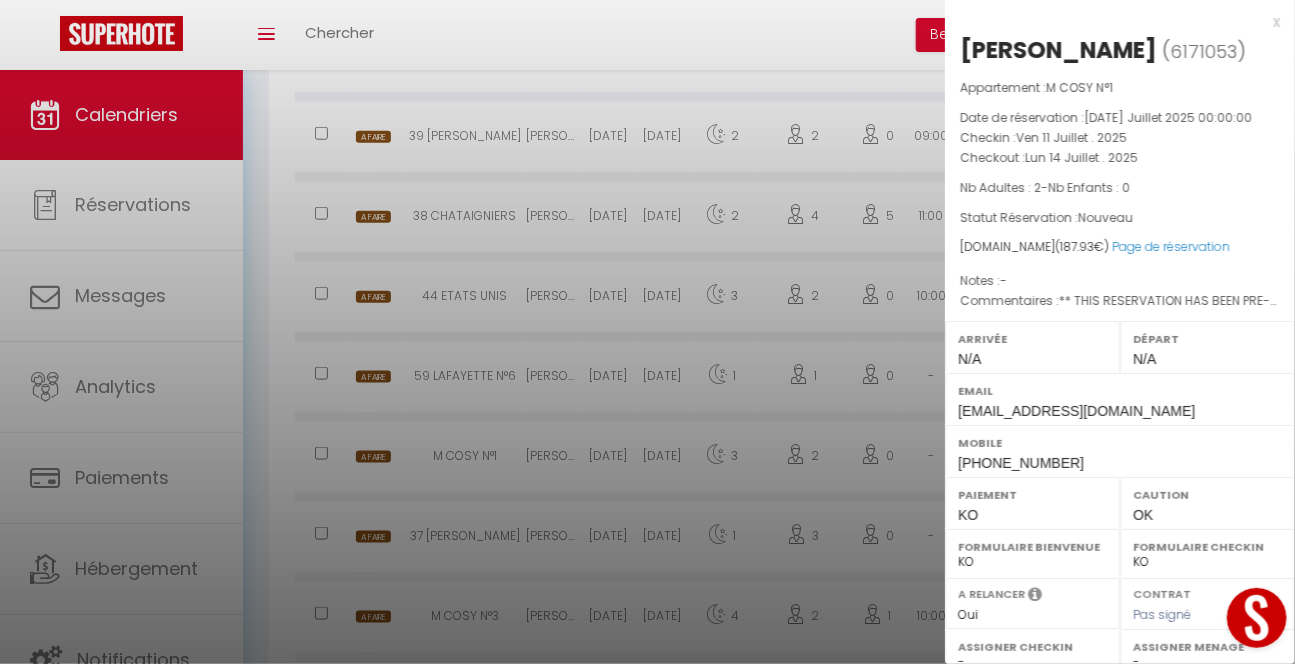 click at bounding box center [647, 332] 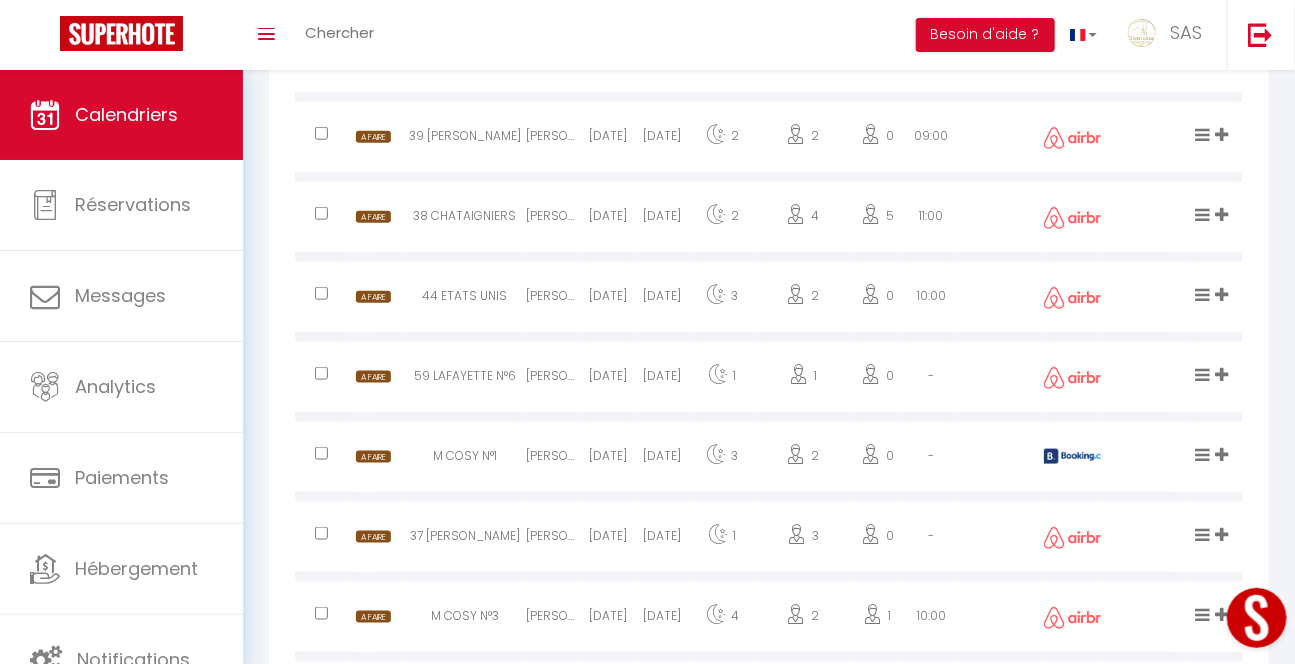 click on "A FAIRE" at bounding box center (373, 457) 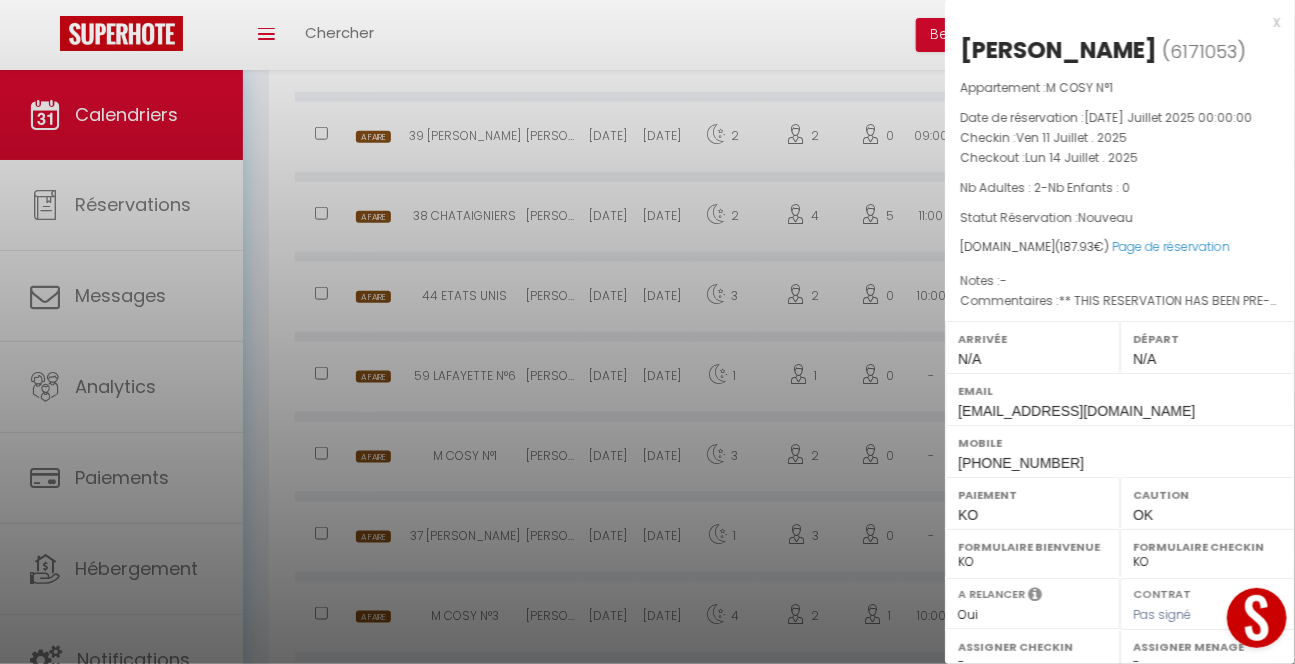 click at bounding box center (647, 332) 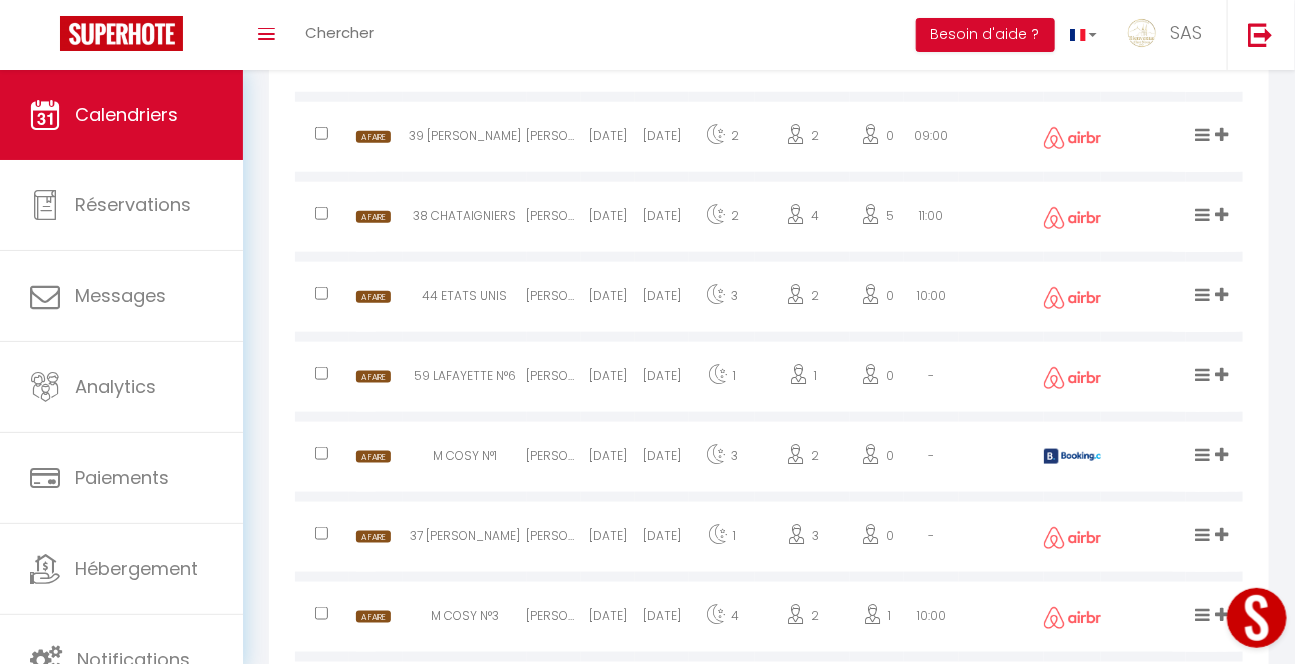 click at bounding box center (1203, 454) 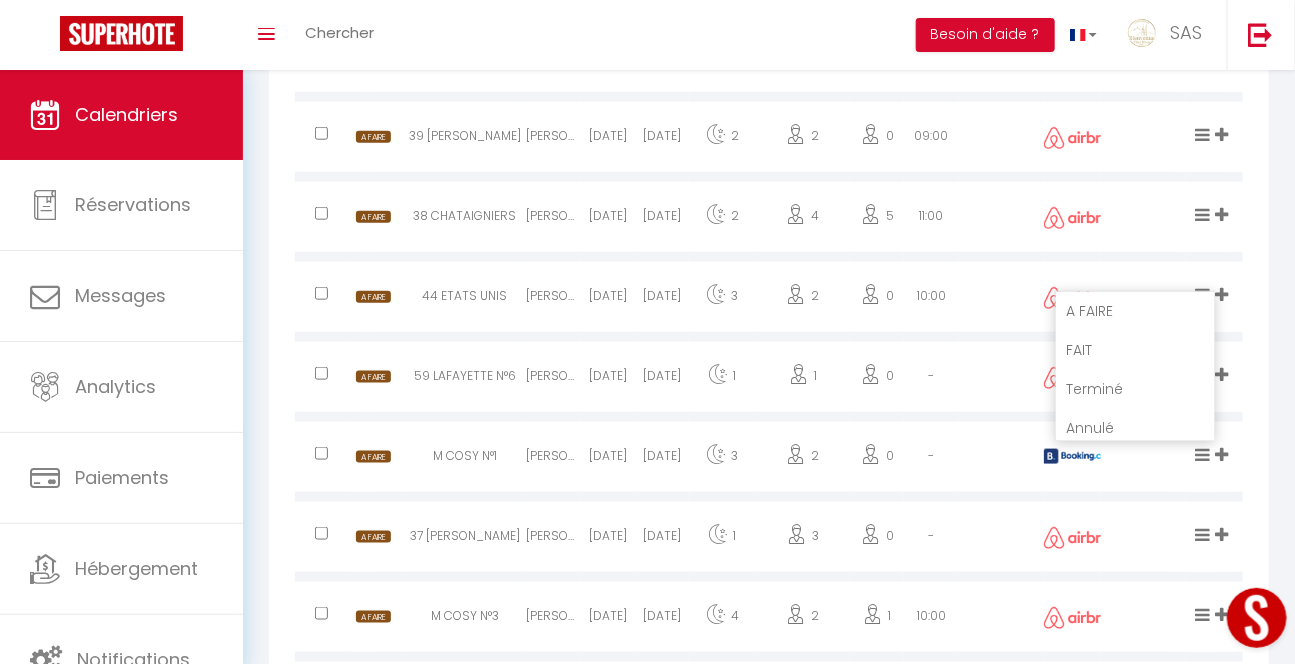 click on "Terminé" at bounding box center (1135, 389) 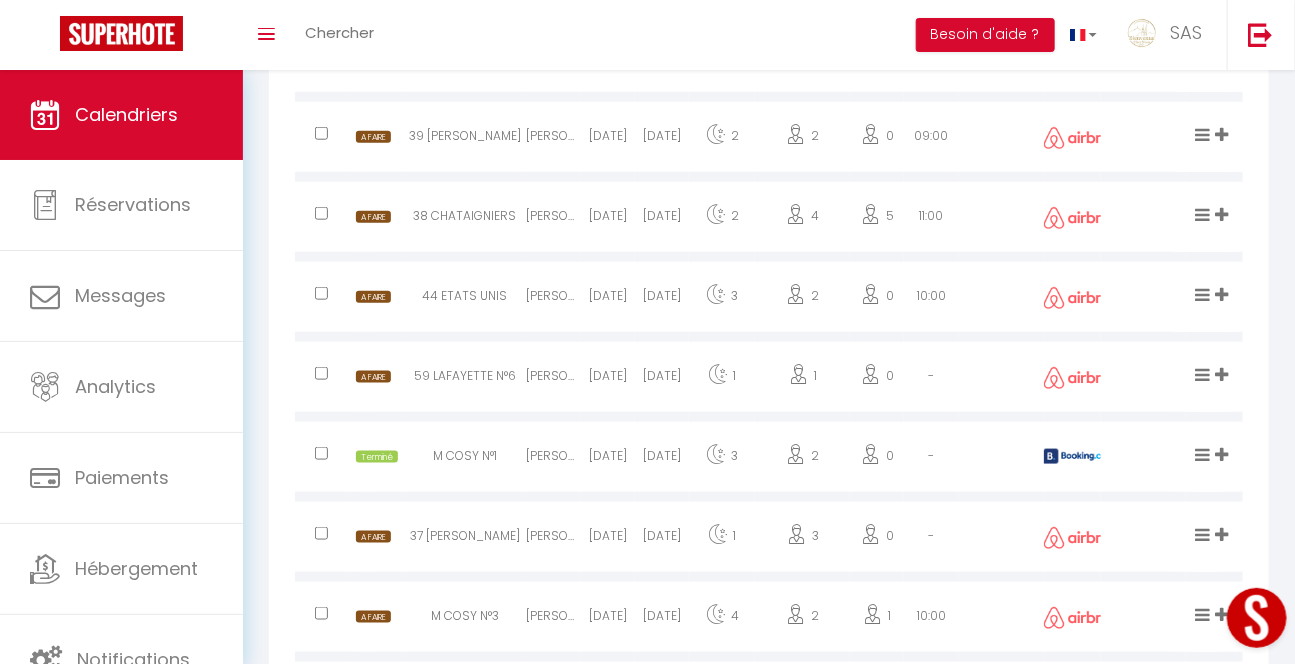 click at bounding box center (1143, 459) 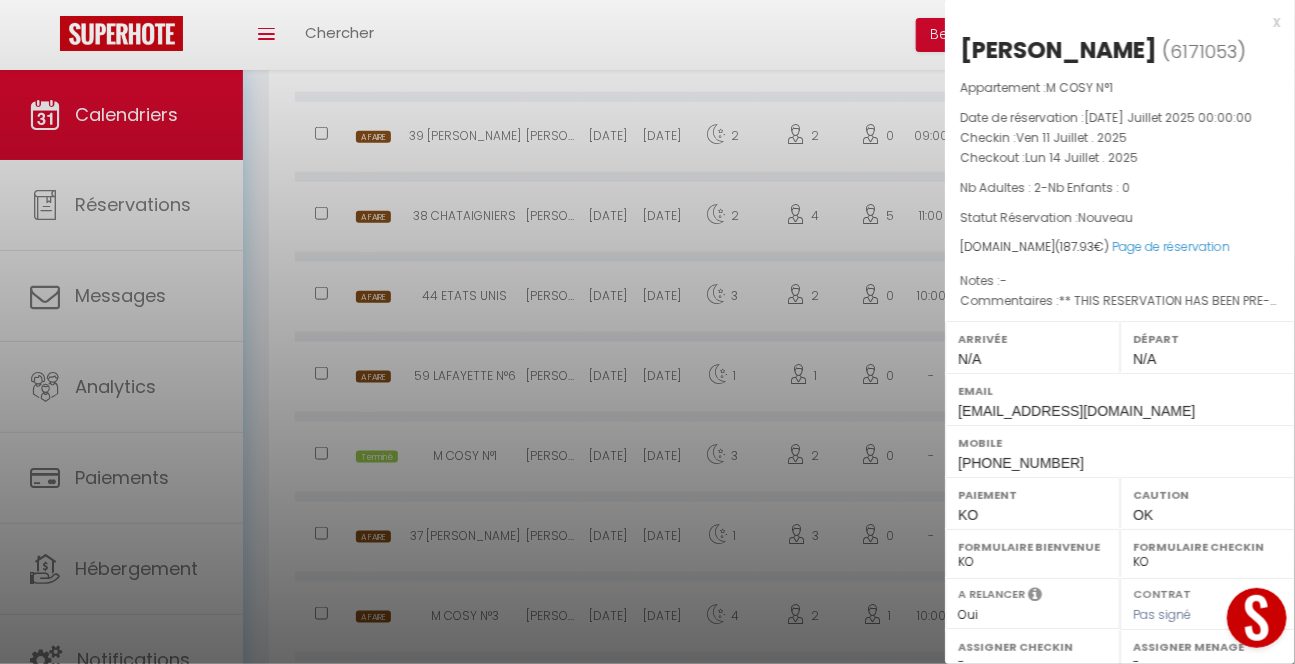 click at bounding box center (647, 332) 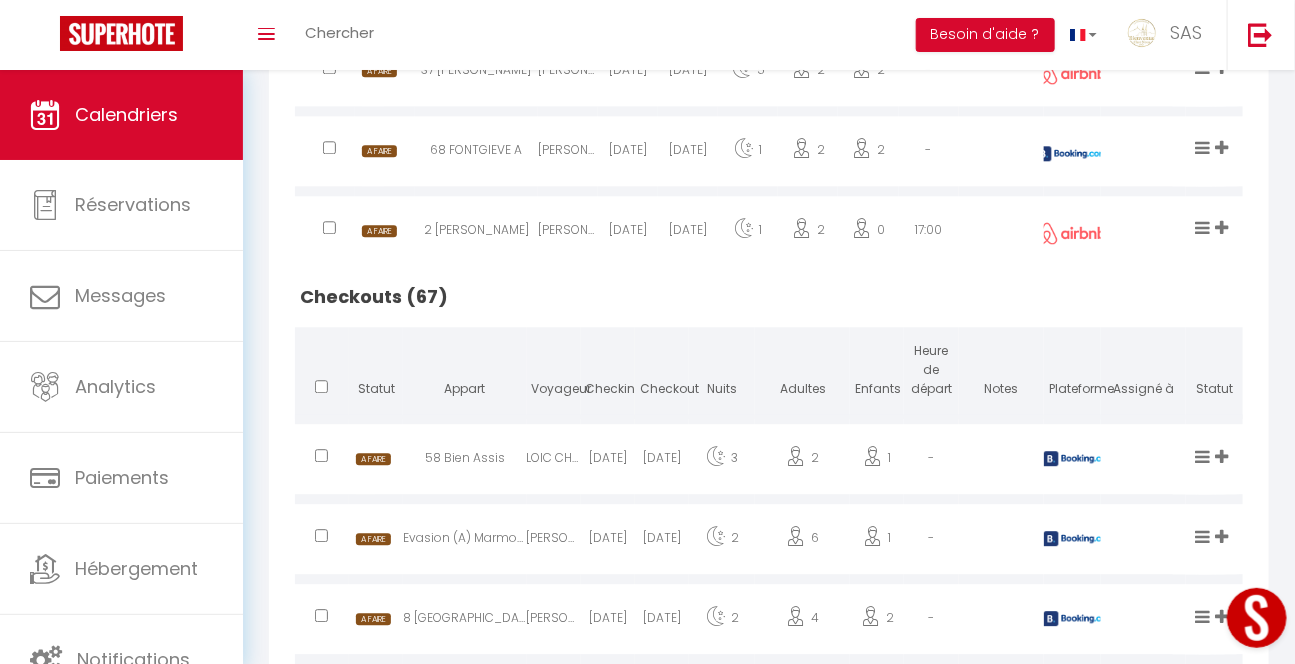 scroll, scrollTop: 1693, scrollLeft: 0, axis: vertical 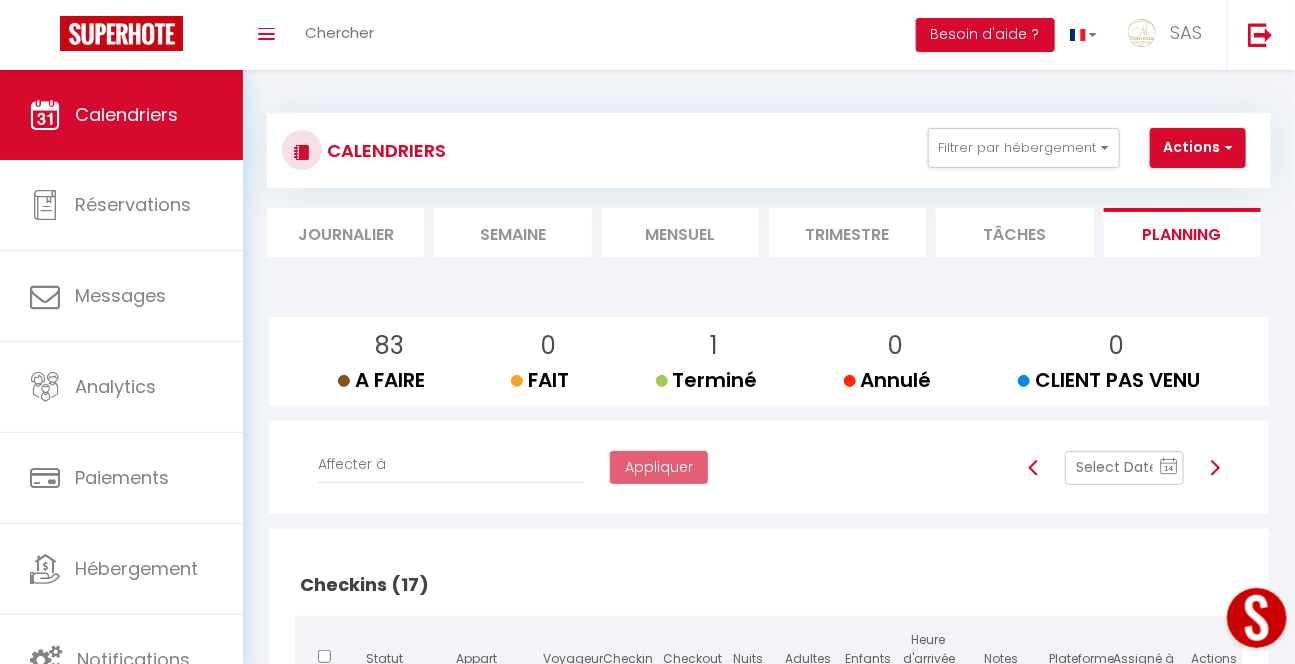 click on "Mensuel" at bounding box center [680, 232] 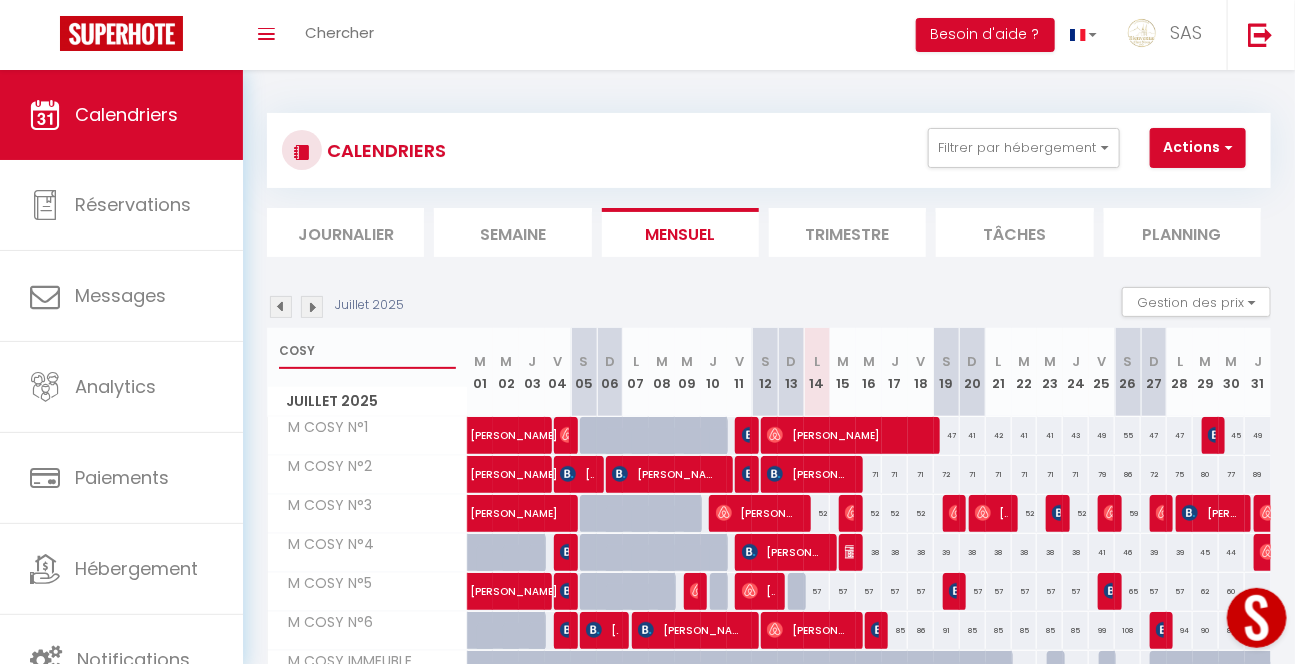 drag, startPoint x: 334, startPoint y: 344, endPoint x: 246, endPoint y: 350, distance: 88.20431 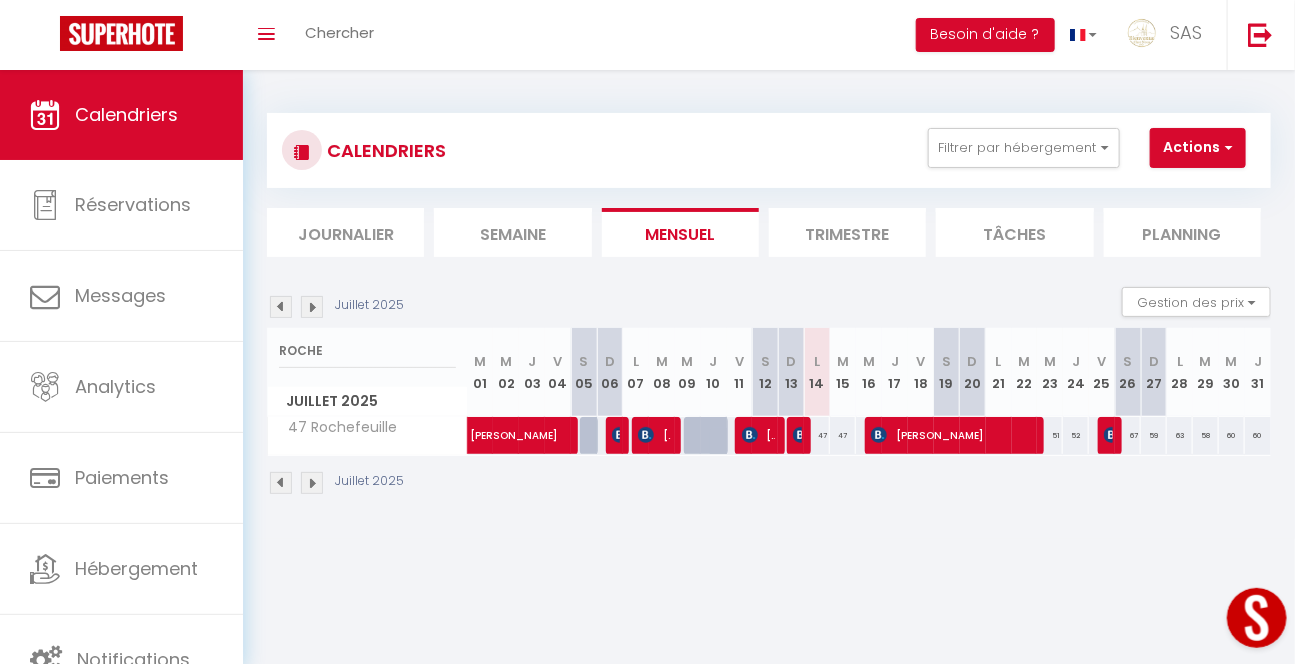 click on "CALENDRIERS
Filtrer par hébergement
LCDP       6 MARCHE AUX POISSONS A     TONNET 17 · [GEOGRAPHIC_DATA]     22 PREFECTURE     51 BLATIN T2     6 PUITS ARTESIEN ·     [GEOGRAPHIC_DATA] · TOUR D'AUVERGNE     AUBRAC F2 TOUR D'AUVERGNE     LE REFUGE · TOUR D'AUVERGNE     COROT 14     PARIOU TOUR D'AUVERGNE     89 FONTGIEVE     [GEOGRAPHIC_DATA] · TOUR D'AUVERGNE     15 PRES BAS     52 [PERSON_NAME] A     35 TREILLE     1  [PERSON_NAME] LADEUIL     31 COTE BLATIN     22 [PERSON_NAME]     9 NATIONAL N°3     9 NATIONAL  N°1     12 B ROUZAUD     11 NOTRE DAME· Loveroom     1 [PERSON_NAME] - ROYAT     13 HOTEL DE [GEOGRAPHIC_DATA]     27 [GEOGRAPHIC_DATA]     25 Pradelle N°3     31  BELLEVUE     100 REPUBLIQUE     90 LIBERATION     107 DORMOY     1 [PERSON_NAME]     GITE - LIBE90 ·  24 personnes     7 DAGUERRE     25 PRADELLE RDC     7 APOLINAIRE     Maison Tour d'Auvergne     4 [PERSON_NAME]  TOUR D'AUVERGNE     57 A  [GEOGRAPHIC_DATA] ·     2 MESANGES AUBIERE" at bounding box center (769, 304) 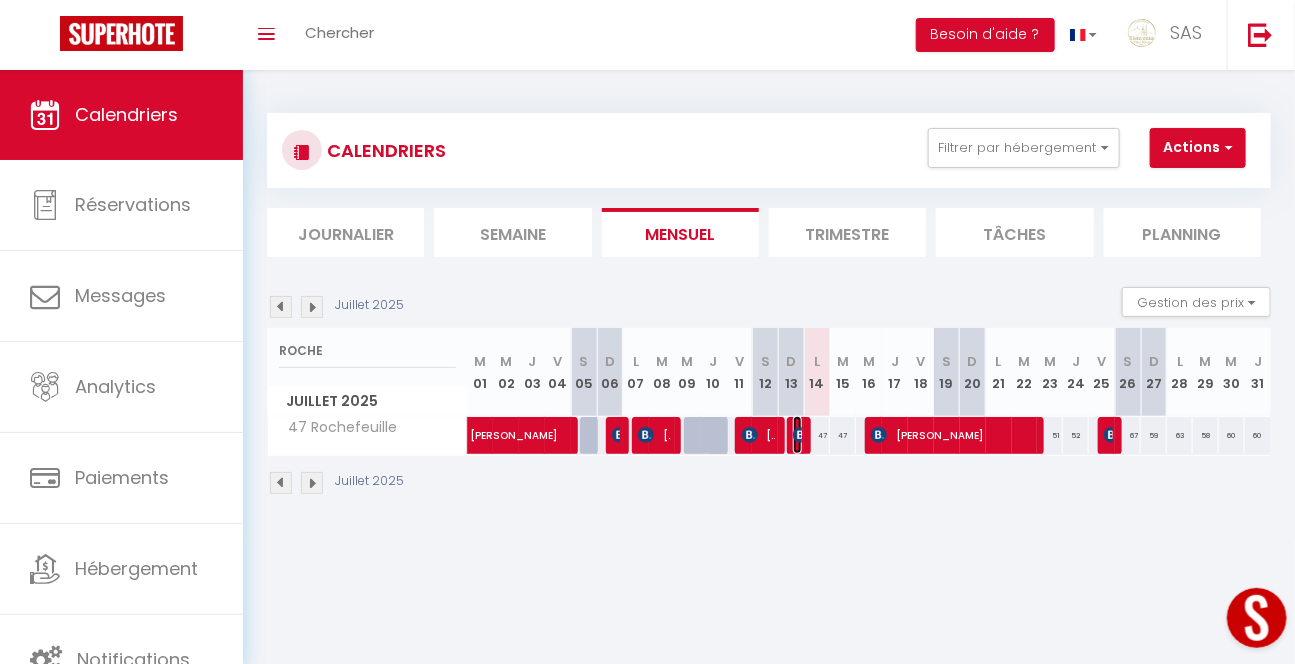 click at bounding box center (801, 435) 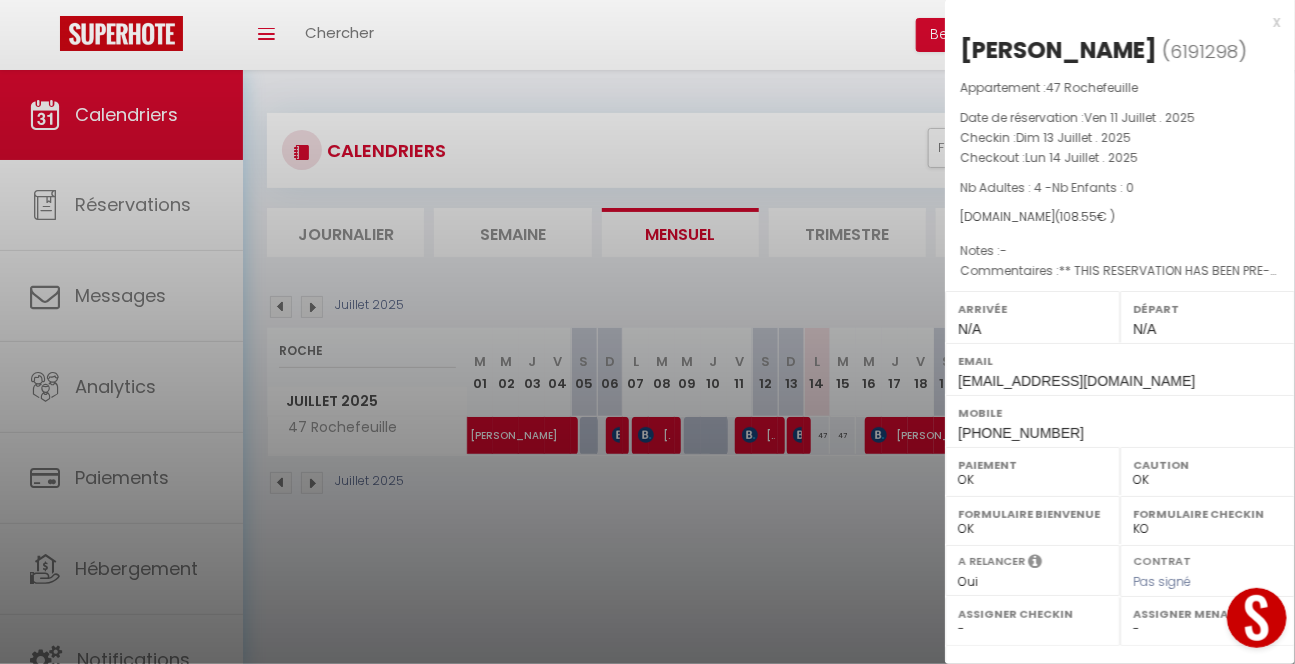 click at bounding box center (647, 332) 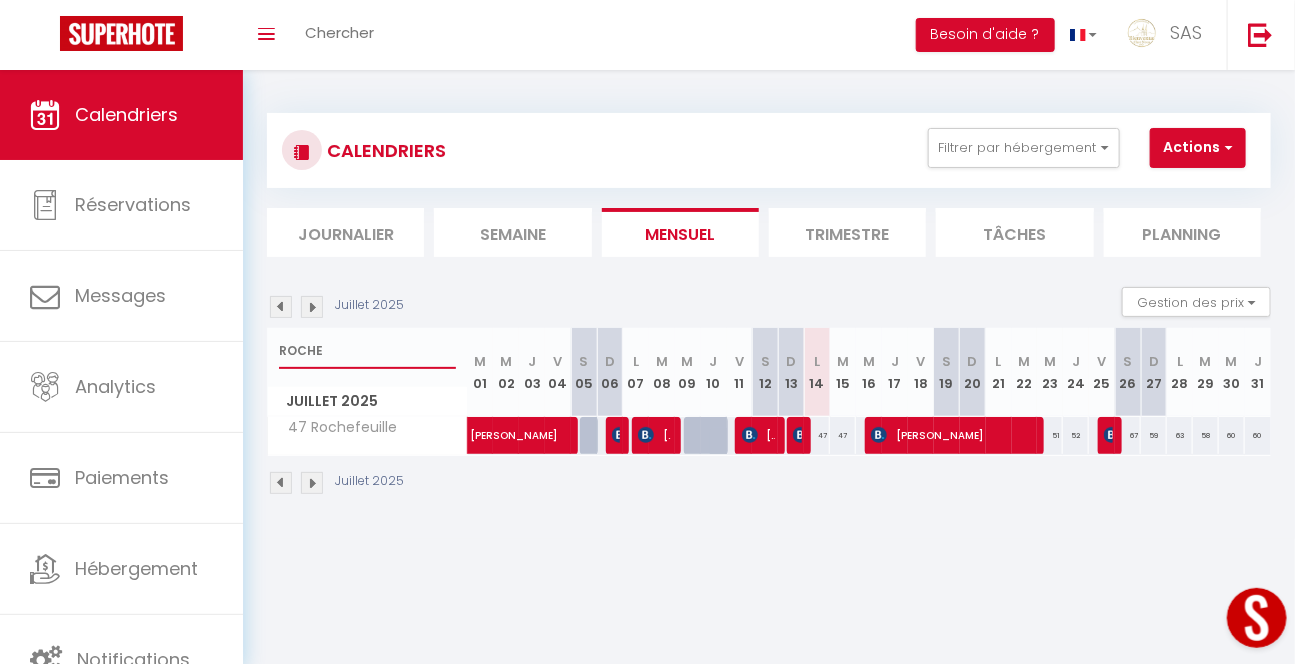 drag, startPoint x: 336, startPoint y: 345, endPoint x: 237, endPoint y: 350, distance: 99.12618 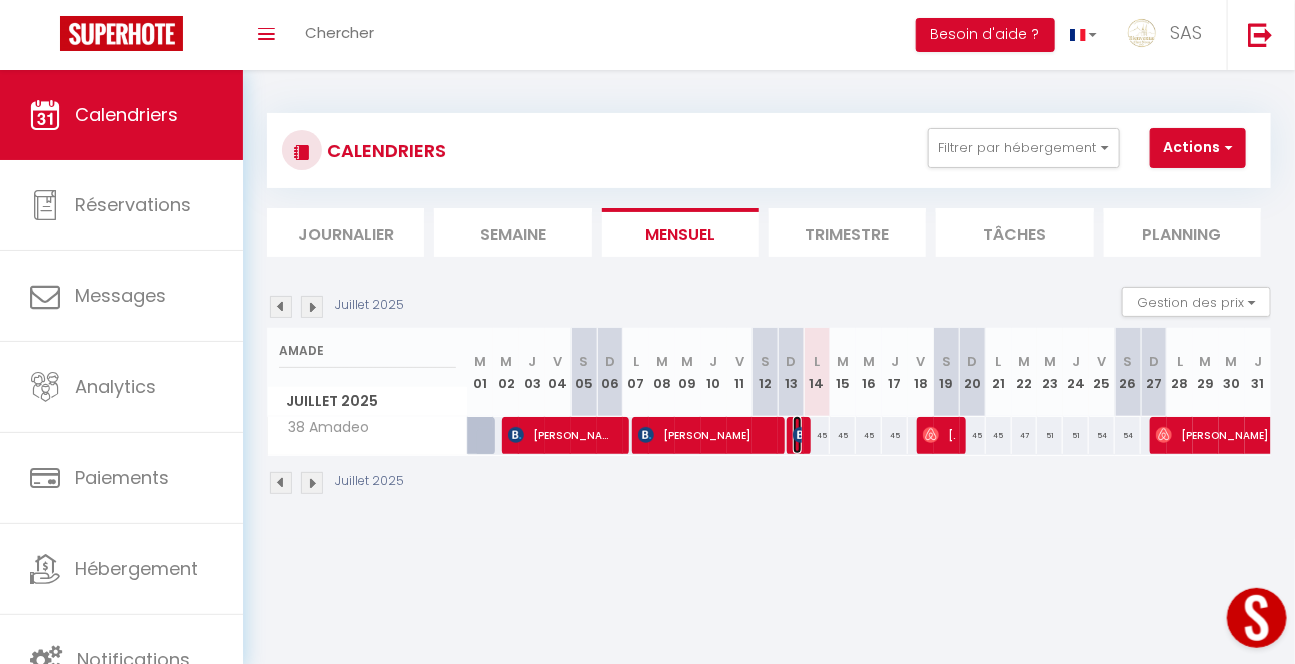 click at bounding box center (801, 435) 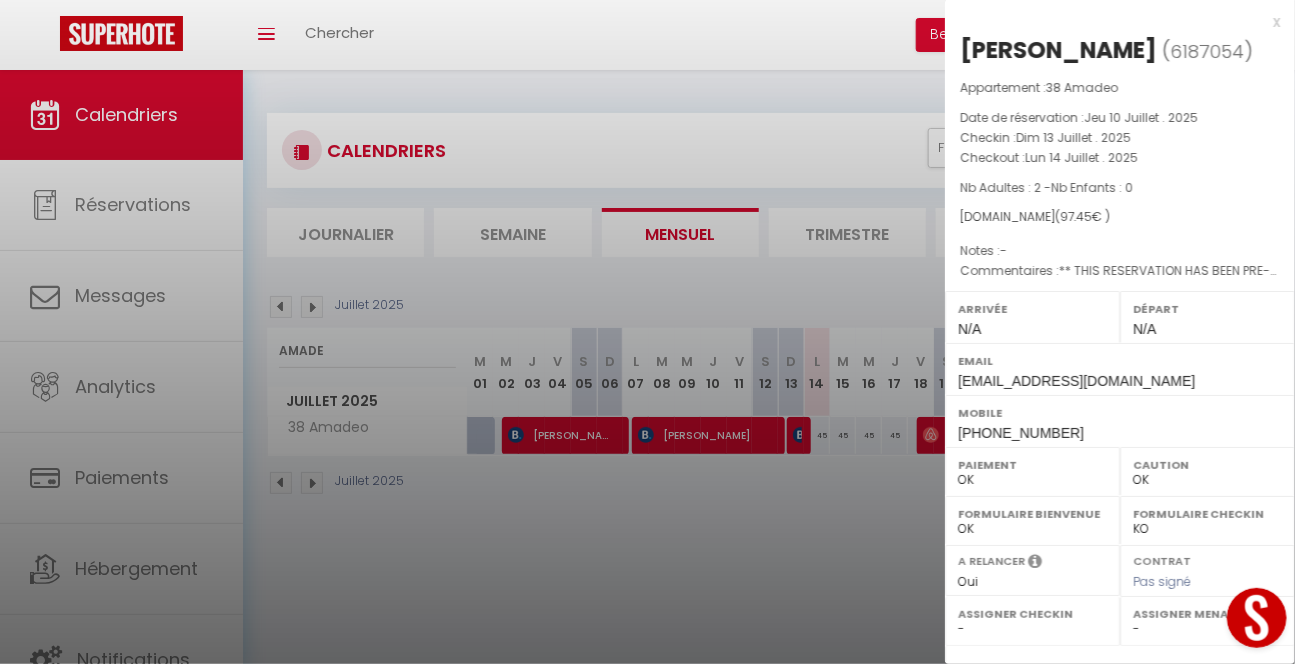click at bounding box center (647, 332) 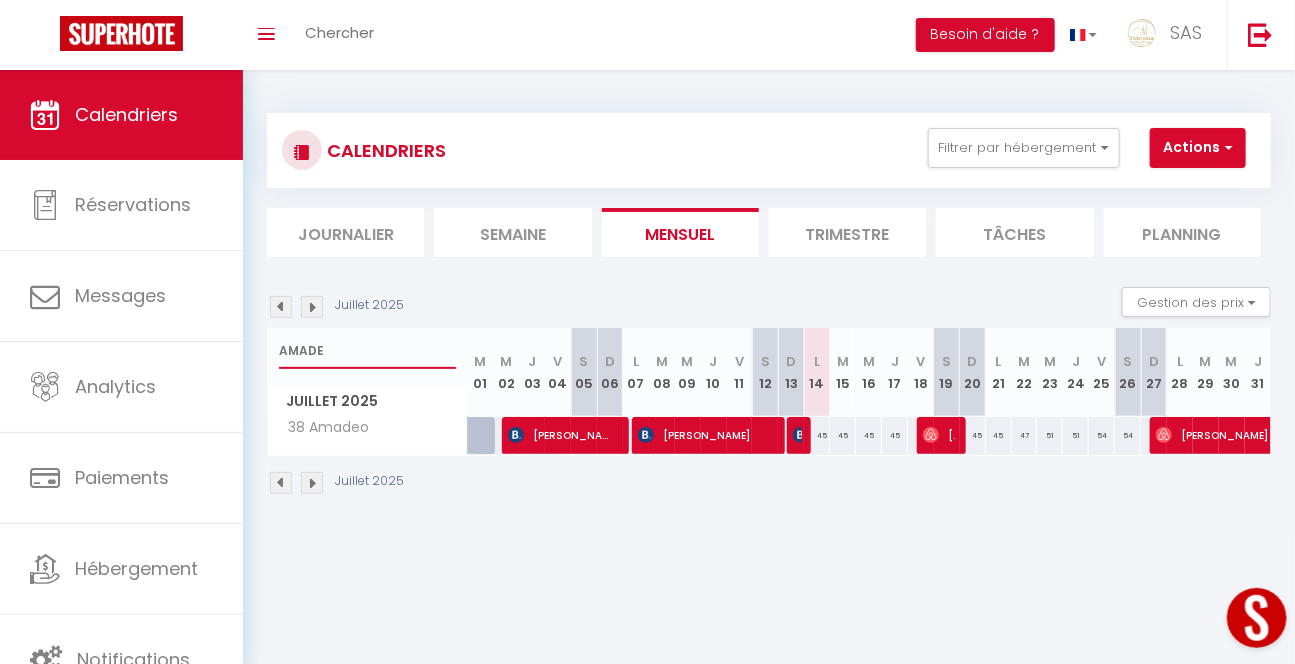 drag, startPoint x: 339, startPoint y: 350, endPoint x: 254, endPoint y: 336, distance: 86.145226 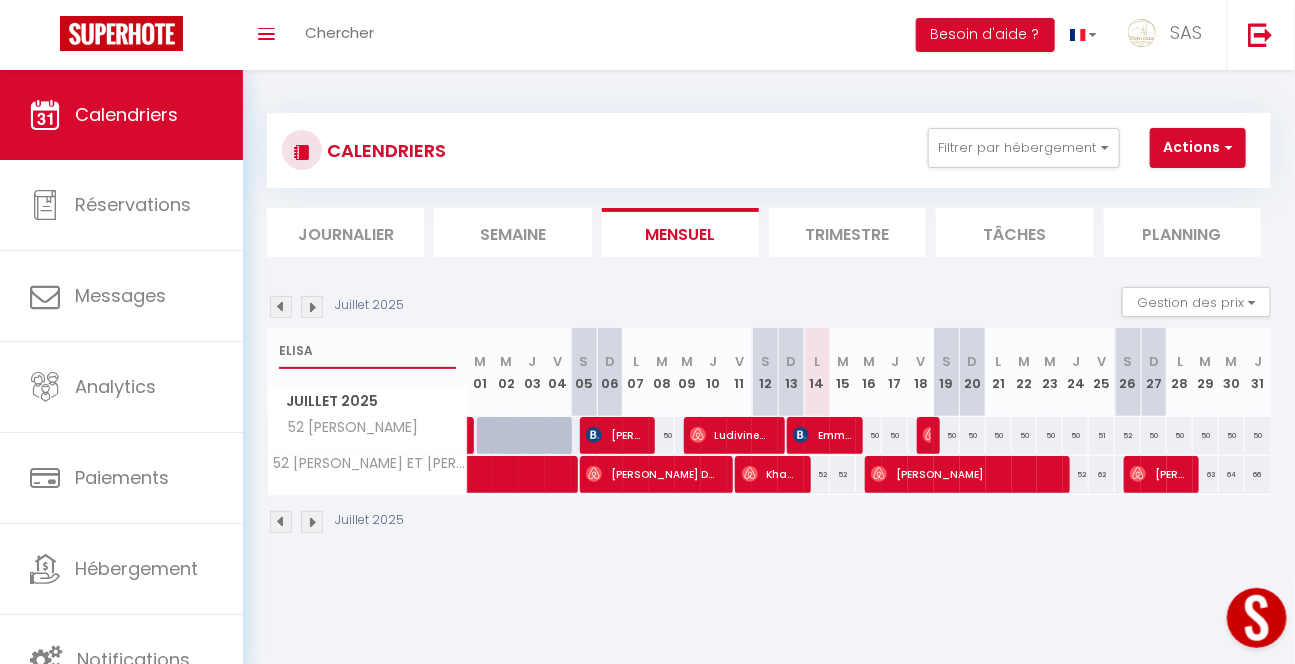 type on "ELISA" 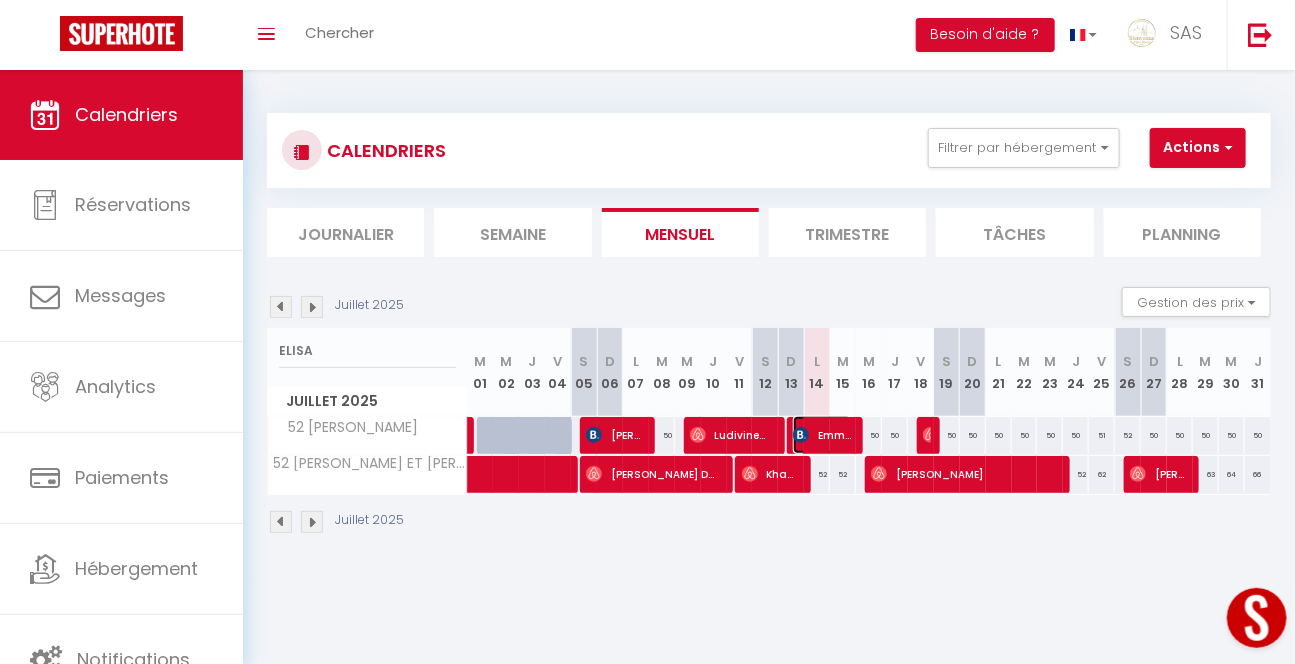 click on "Emmeline Gadiolet" at bounding box center (822, 435) 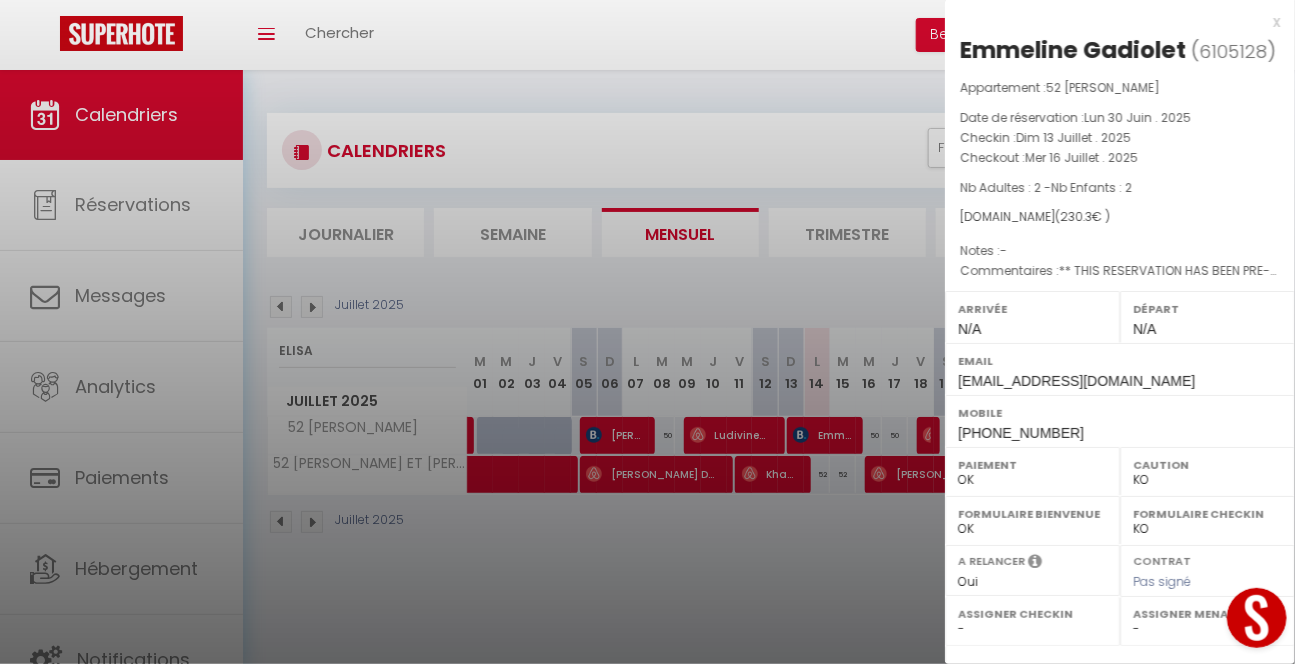 click at bounding box center (647, 332) 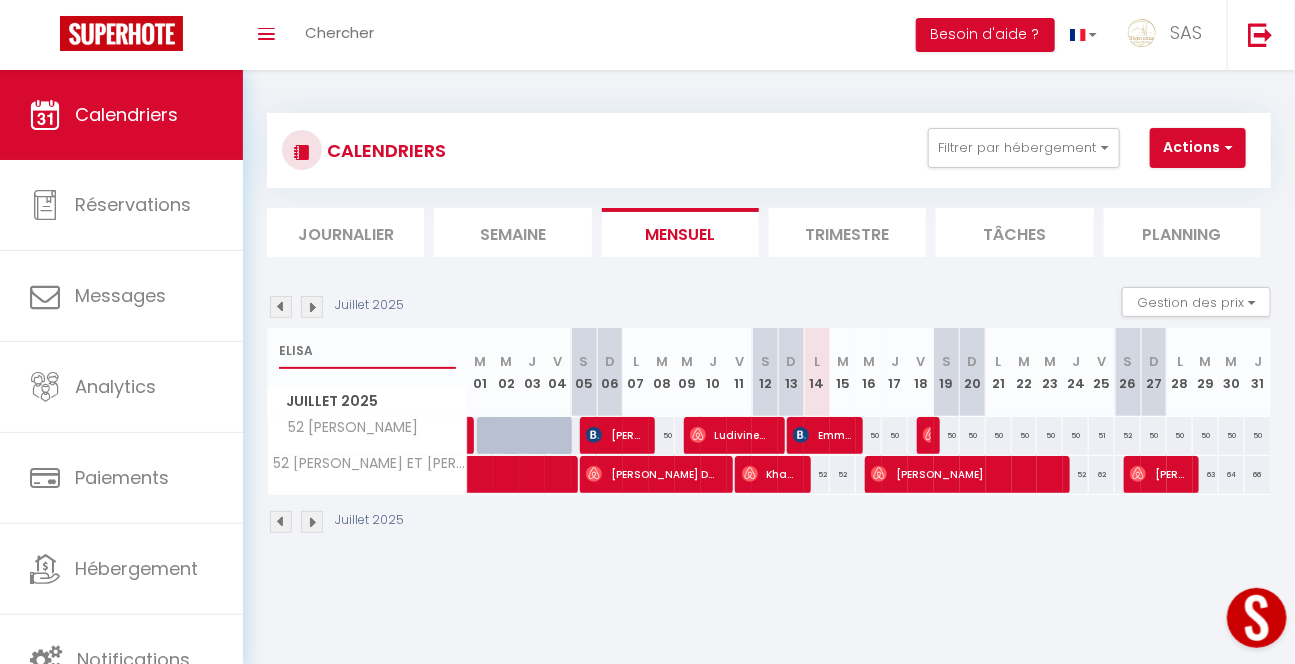 drag, startPoint x: 322, startPoint y: 341, endPoint x: 230, endPoint y: 350, distance: 92.43917 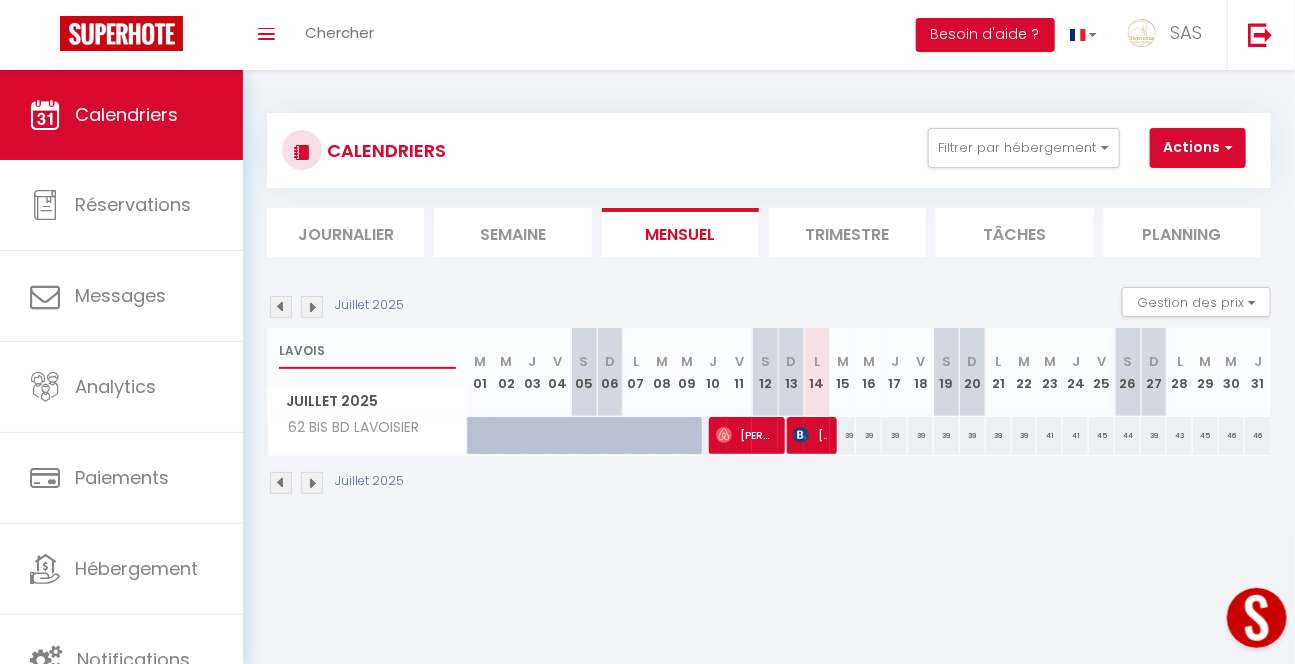 type on "LAVOIS" 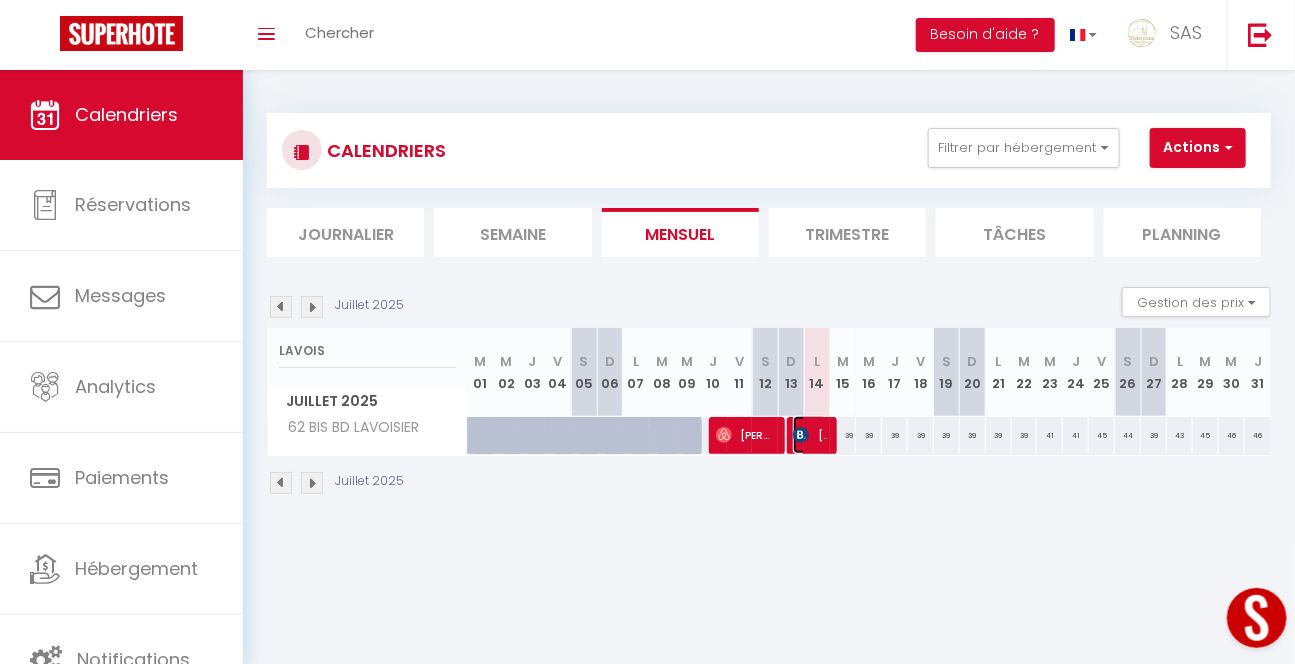 click on "[PERSON_NAME]" at bounding box center (809, 435) 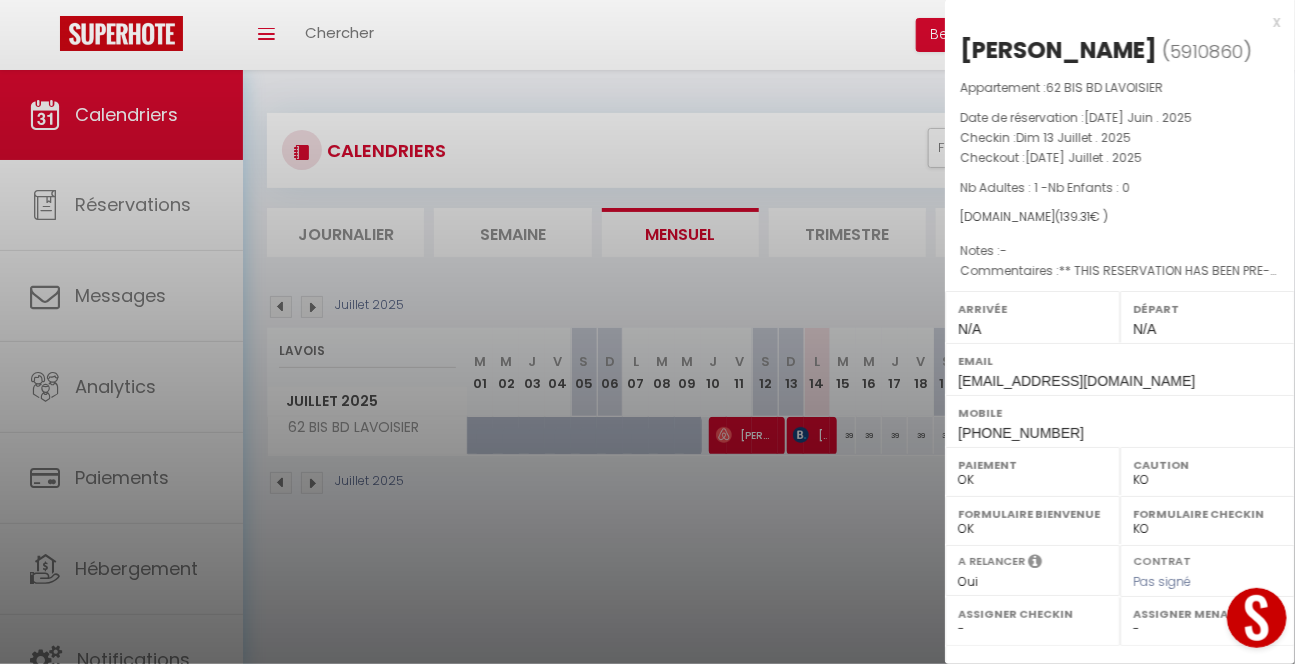 click at bounding box center (647, 332) 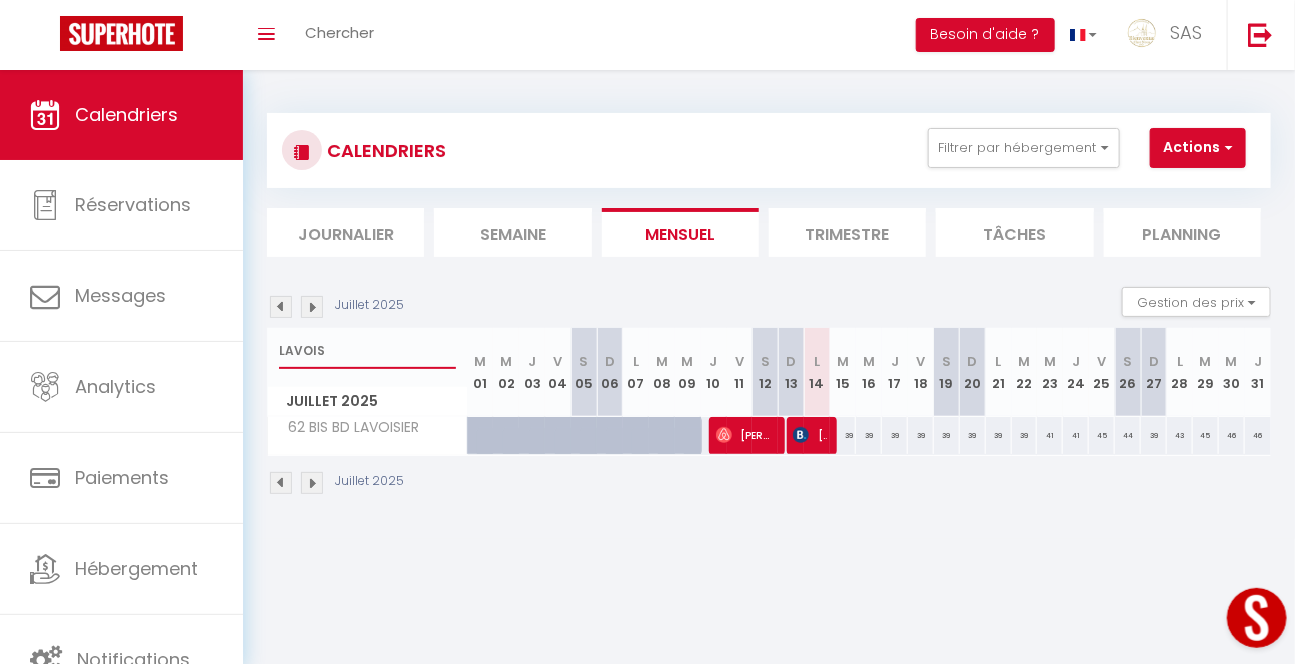 drag, startPoint x: 315, startPoint y: 354, endPoint x: 251, endPoint y: 338, distance: 65.96969 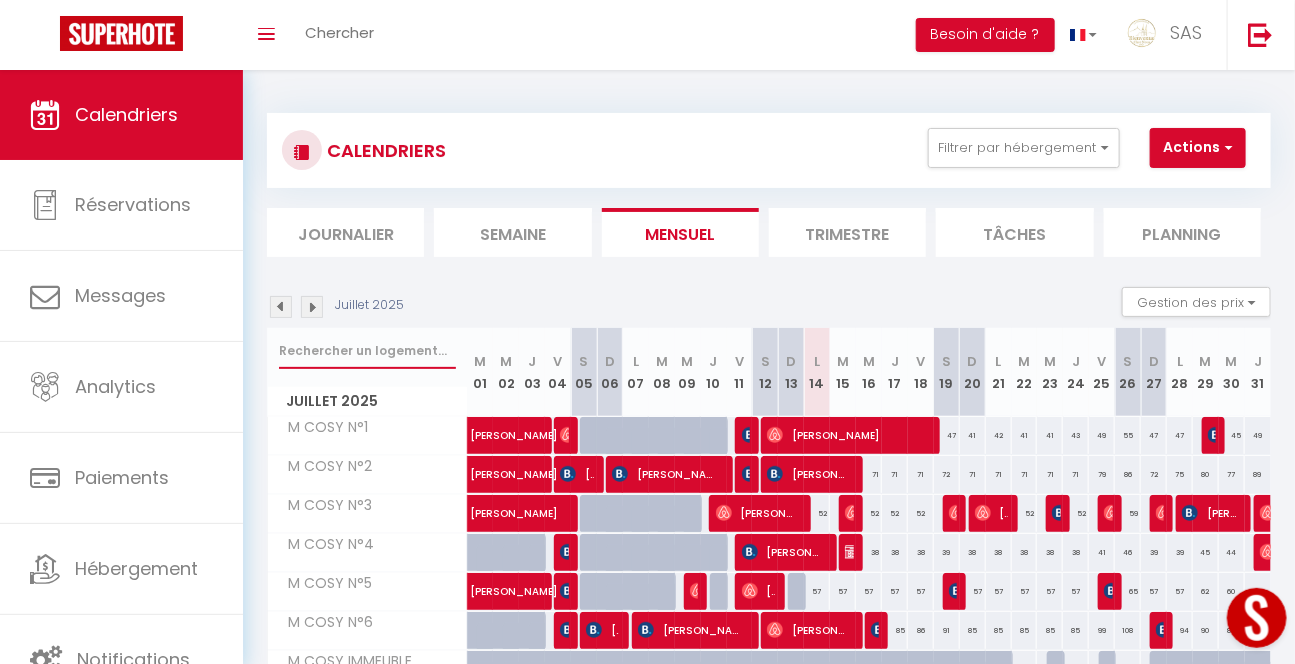 type 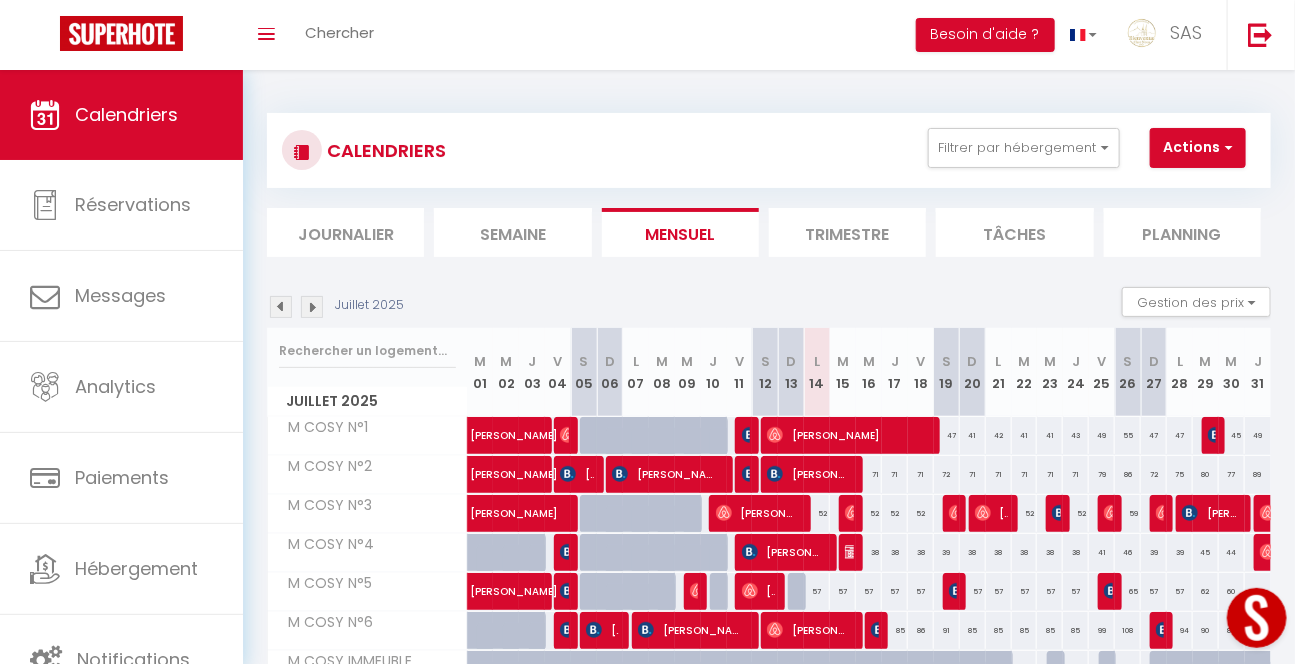 click on "CALENDRIERS
Filtrer par hébergement
LCDP       6 MARCHE AUX POISSONS A     TONNET 17 · [GEOGRAPHIC_DATA]     22 PREFECTURE     51 BLATIN T2     6 PUITS ARTESIEN ·     [GEOGRAPHIC_DATA] · TOUR D'AUVERGNE     AUBRAC F2 TOUR D'AUVERGNE     LE REFUGE · TOUR D'AUVERGNE     COROT 14     PARIOU TOUR D'AUVERGNE     89 FONTGIEVE     [GEOGRAPHIC_DATA] · TOUR D'AUVERGNE     15 PRES BAS     52 [PERSON_NAME] A     35 TREILLE     1  [PERSON_NAME] LADEUIL     31 COTE BLATIN     22 [PERSON_NAME]     9 NATIONAL N°3     9 NATIONAL  N°1     12 B ROUZAUD     11 NOTRE DAME· Loveroom     1 [PERSON_NAME] - ROYAT     13 HOTEL DE [GEOGRAPHIC_DATA]     27 [GEOGRAPHIC_DATA]     25 Pradelle N°3     31  BELLEVUE     100 REPUBLIQUE     90 LIBERATION     107 DORMOY     1 [PERSON_NAME]     GITE - LIBE90 ·  24 personnes     7 DAGUERRE     25 PRADELLE RDC     7 APOLINAIRE     Maison Tour d'Auvergne     4 [PERSON_NAME]  TOUR D'AUVERGNE     57 A  [GEOGRAPHIC_DATA] ·     2 MESANGES AUBIERE" at bounding box center (769, 421) 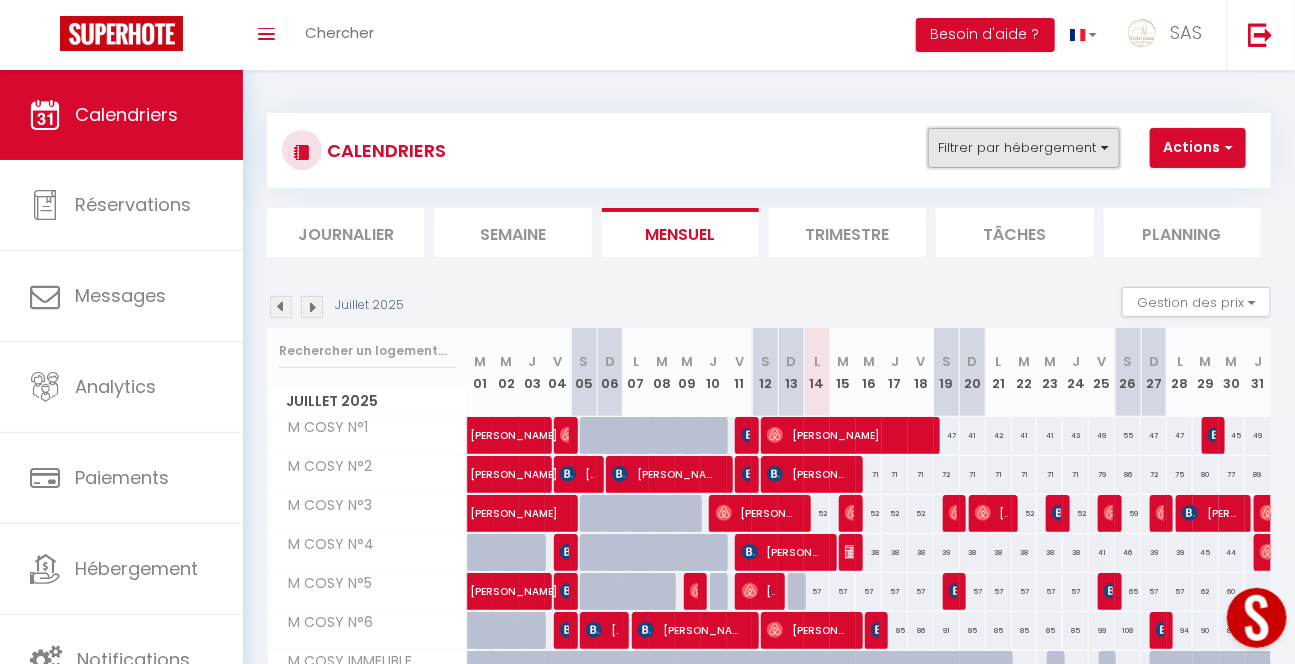 click on "Filtrer par hébergement" at bounding box center [1024, 148] 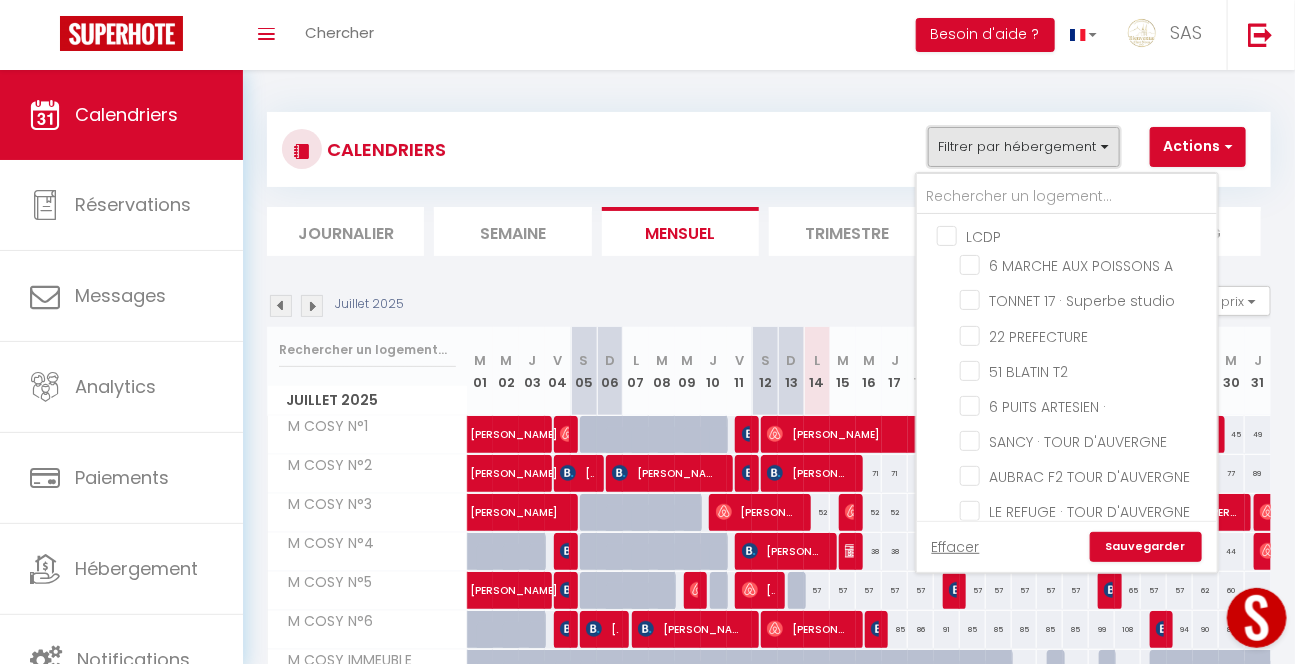 scroll, scrollTop: 0, scrollLeft: 0, axis: both 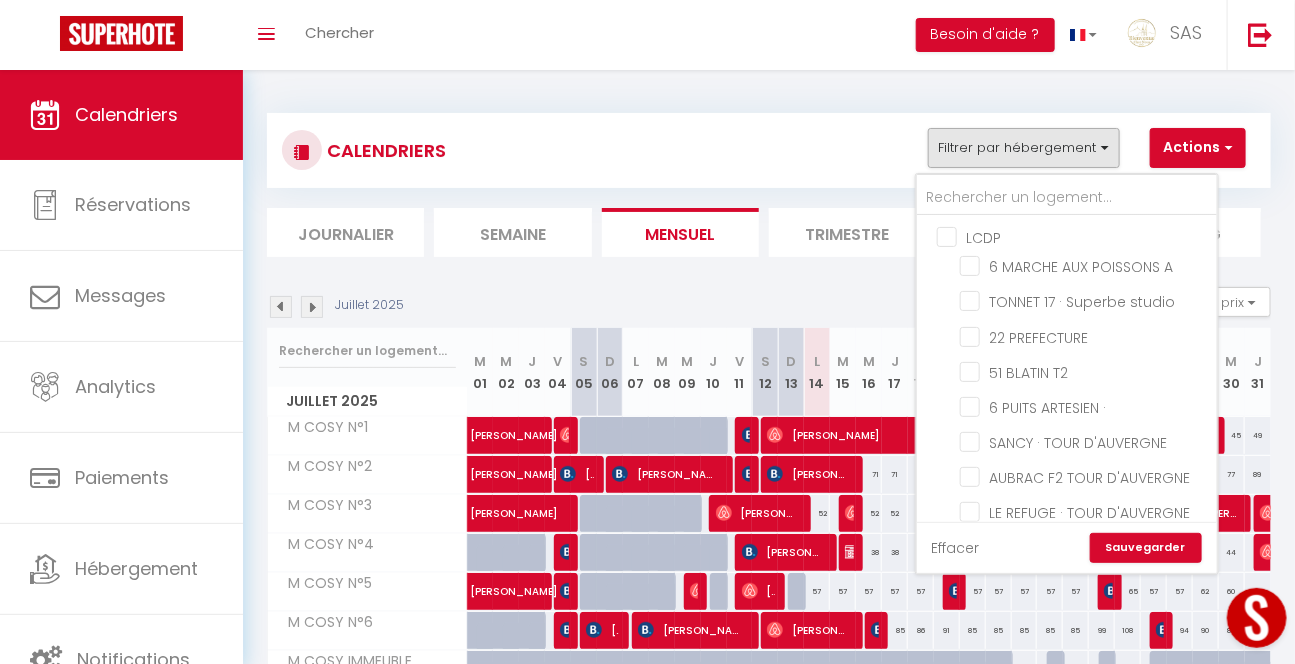 click on "Effacer" at bounding box center (956, 548) 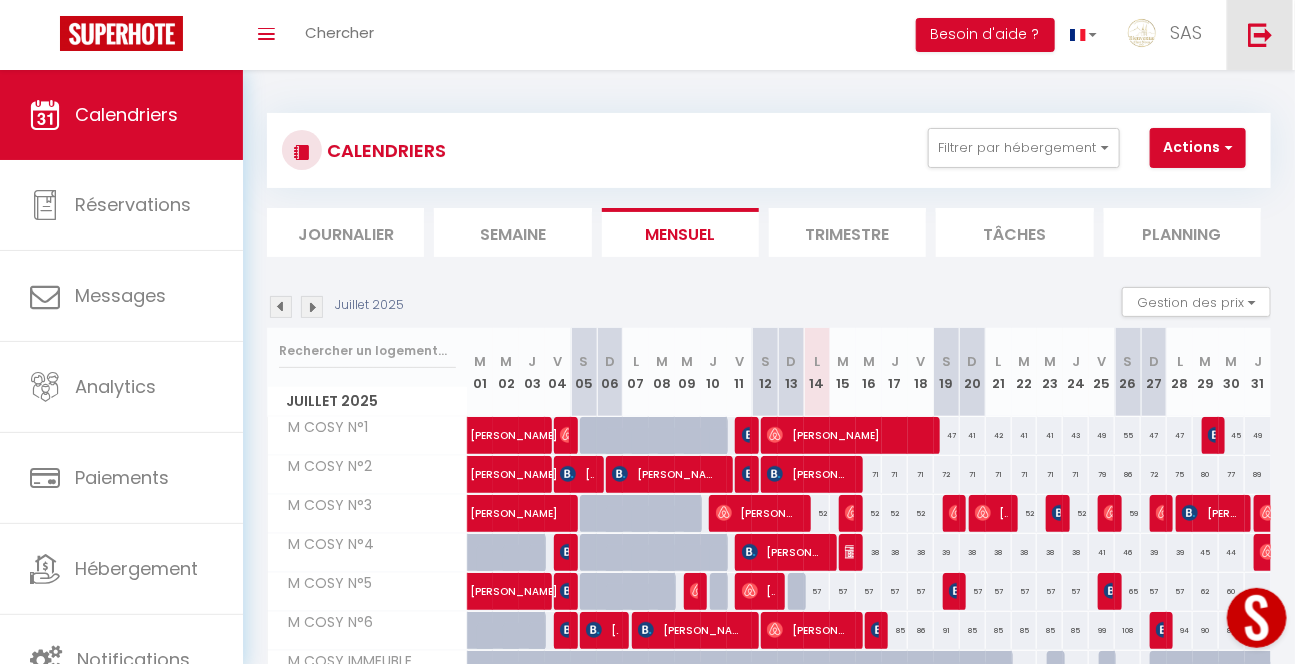 click at bounding box center (1260, 34) 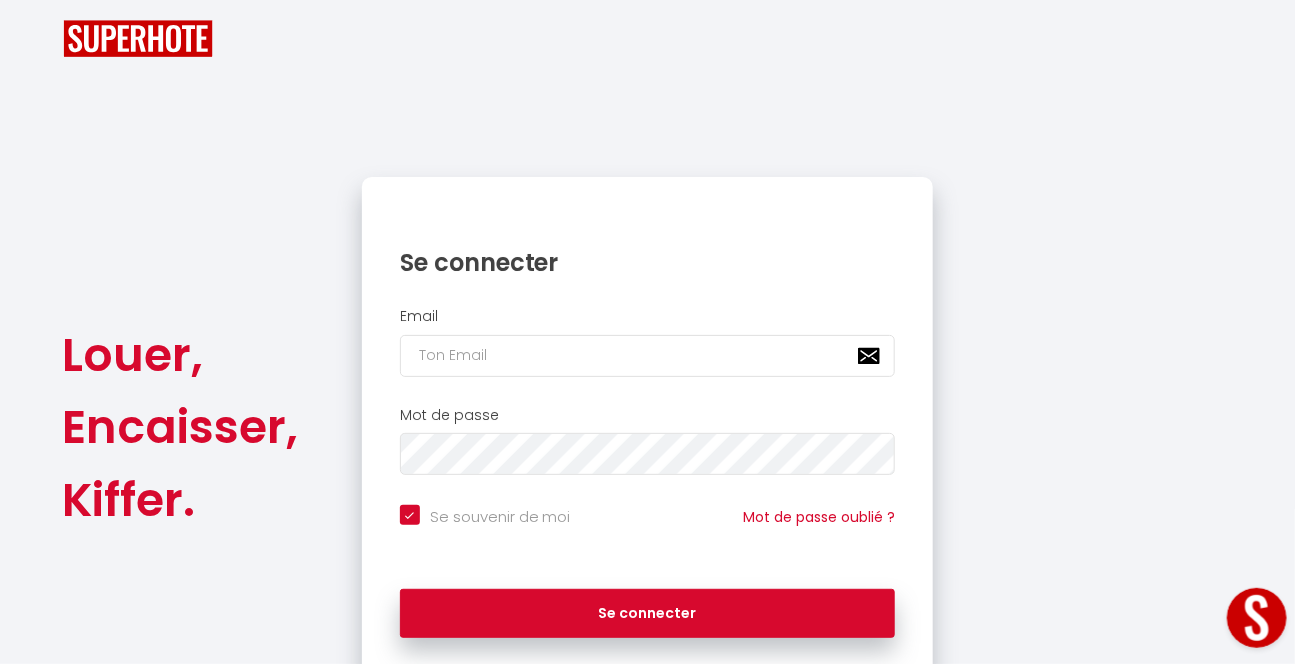 checkbox on "true" 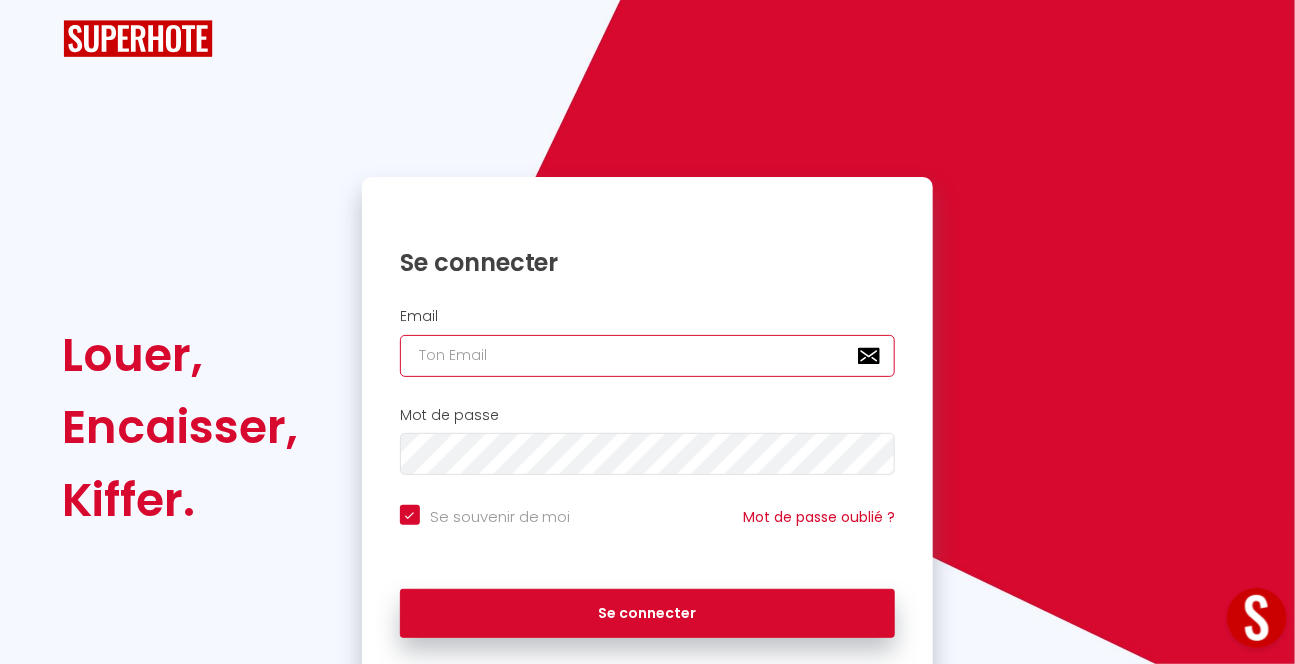 type on "[EMAIL_ADDRESS][DOMAIN_NAME]" 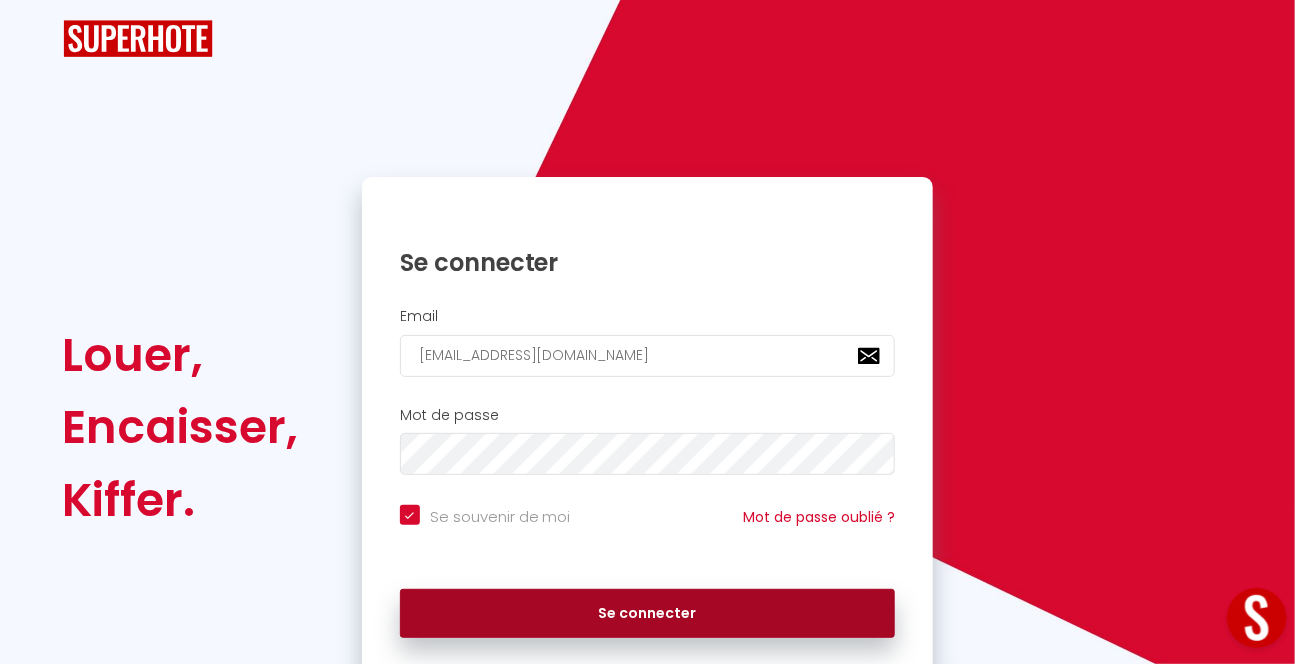 click on "Se connecter" at bounding box center (648, 614) 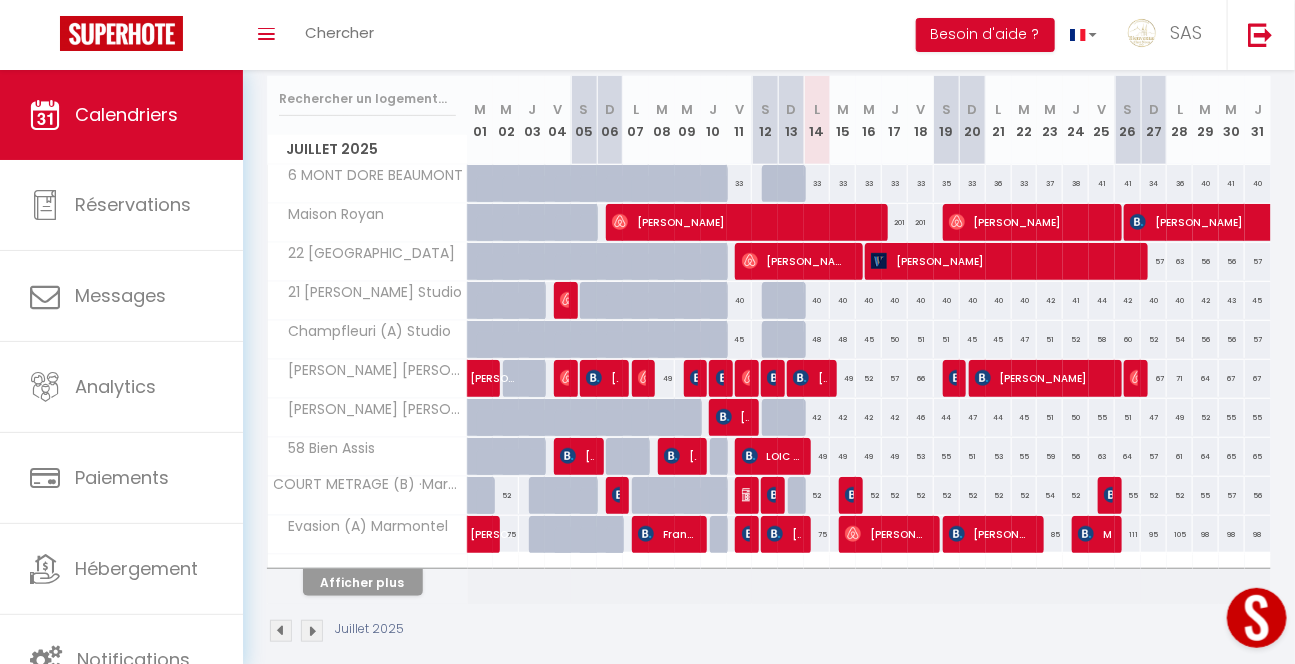 scroll, scrollTop: 285, scrollLeft: 0, axis: vertical 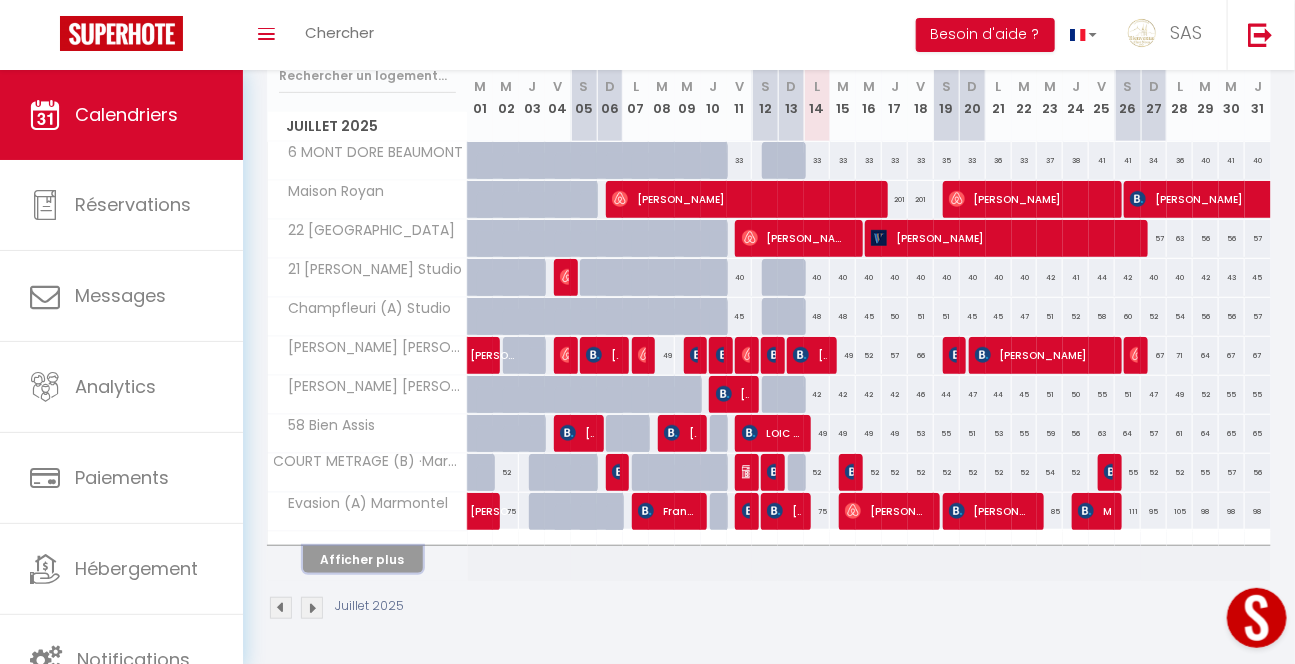 click on "Afficher plus" at bounding box center [363, 559] 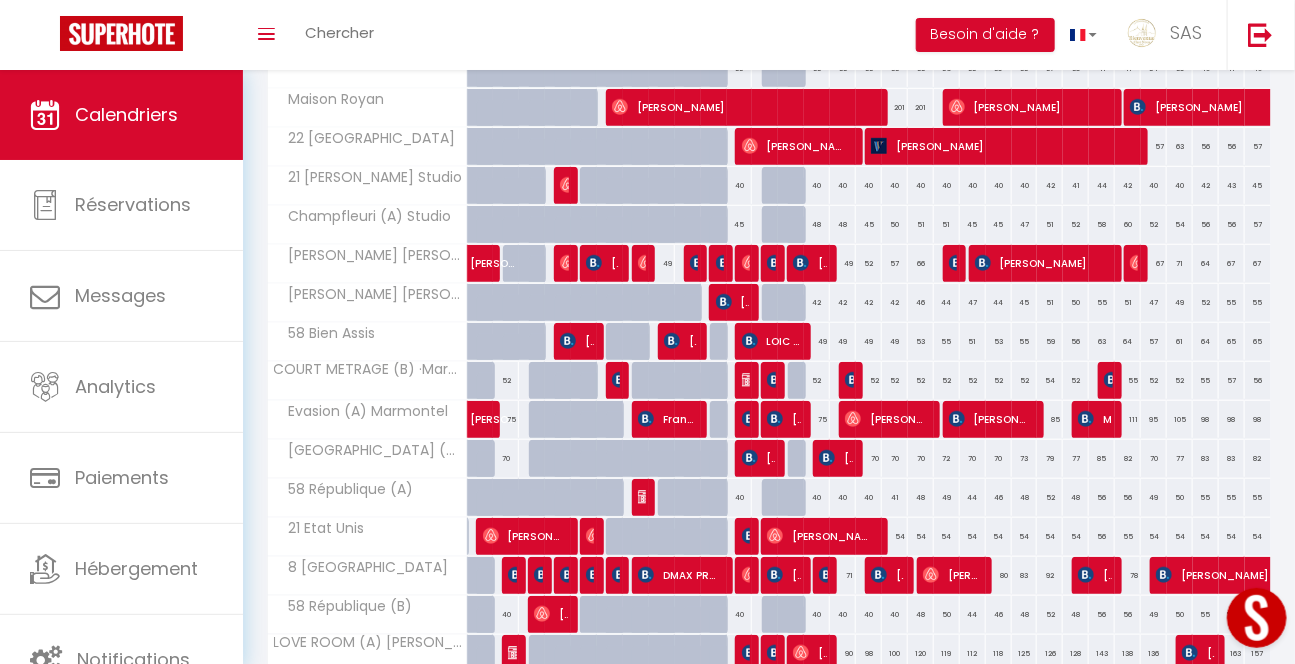 scroll, scrollTop: 390, scrollLeft: 0, axis: vertical 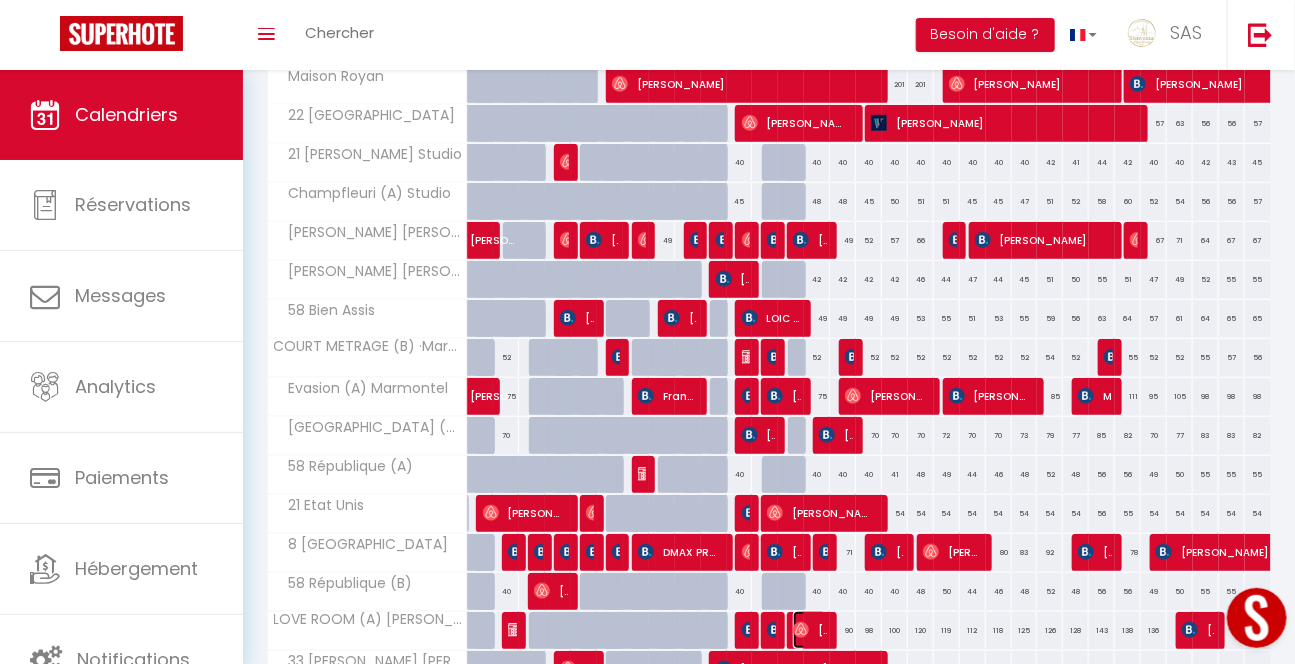 click on "[PERSON_NAME]" at bounding box center (809, 630) 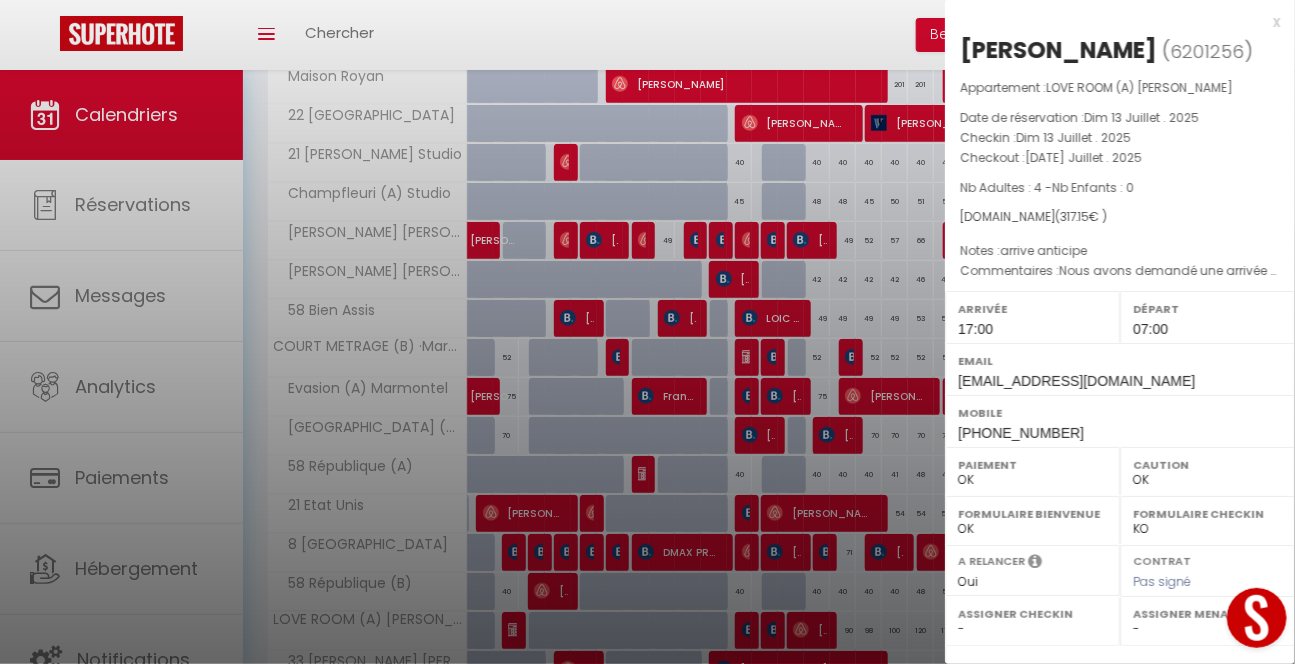 click at bounding box center [647, 332] 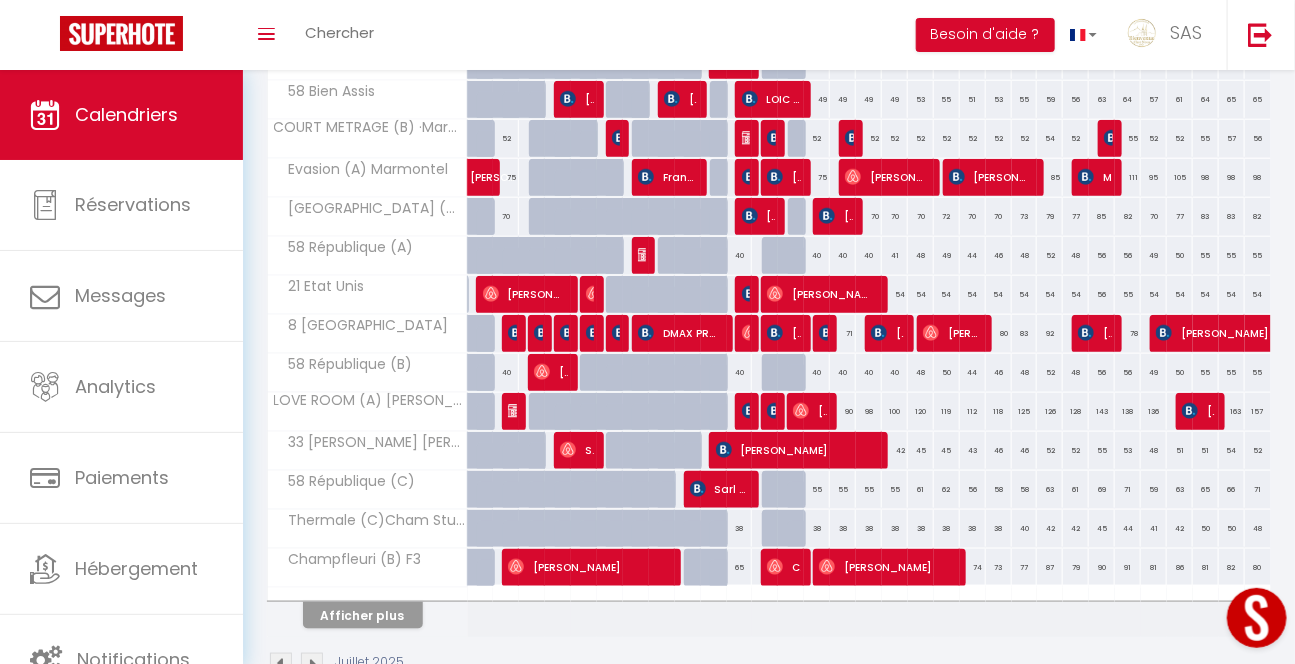 scroll, scrollTop: 615, scrollLeft: 0, axis: vertical 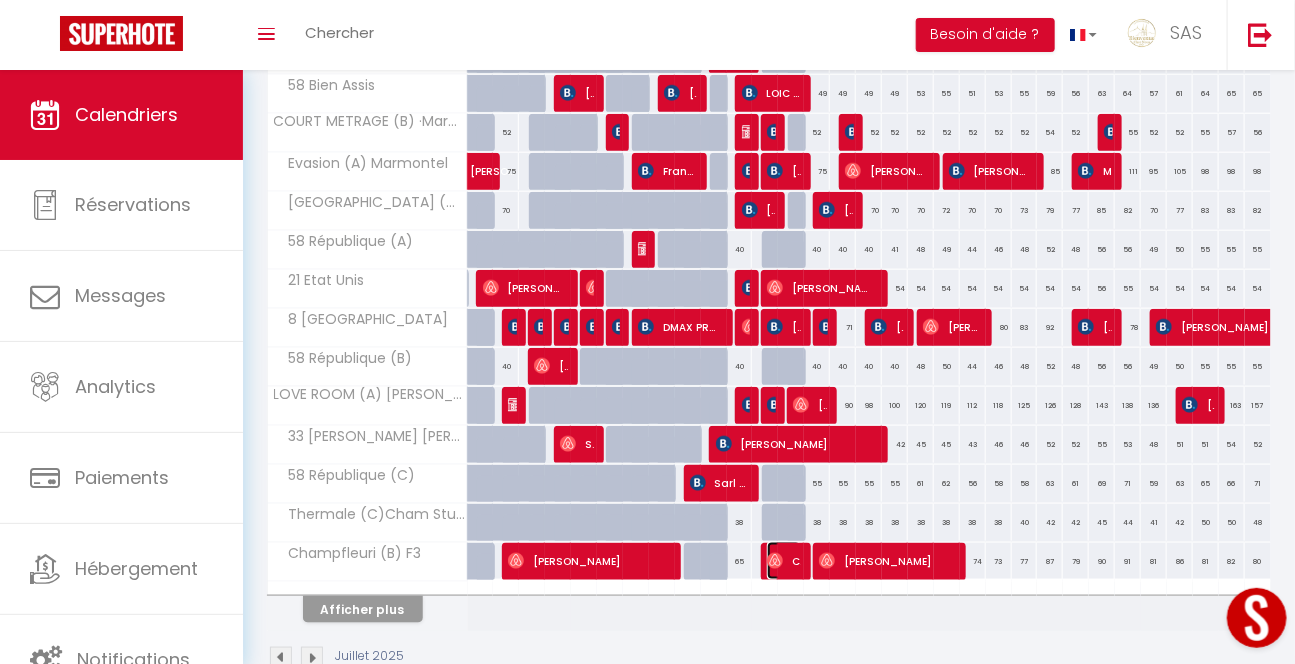 click on "Calix Calix" at bounding box center (783, 561) 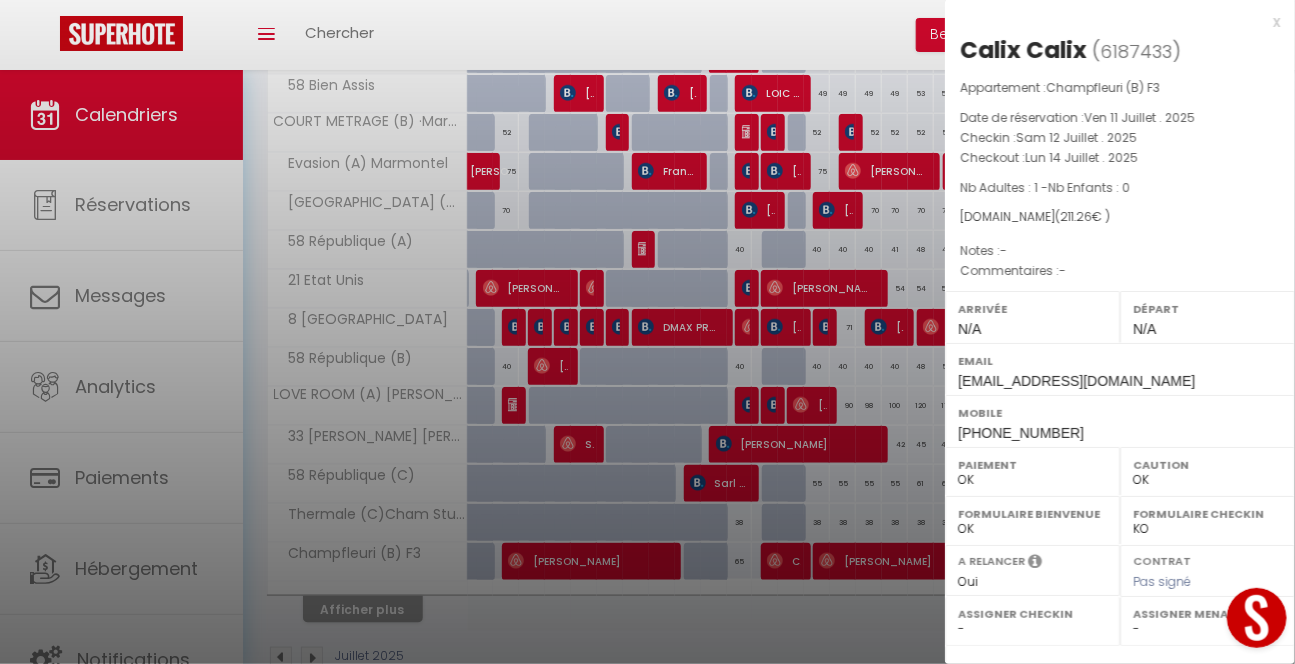 click at bounding box center [647, 332] 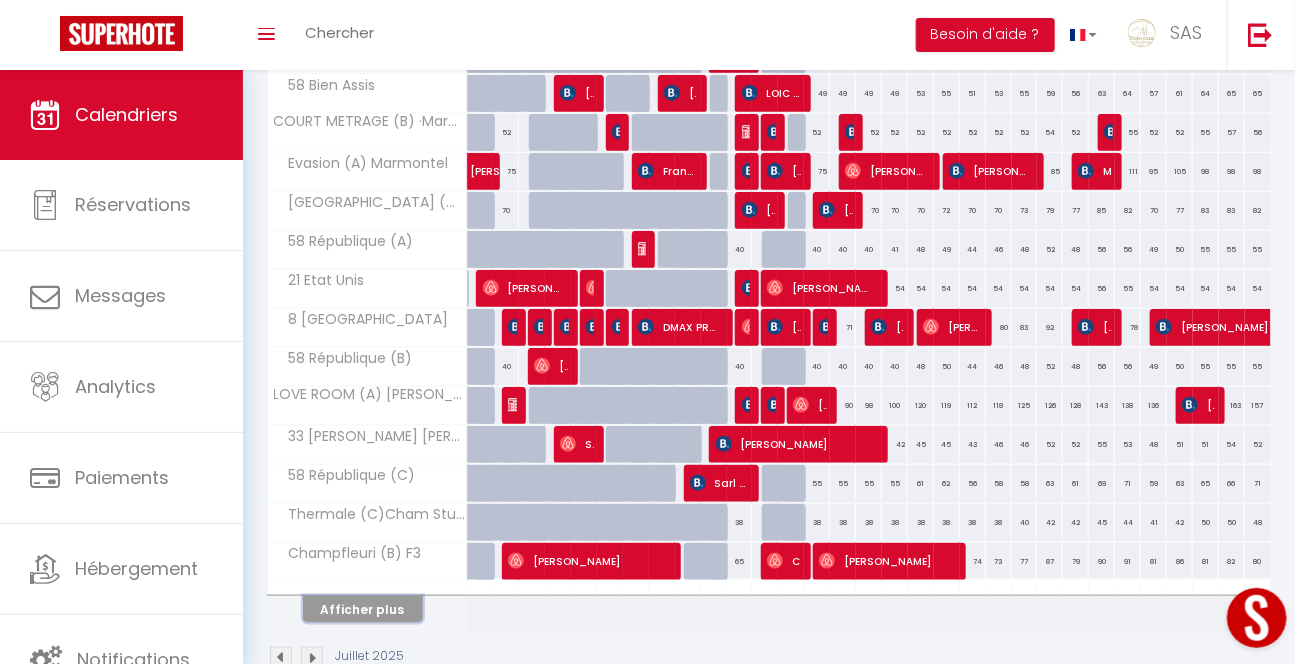 click on "Afficher plus" at bounding box center [363, 609] 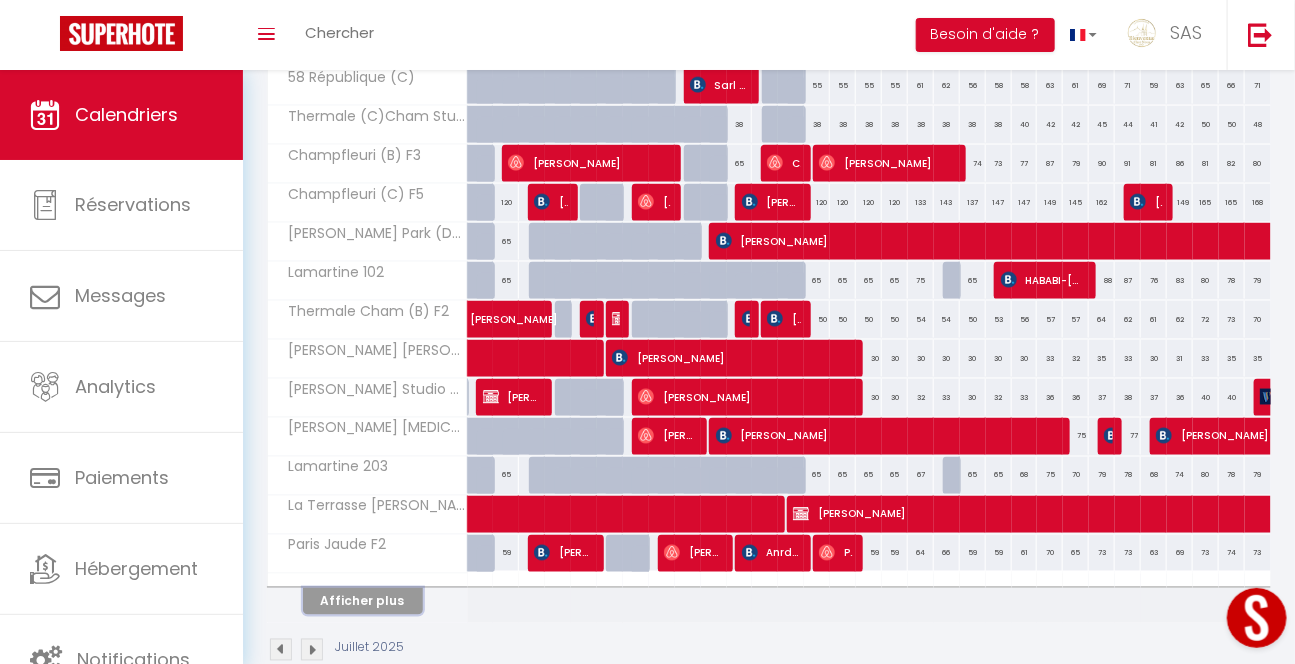 scroll, scrollTop: 1063, scrollLeft: 0, axis: vertical 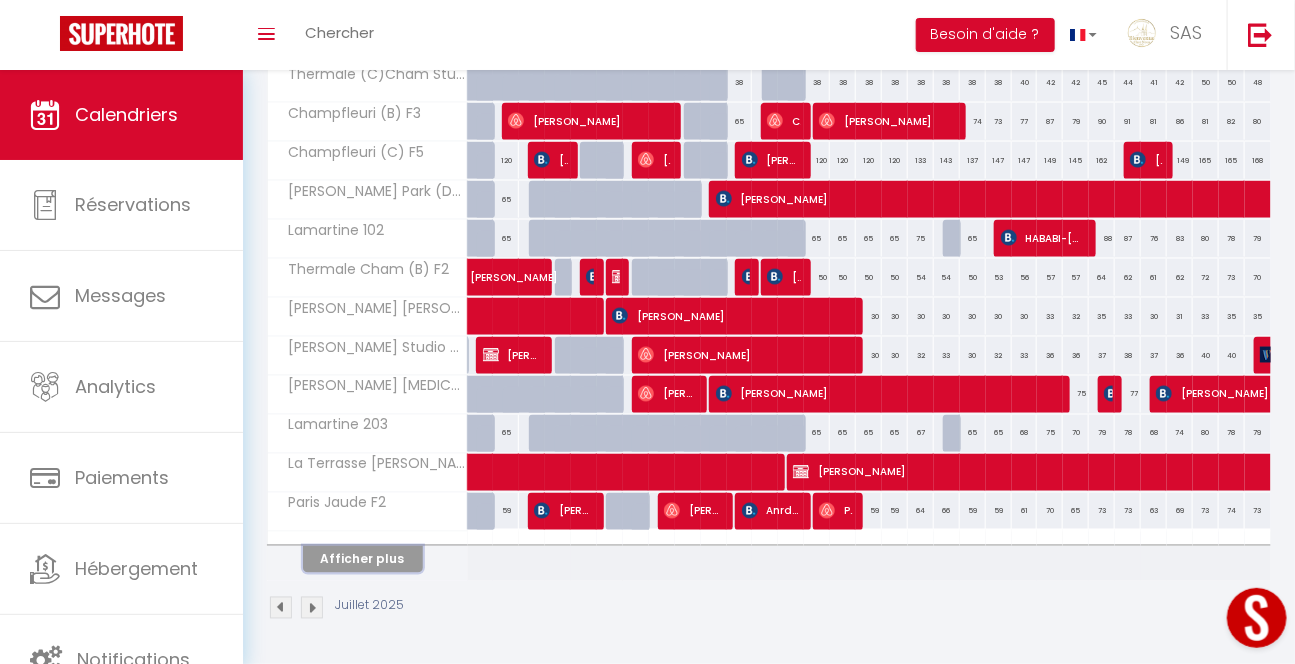 click on "Afficher plus" at bounding box center (363, 559) 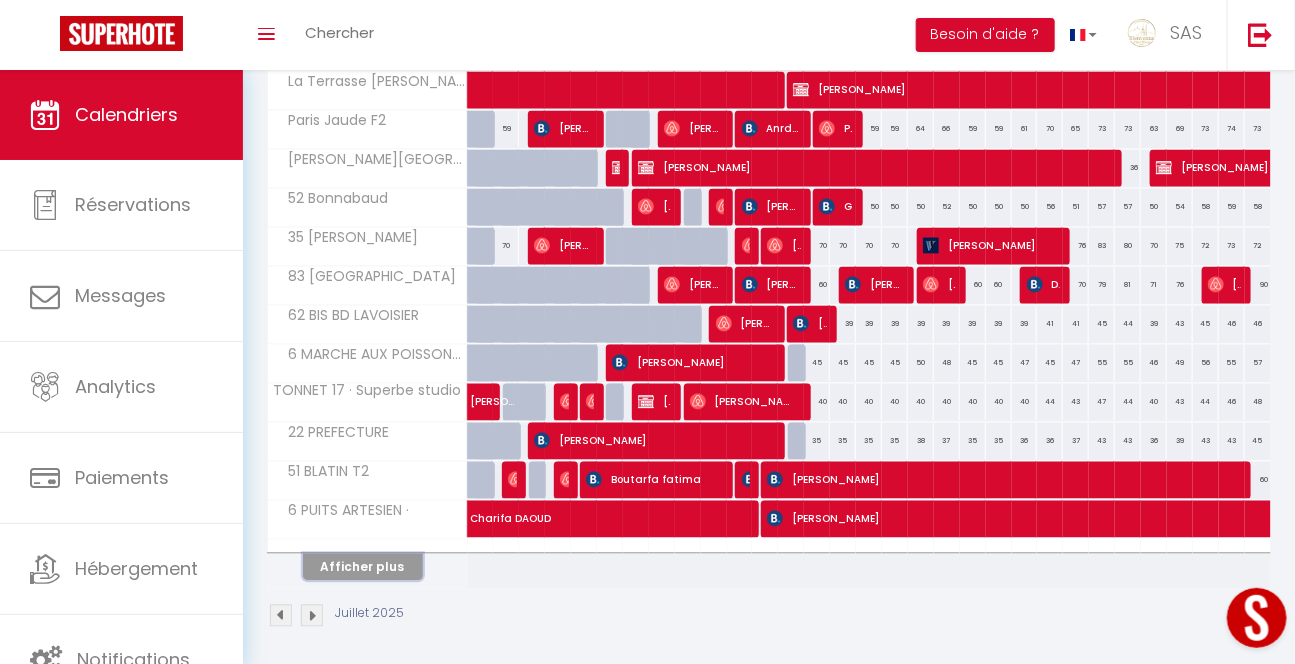 scroll, scrollTop: 1452, scrollLeft: 0, axis: vertical 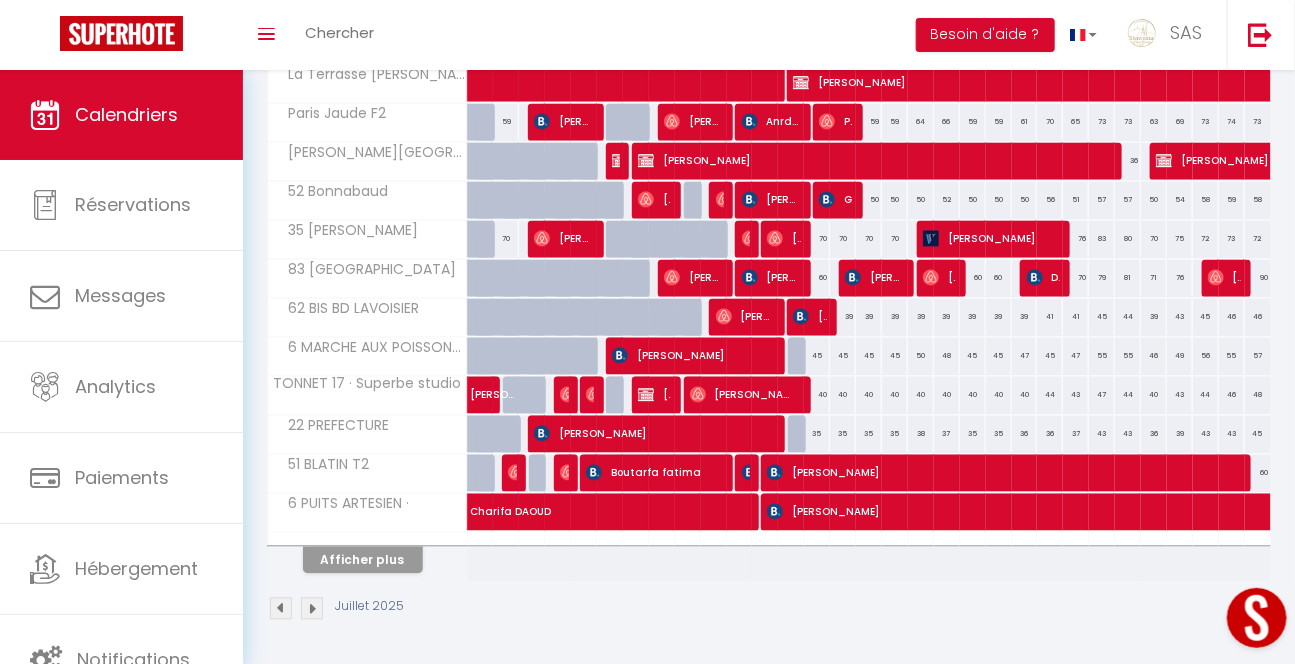 click on "Afficher plus" at bounding box center (368, 556) 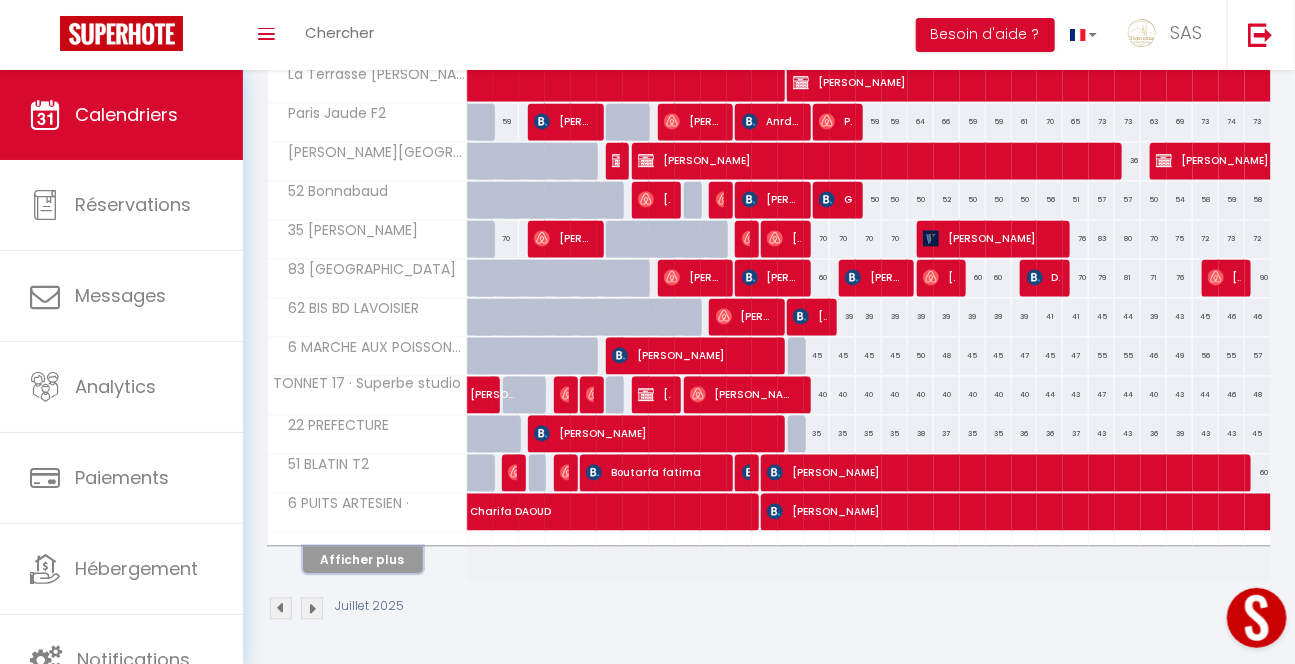 click on "Afficher plus" at bounding box center [363, 559] 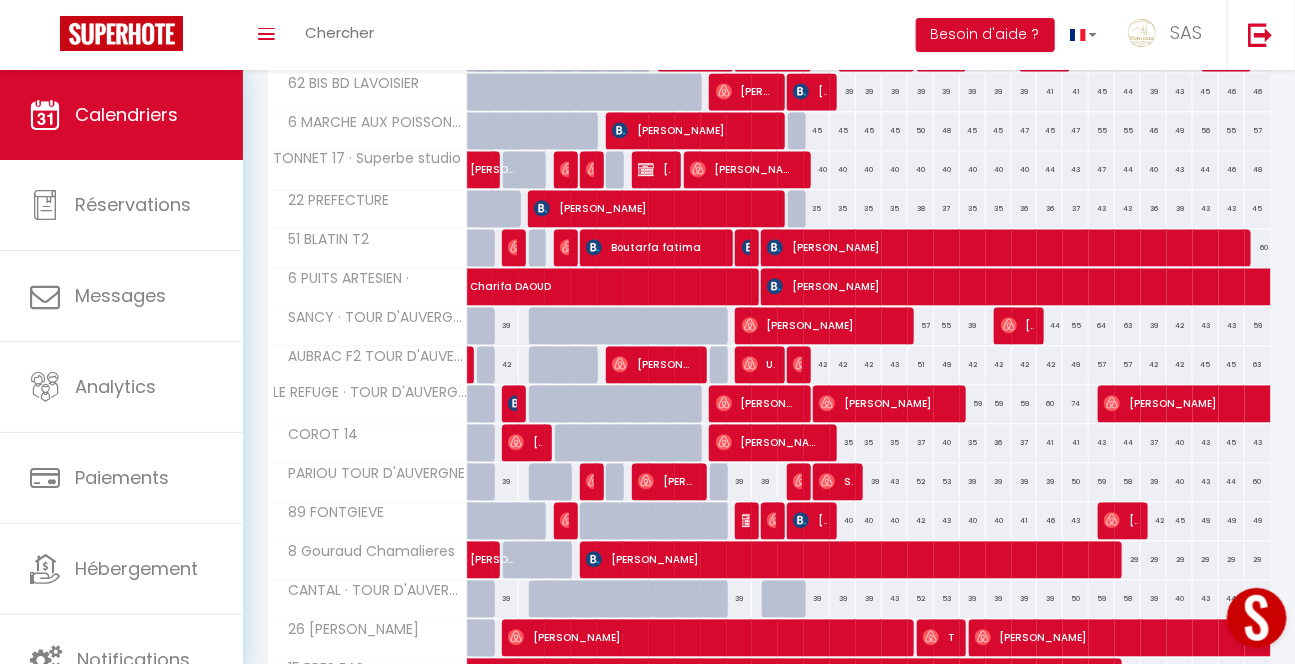 scroll, scrollTop: 1841, scrollLeft: 0, axis: vertical 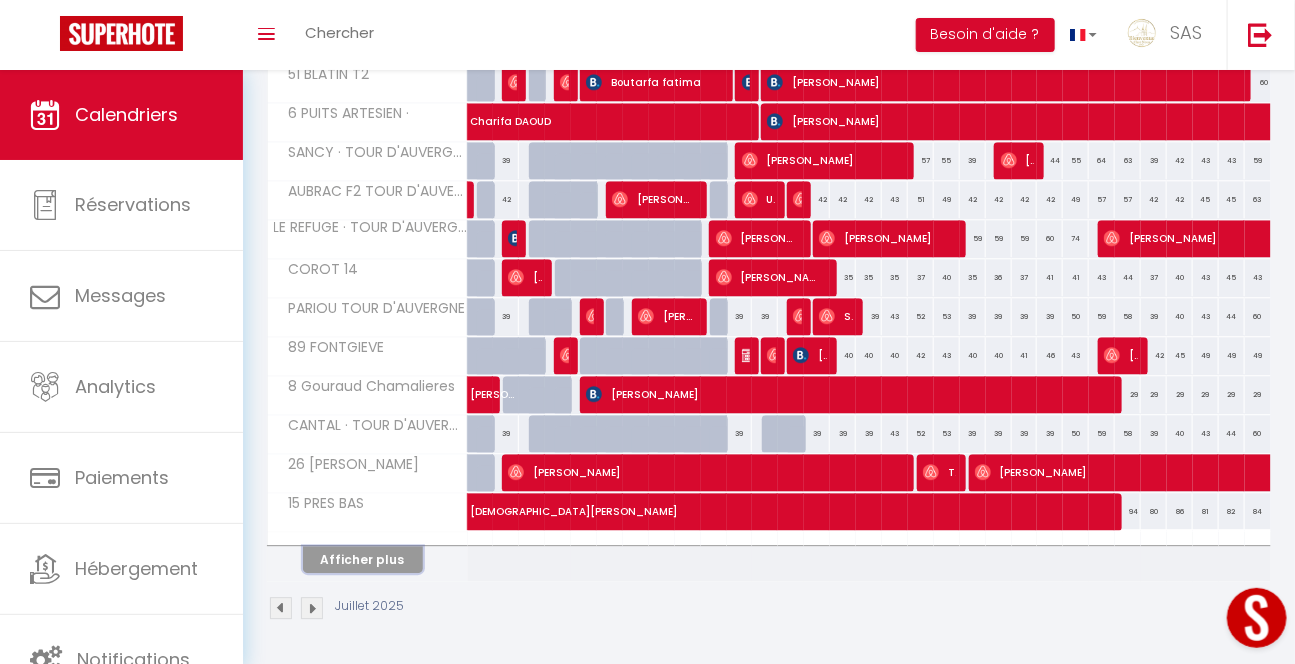click on "Afficher plus" at bounding box center (363, 559) 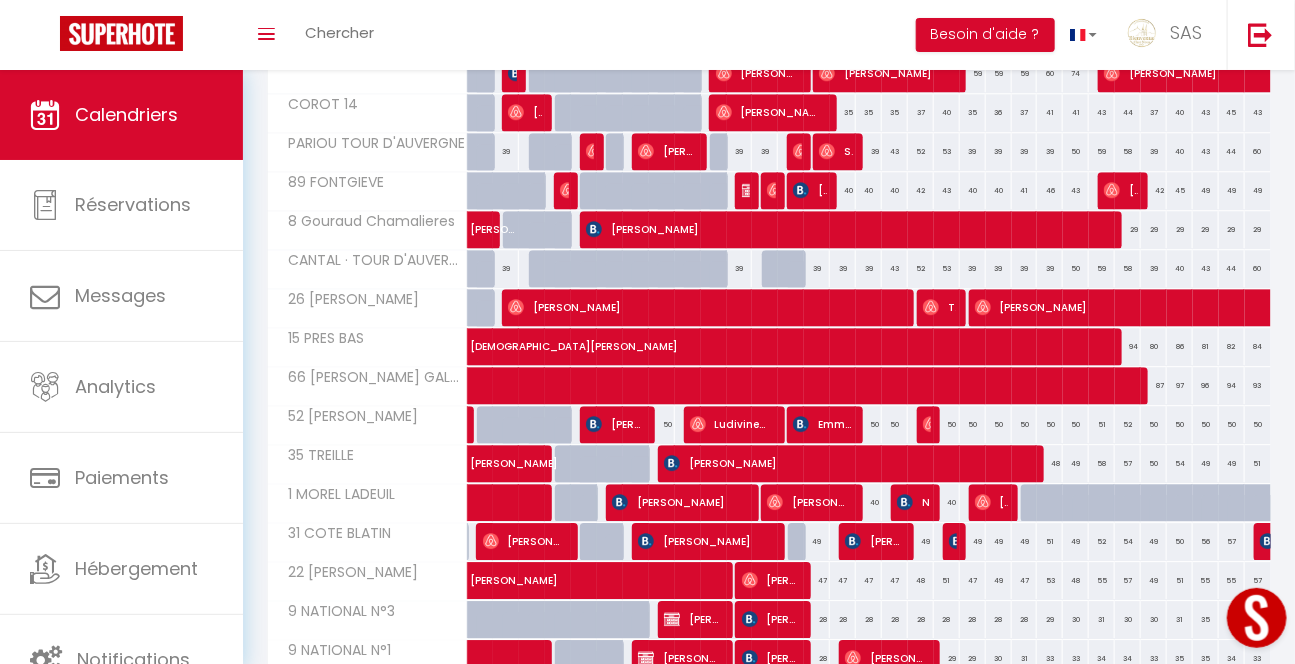 scroll, scrollTop: 2230, scrollLeft: 0, axis: vertical 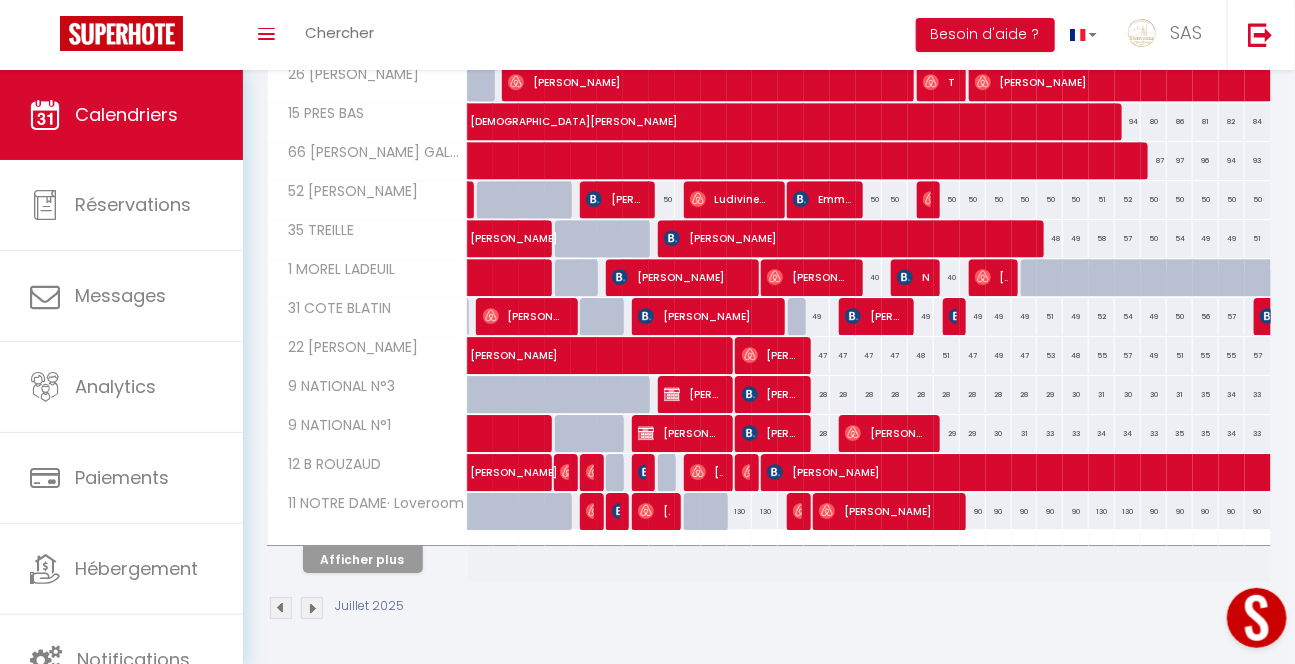 click at bounding box center [800, 512] 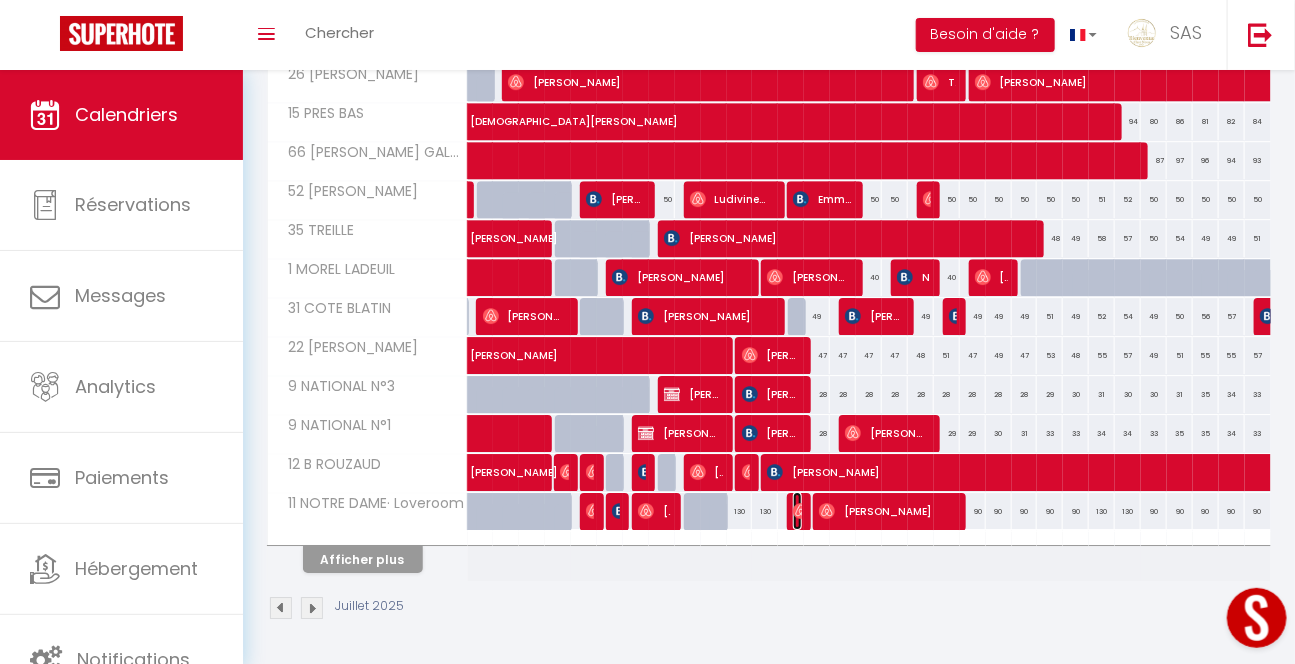 click at bounding box center [801, 511] 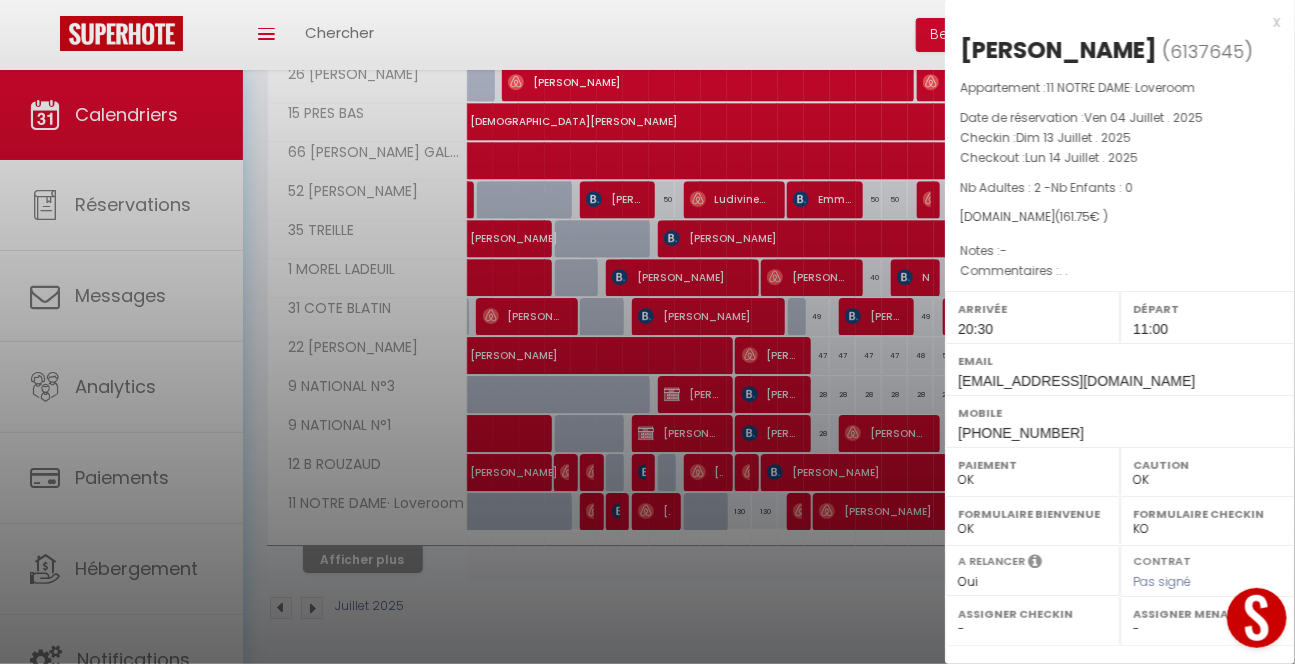 click at bounding box center (647, 332) 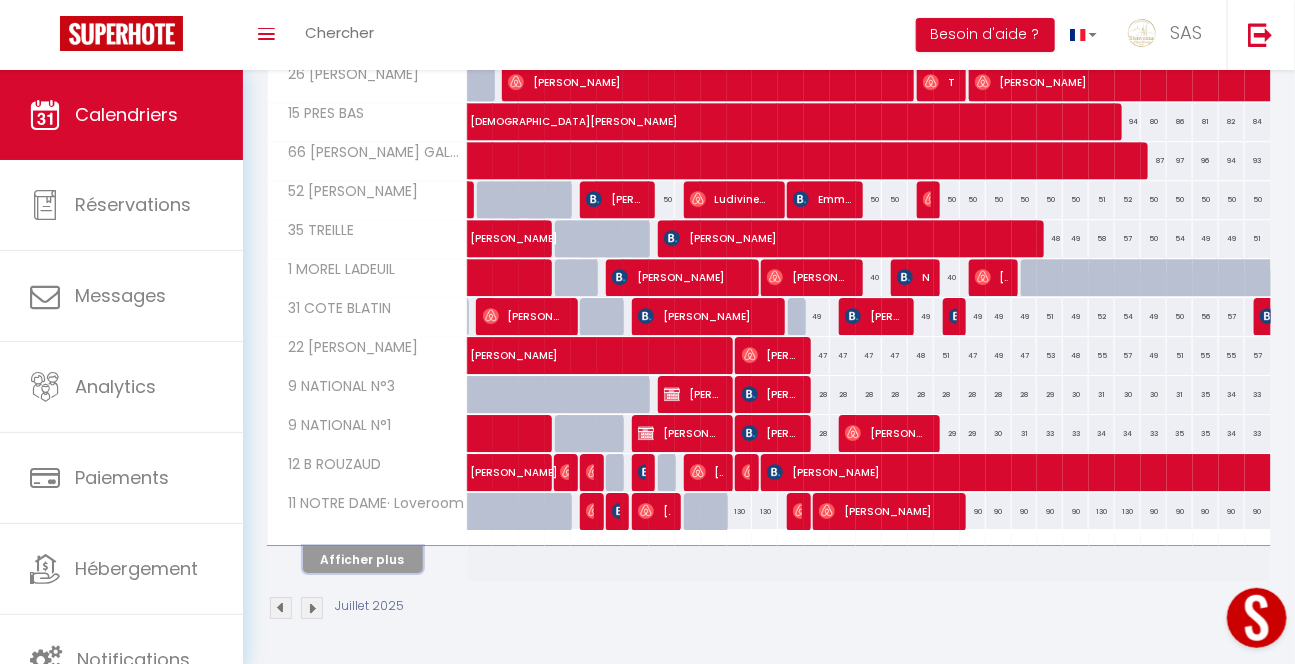 click on "Afficher plus" at bounding box center (363, 559) 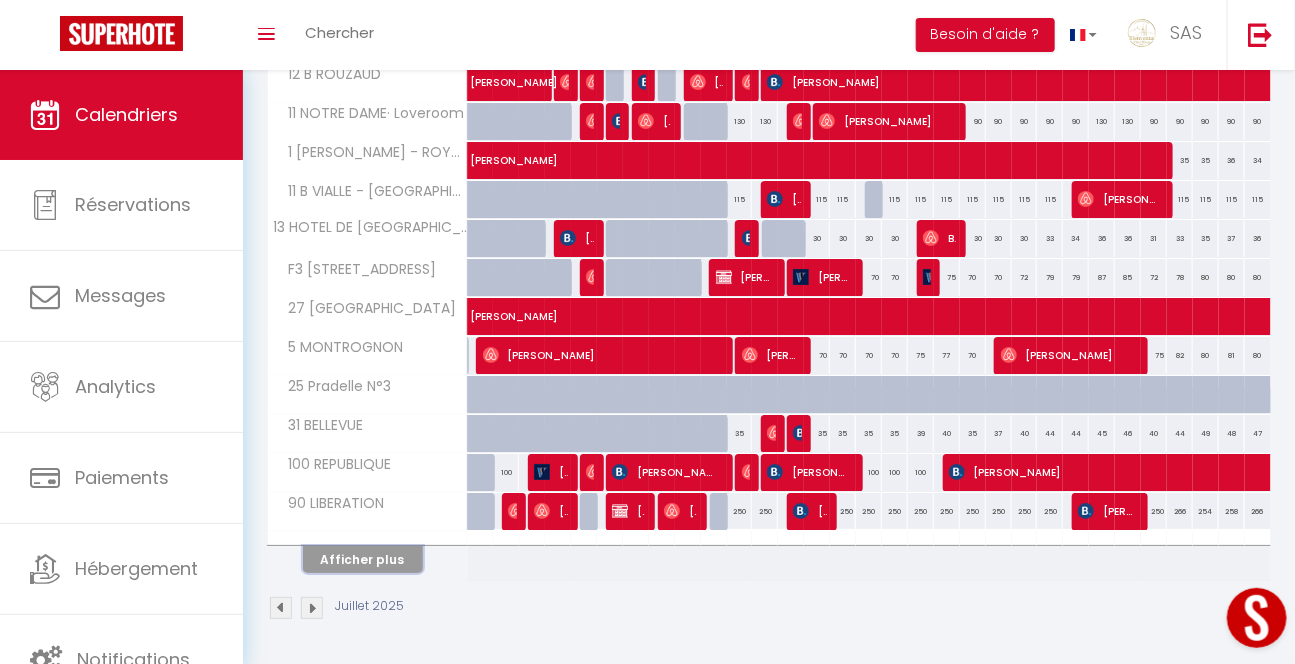 scroll, scrollTop: 2618, scrollLeft: 0, axis: vertical 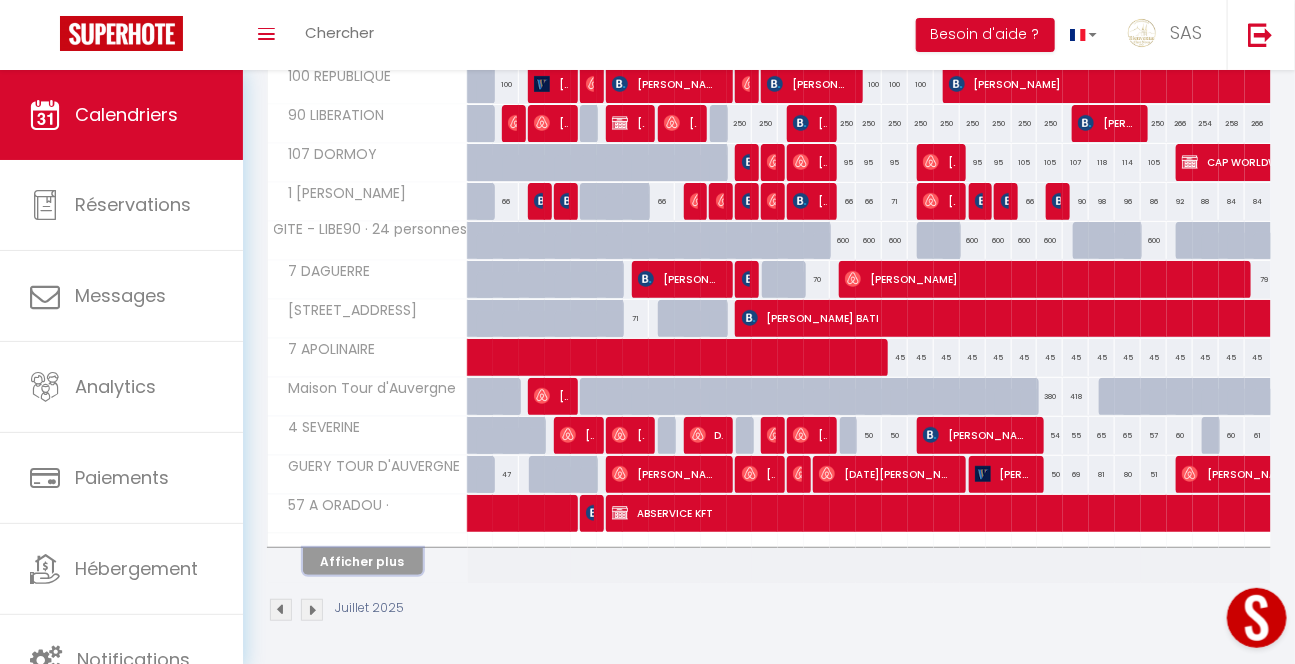 click on "Afficher plus" at bounding box center (363, 561) 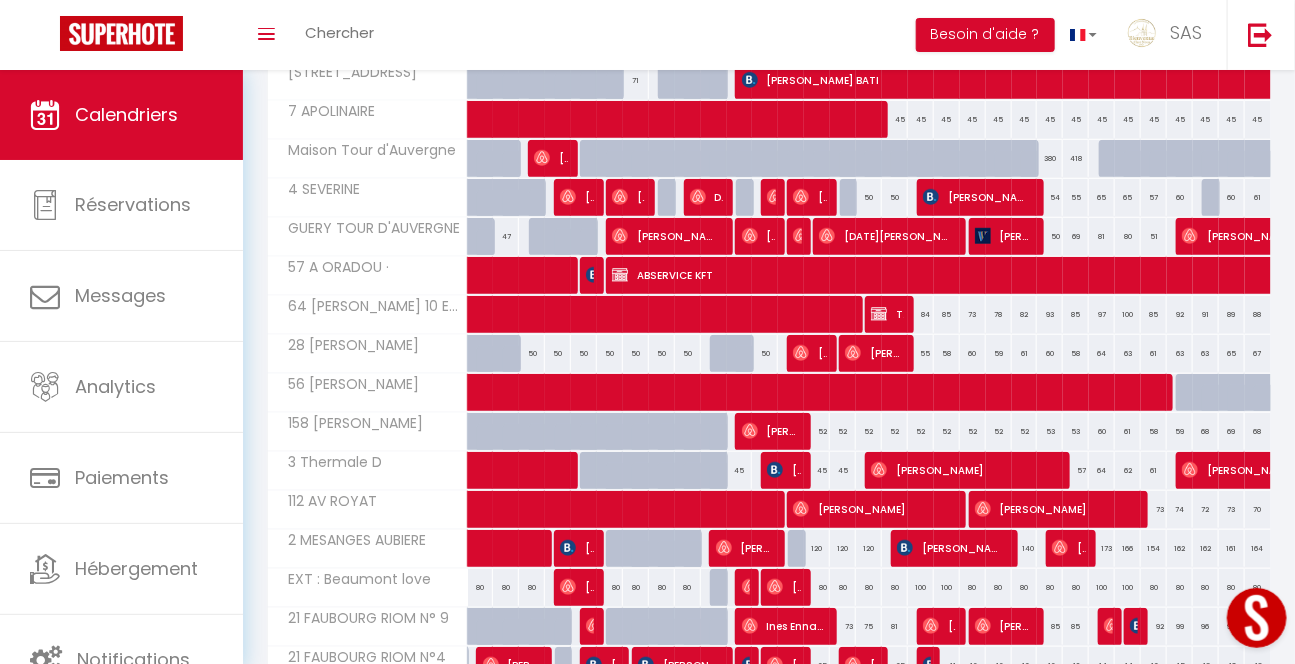 scroll, scrollTop: 3397, scrollLeft: 0, axis: vertical 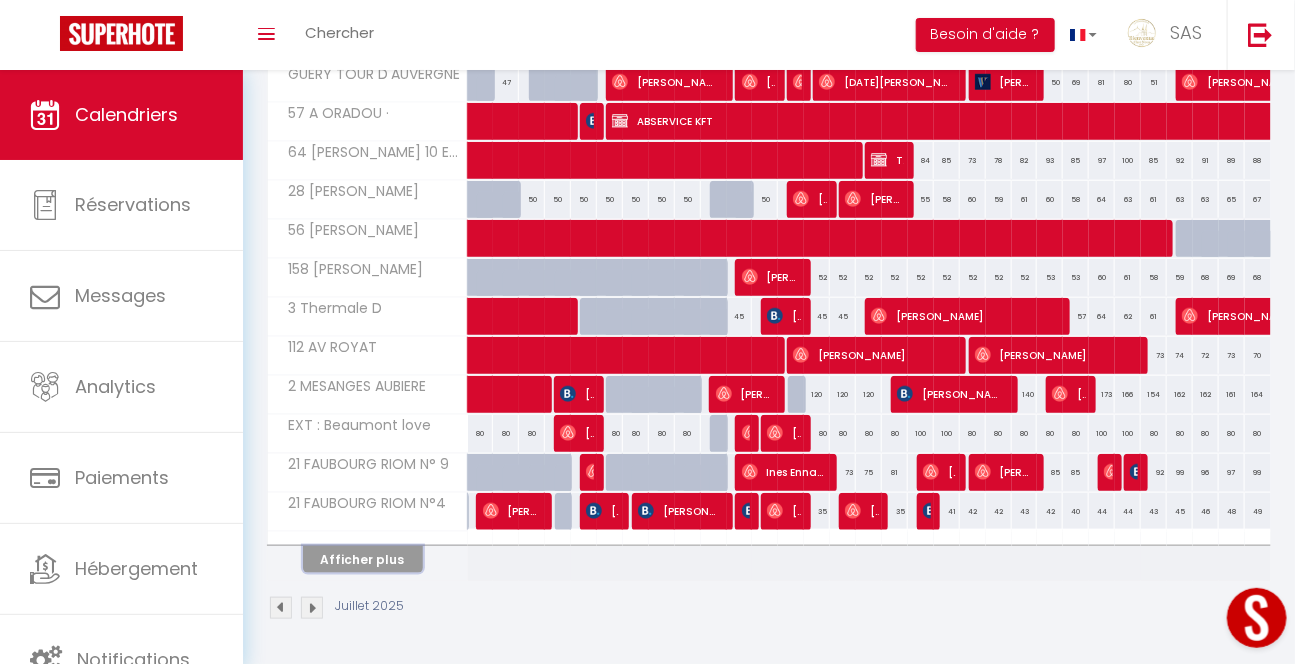 click on "Afficher plus" at bounding box center (363, 559) 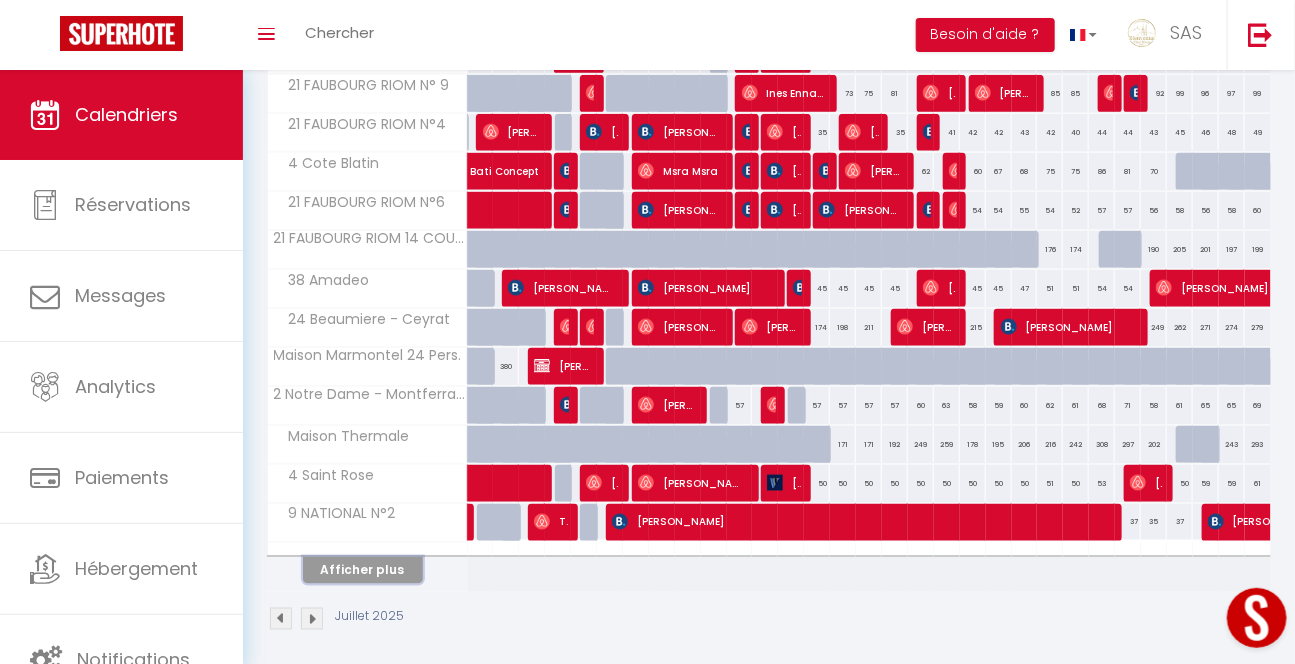 scroll, scrollTop: 3786, scrollLeft: 0, axis: vertical 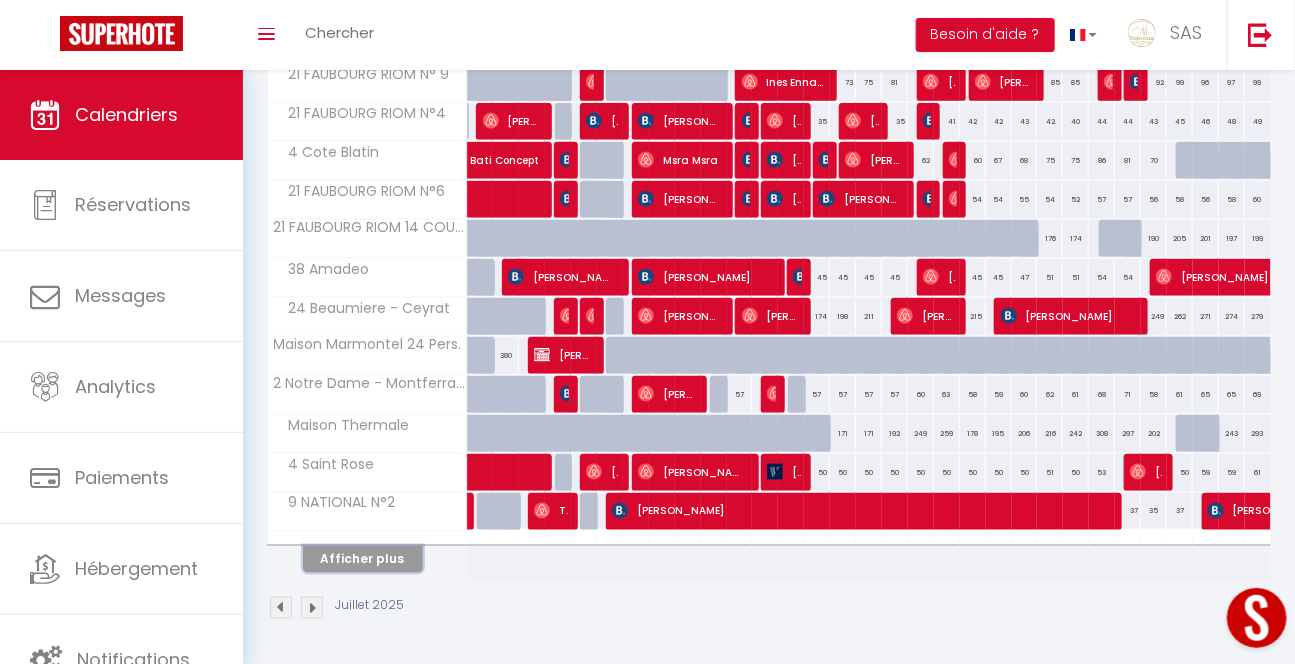 click on "Afficher plus" at bounding box center (363, 559) 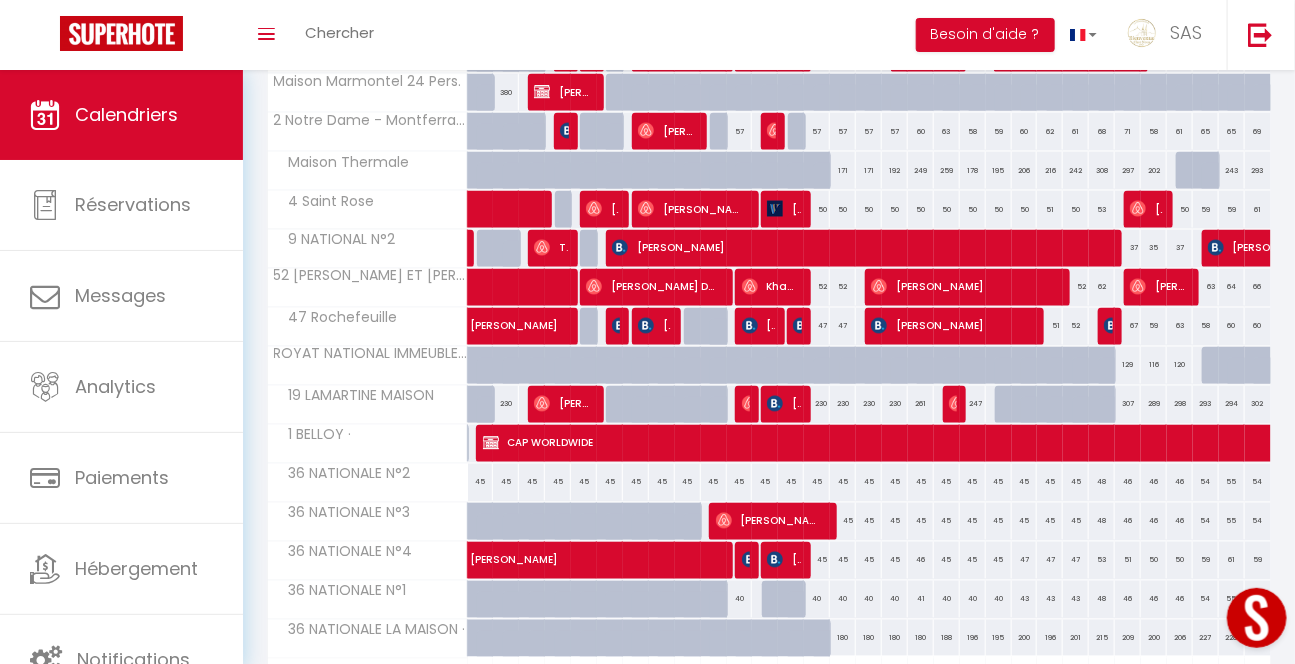 scroll, scrollTop: 4175, scrollLeft: 0, axis: vertical 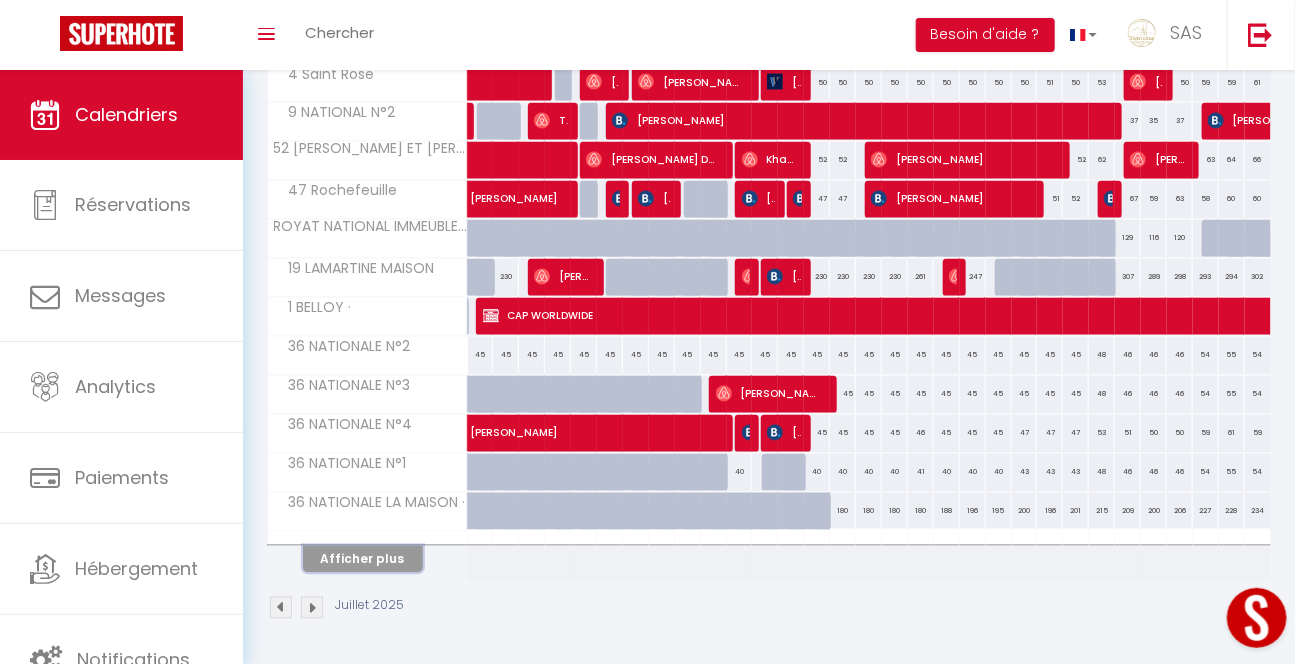 click on "Afficher plus" at bounding box center [363, 559] 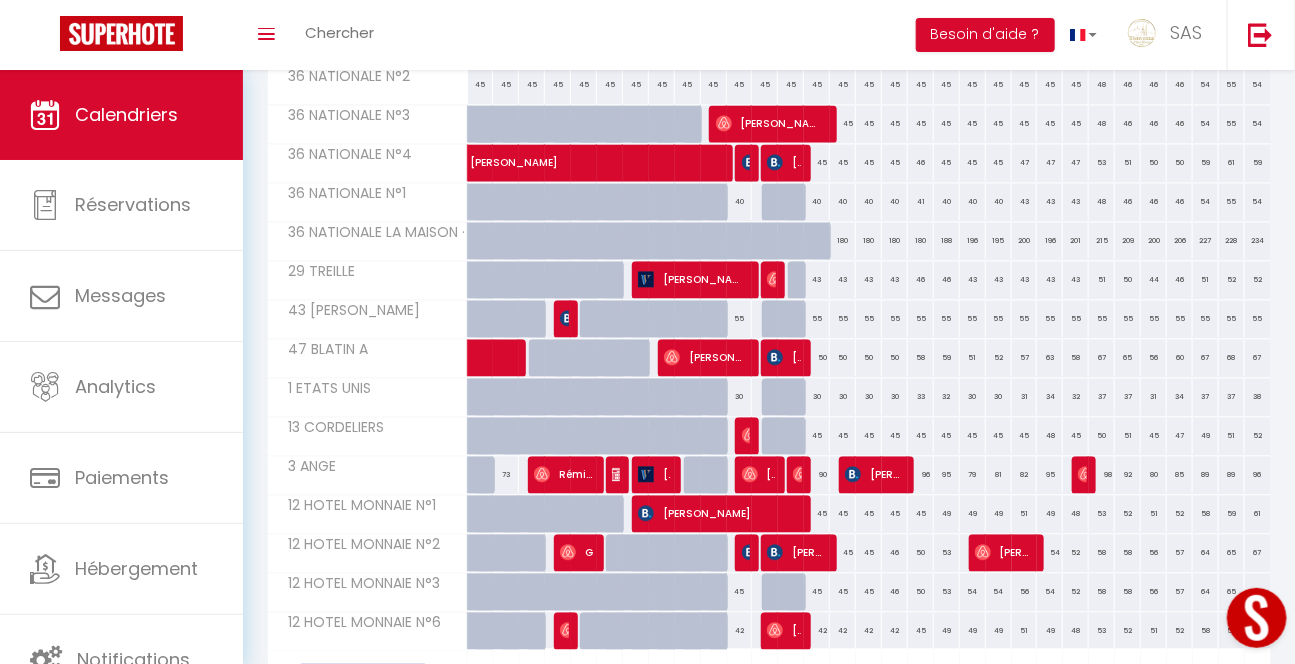 scroll, scrollTop: 4565, scrollLeft: 0, axis: vertical 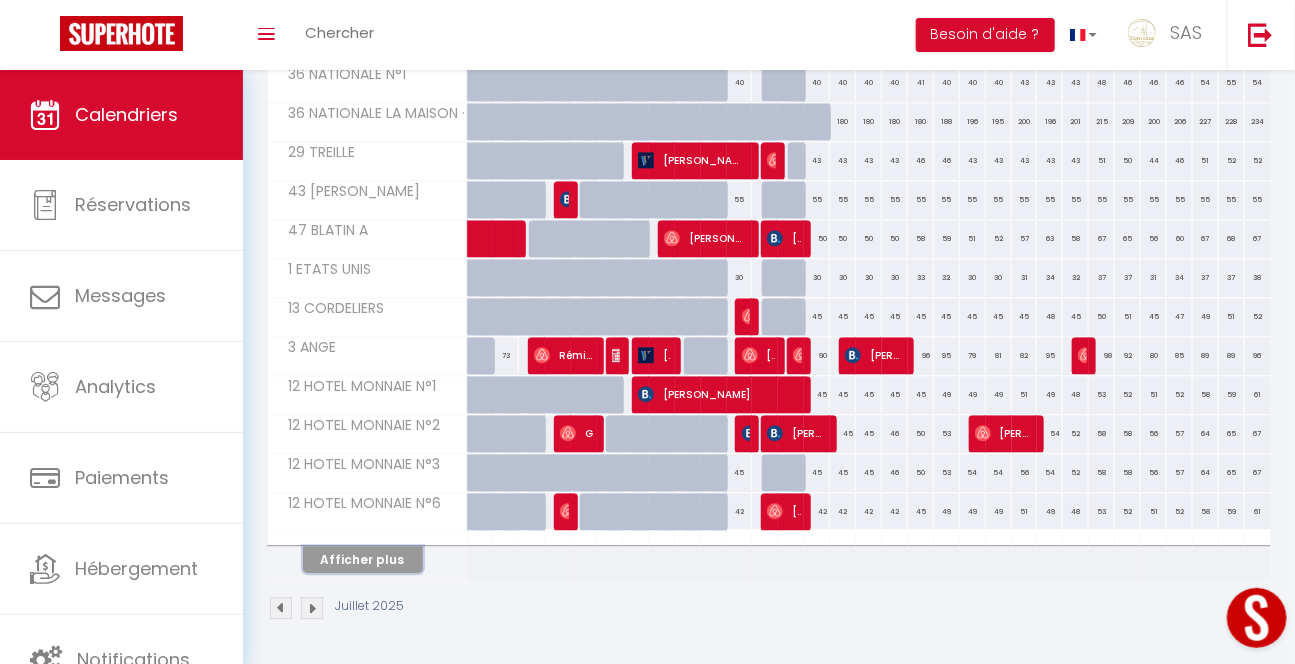click on "Afficher plus" at bounding box center [363, 559] 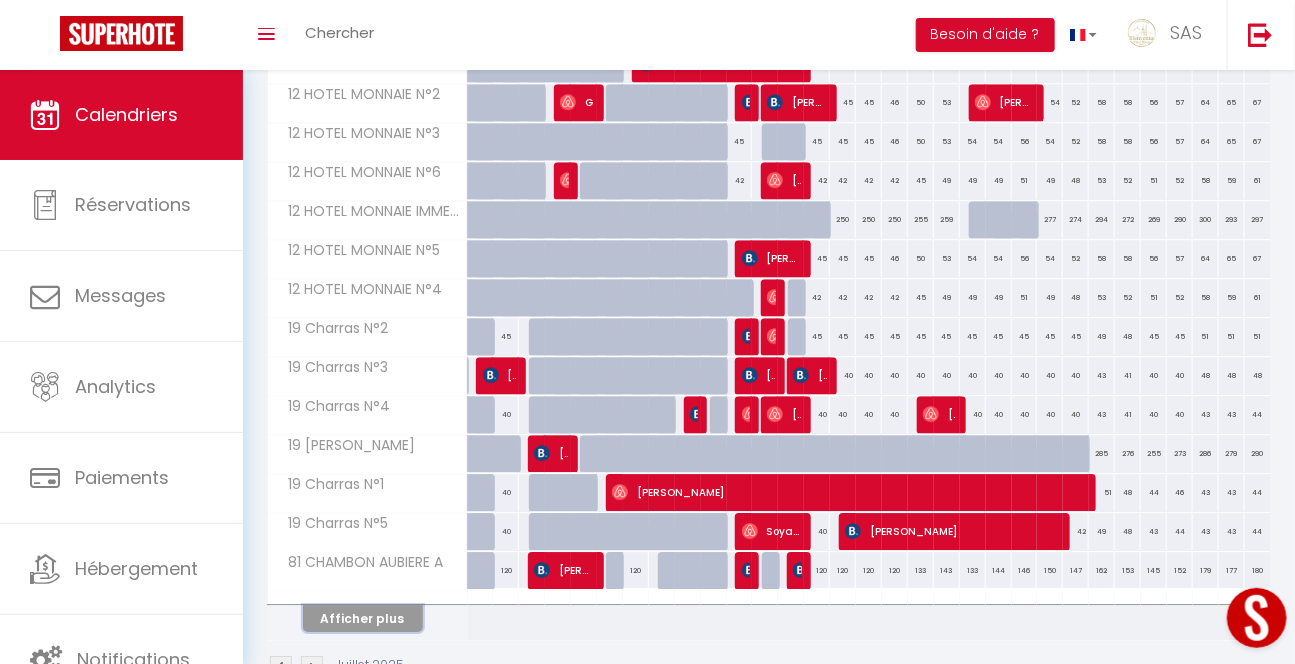 scroll, scrollTop: 4954, scrollLeft: 0, axis: vertical 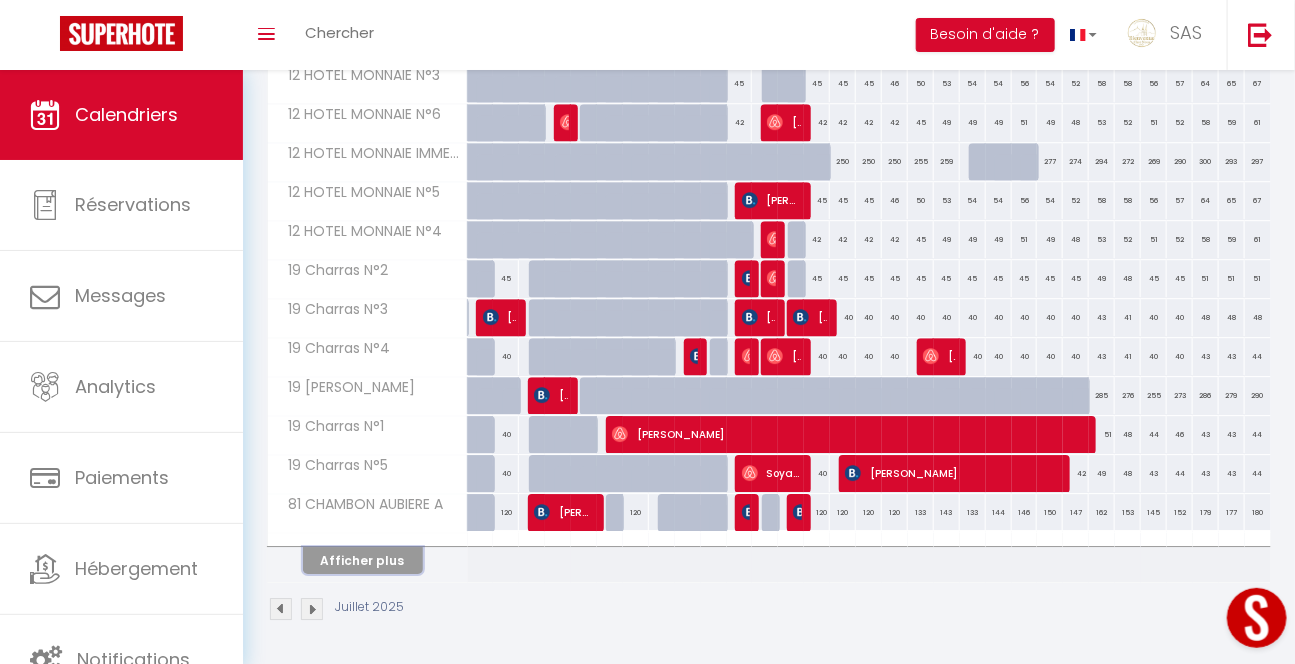 click on "Afficher plus" at bounding box center [363, 560] 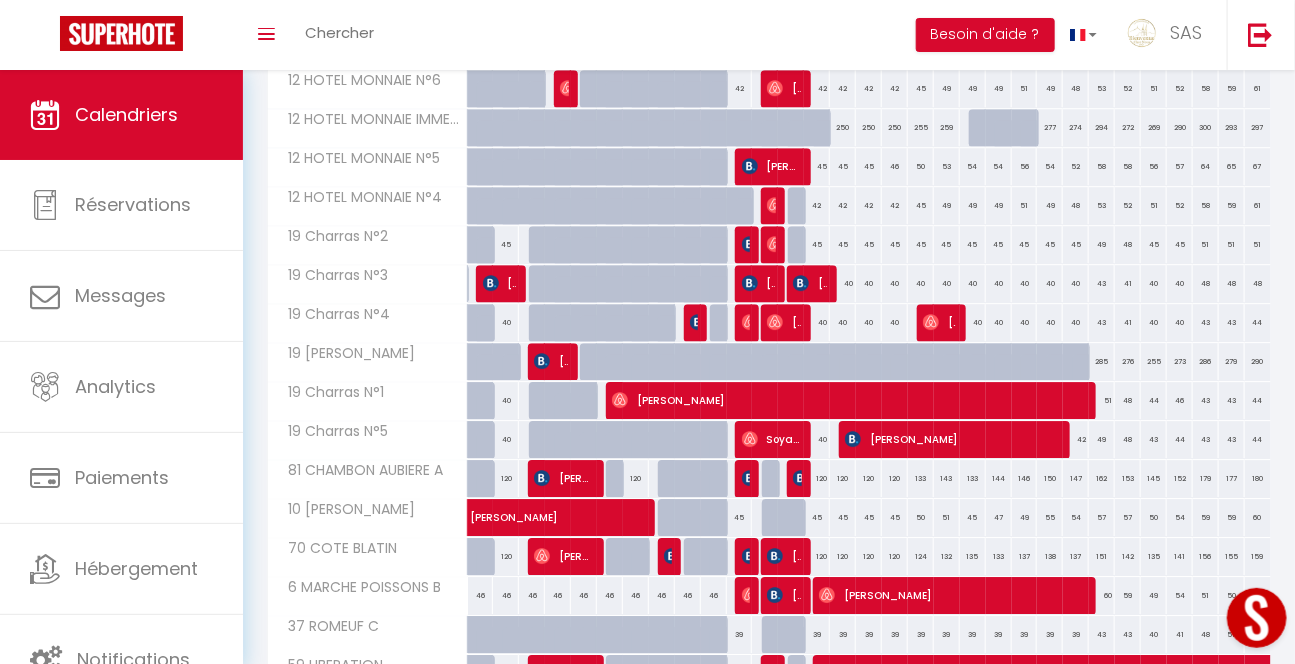 scroll, scrollTop: 5343, scrollLeft: 0, axis: vertical 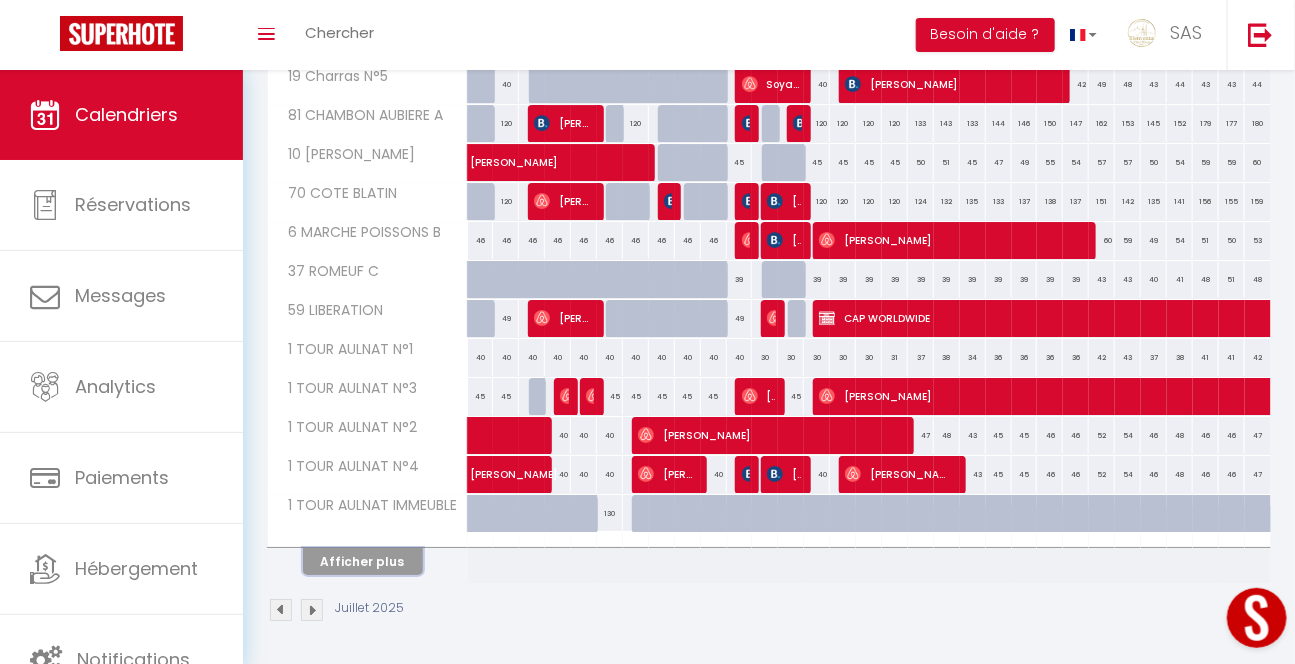 click on "Afficher plus" at bounding box center [363, 561] 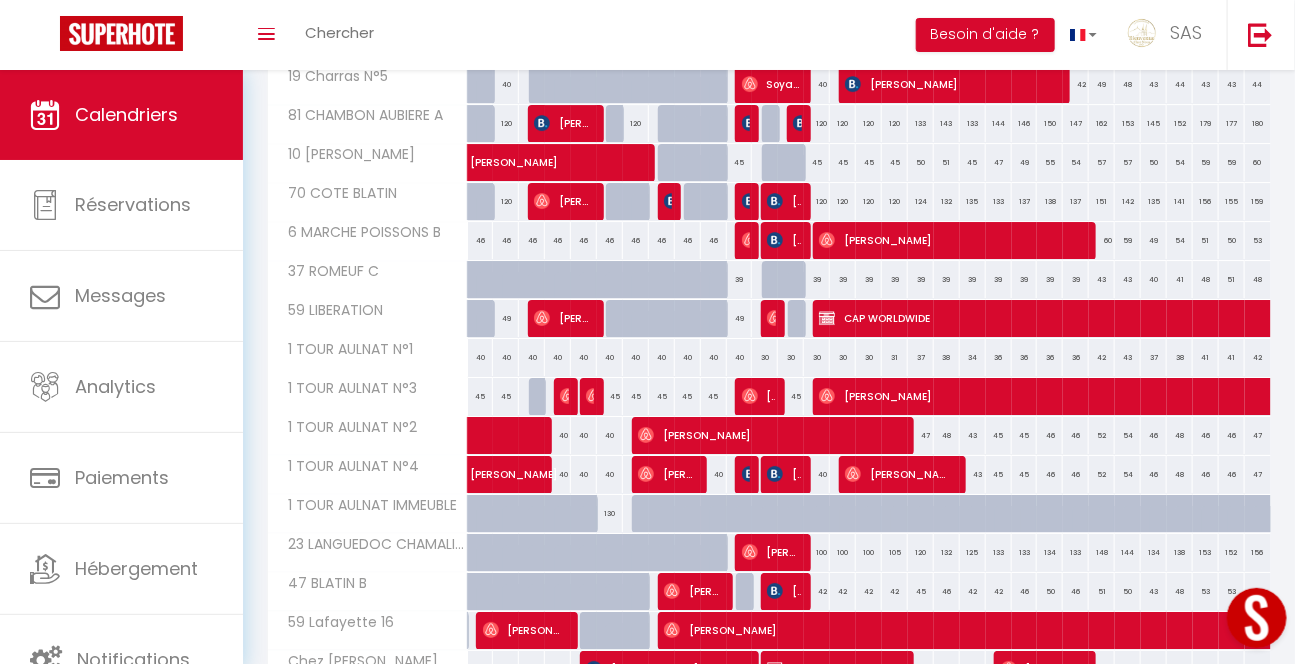 scroll, scrollTop: 5732, scrollLeft: 0, axis: vertical 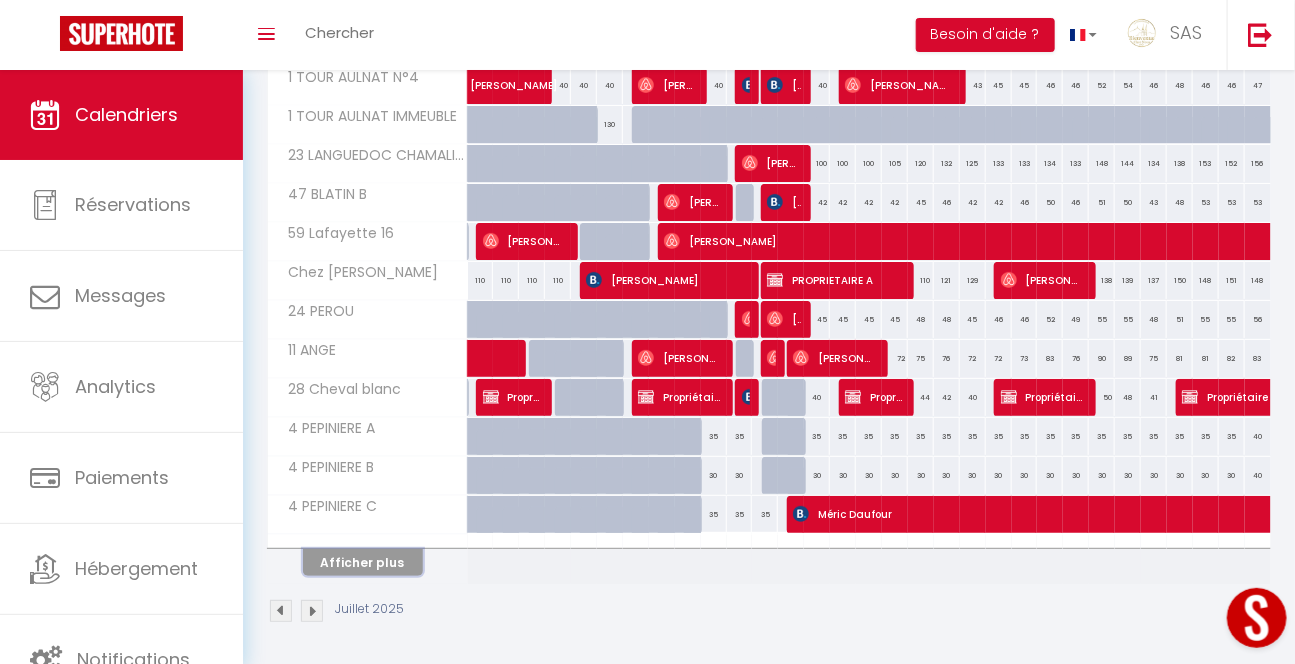 click on "Afficher plus" at bounding box center [363, 562] 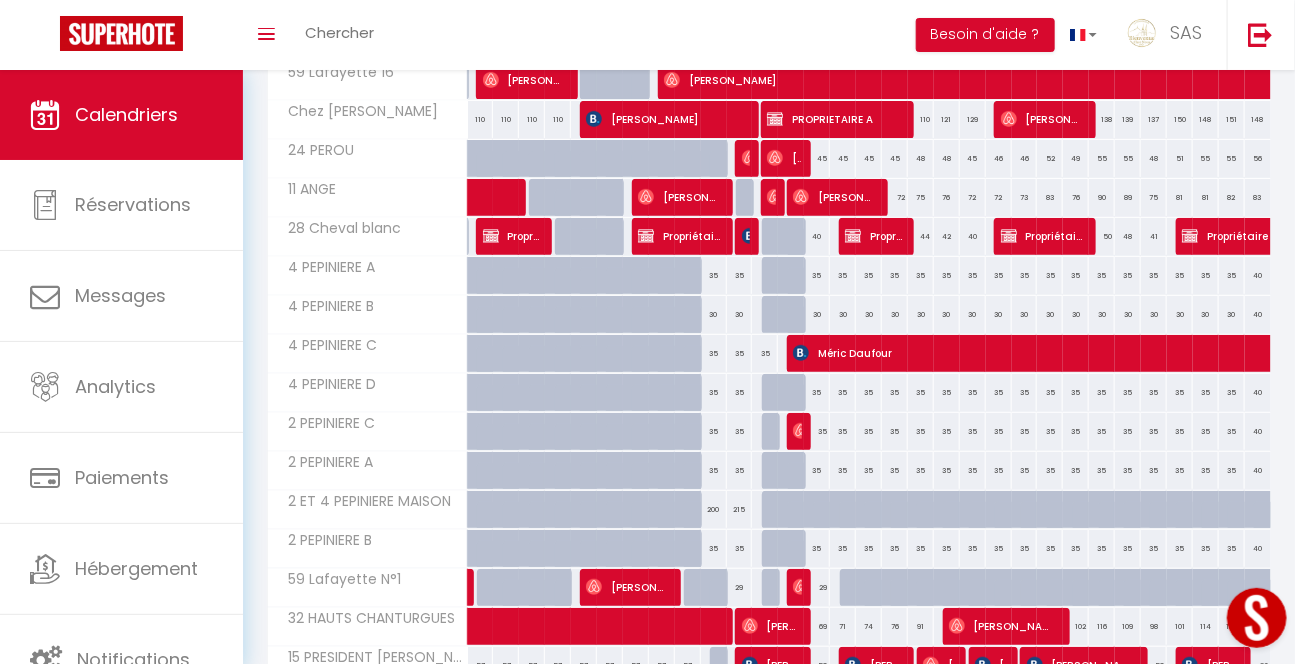 scroll, scrollTop: 6121, scrollLeft: 0, axis: vertical 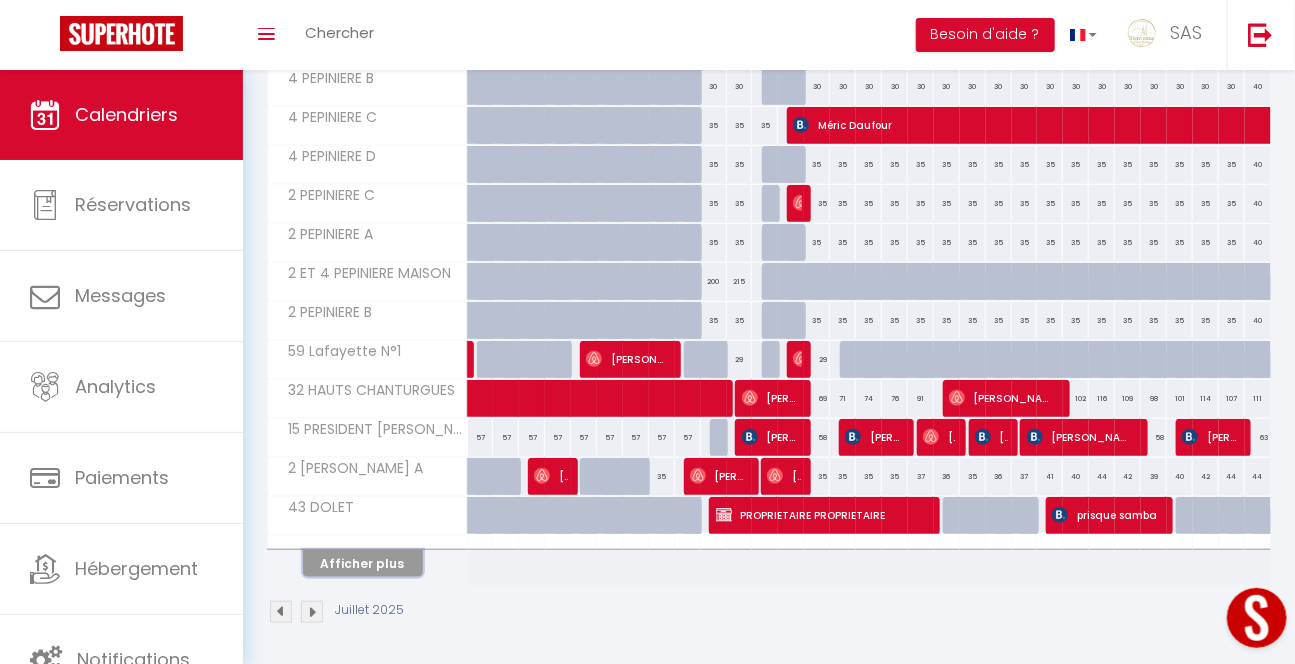 click on "Afficher plus" at bounding box center (363, 563) 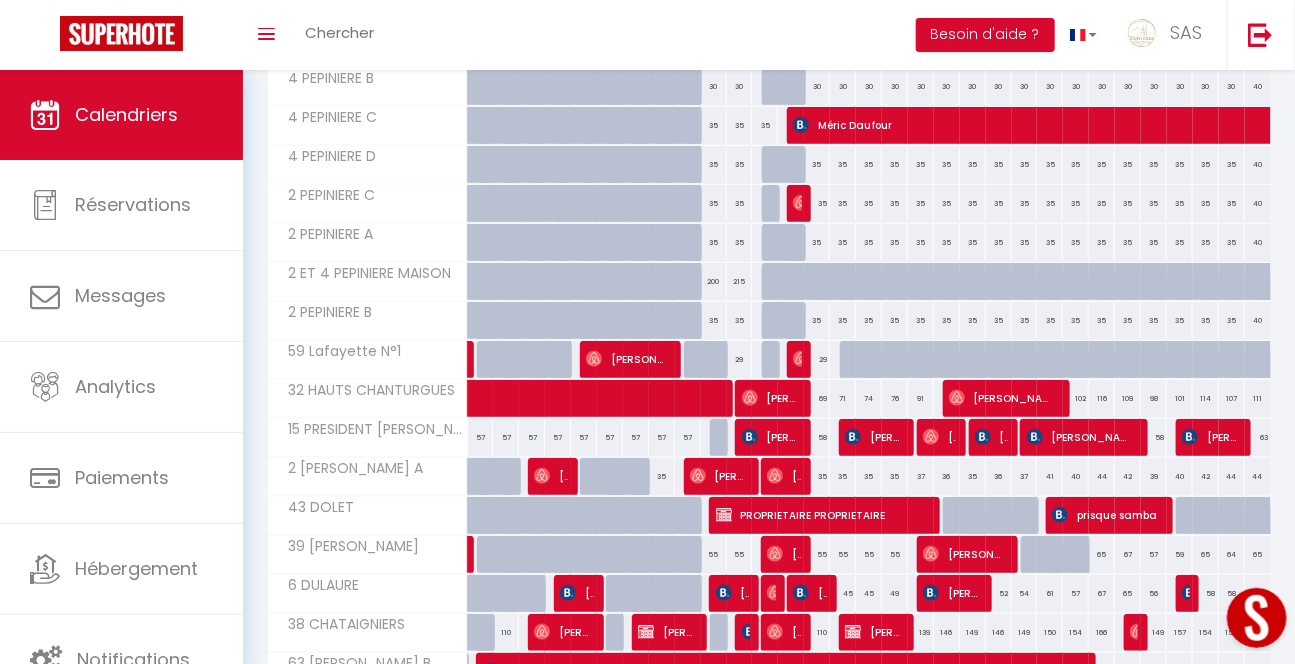 scroll, scrollTop: 6510, scrollLeft: 0, axis: vertical 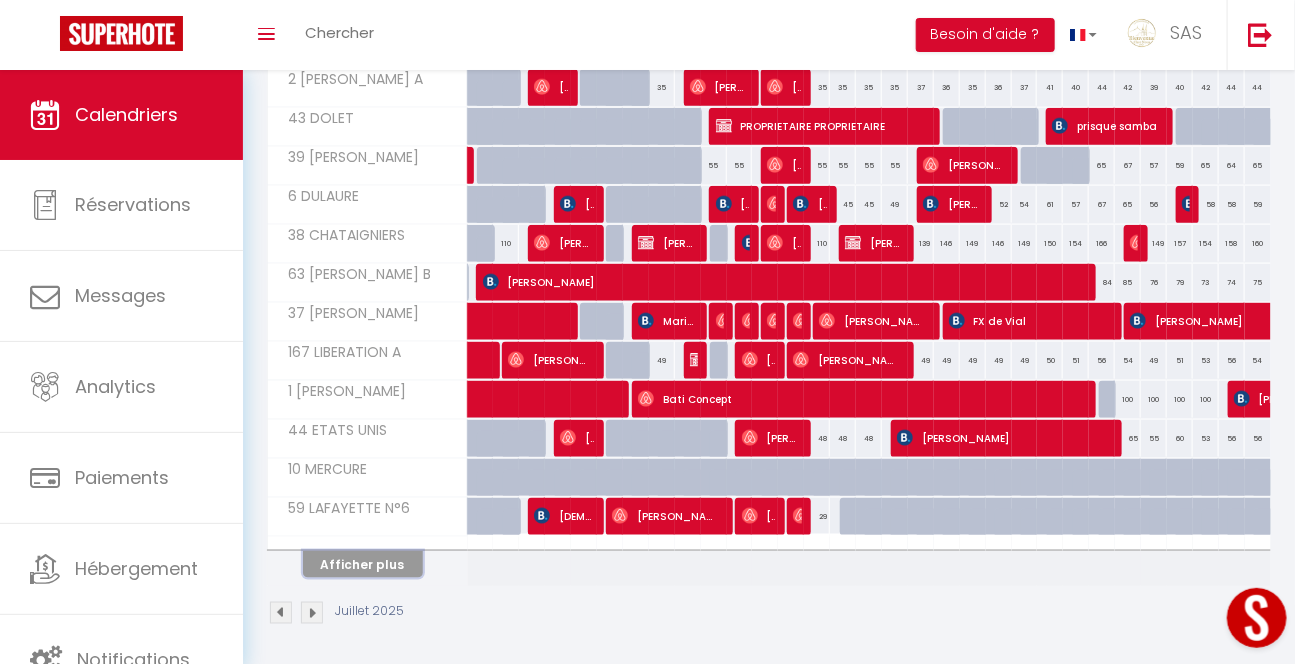 click on "Afficher plus" at bounding box center [363, 564] 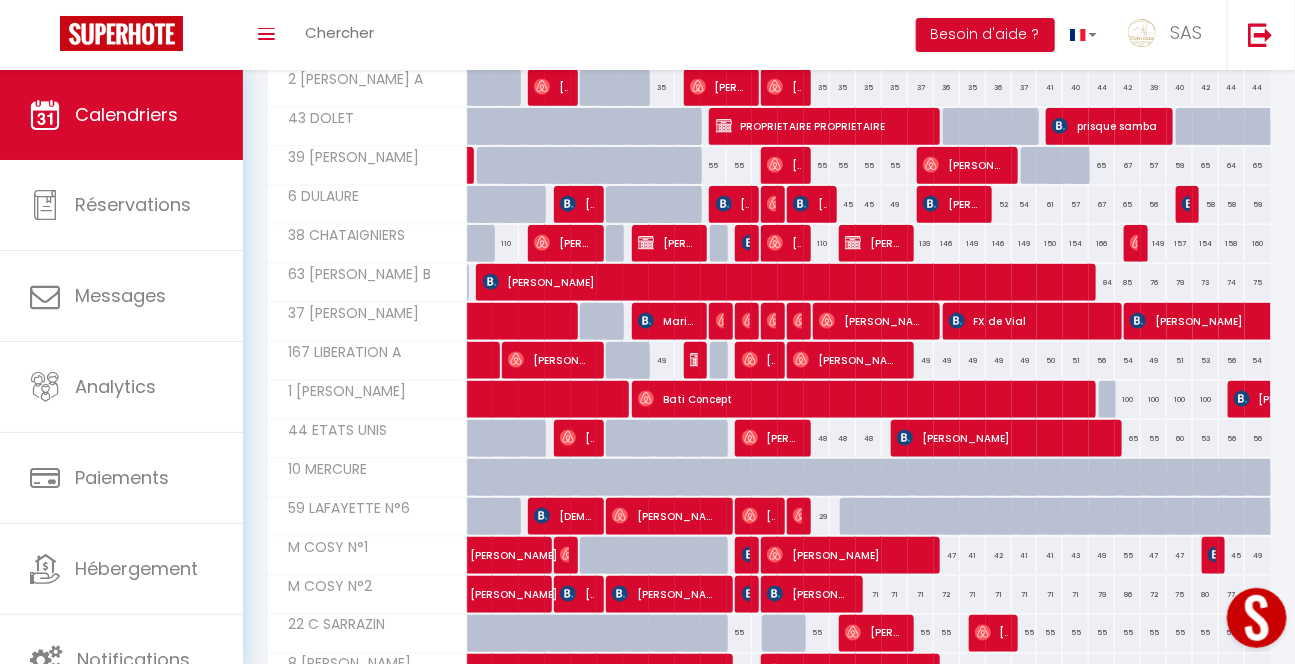 scroll, scrollTop: 6899, scrollLeft: 0, axis: vertical 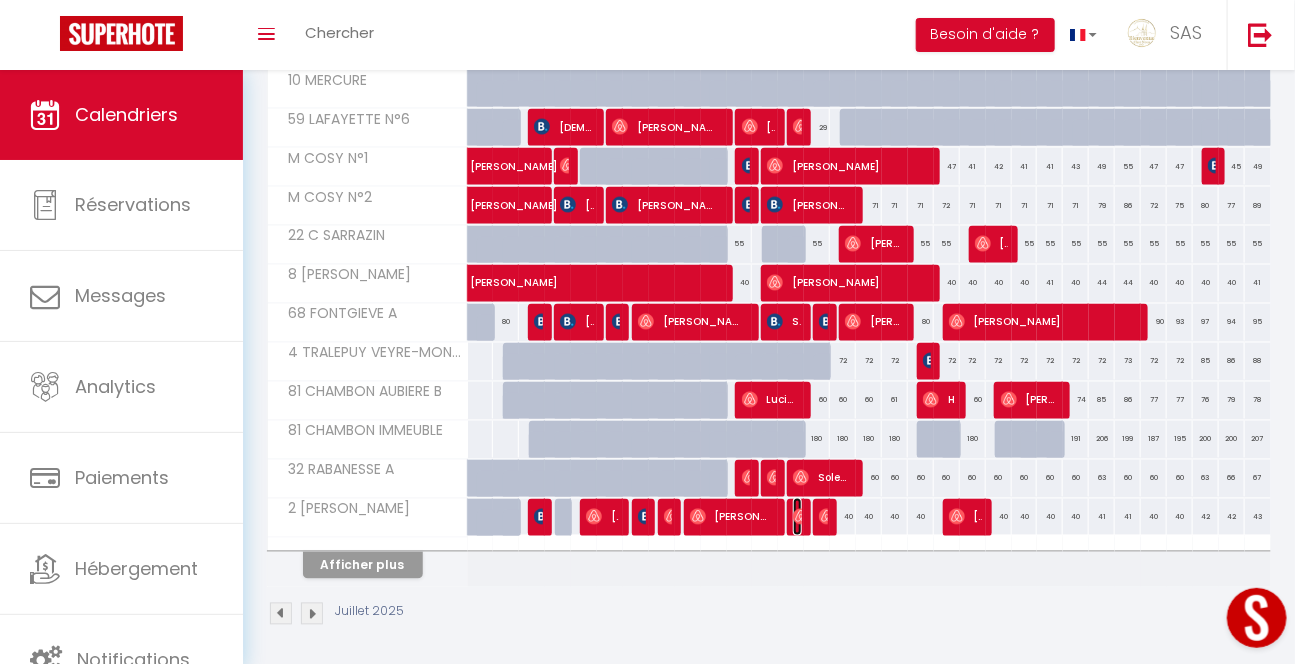 click at bounding box center (801, 517) 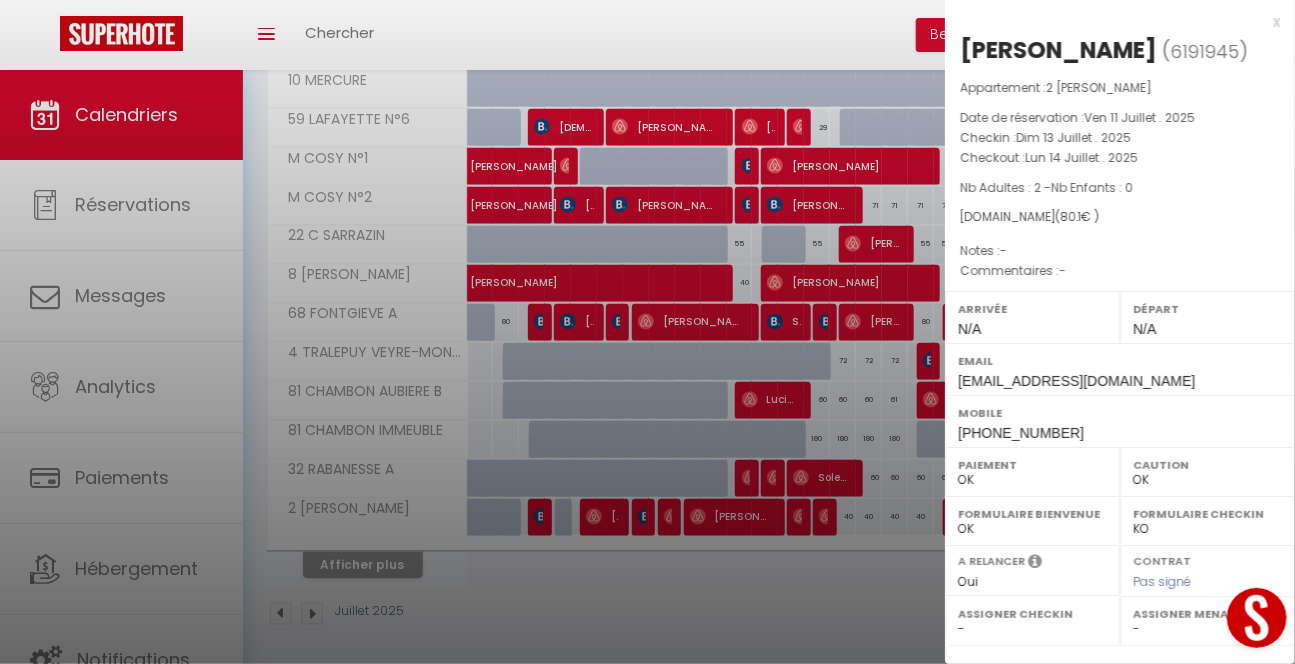 click at bounding box center [647, 332] 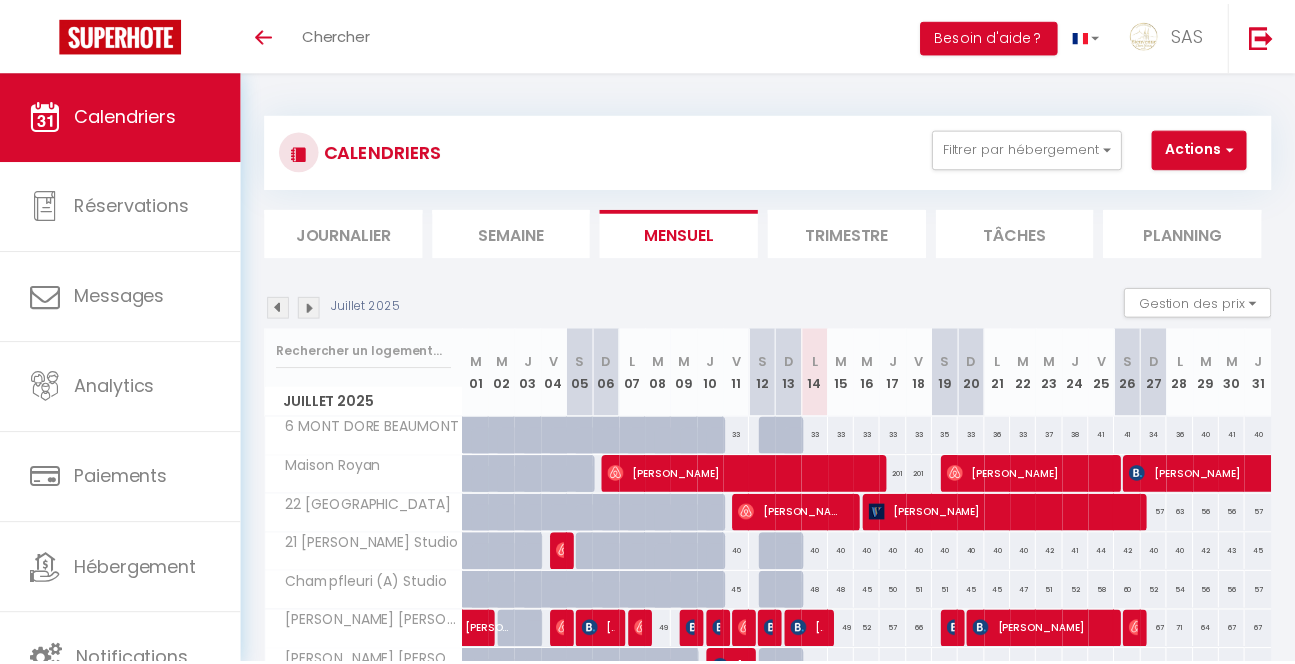 scroll, scrollTop: 285, scrollLeft: 0, axis: vertical 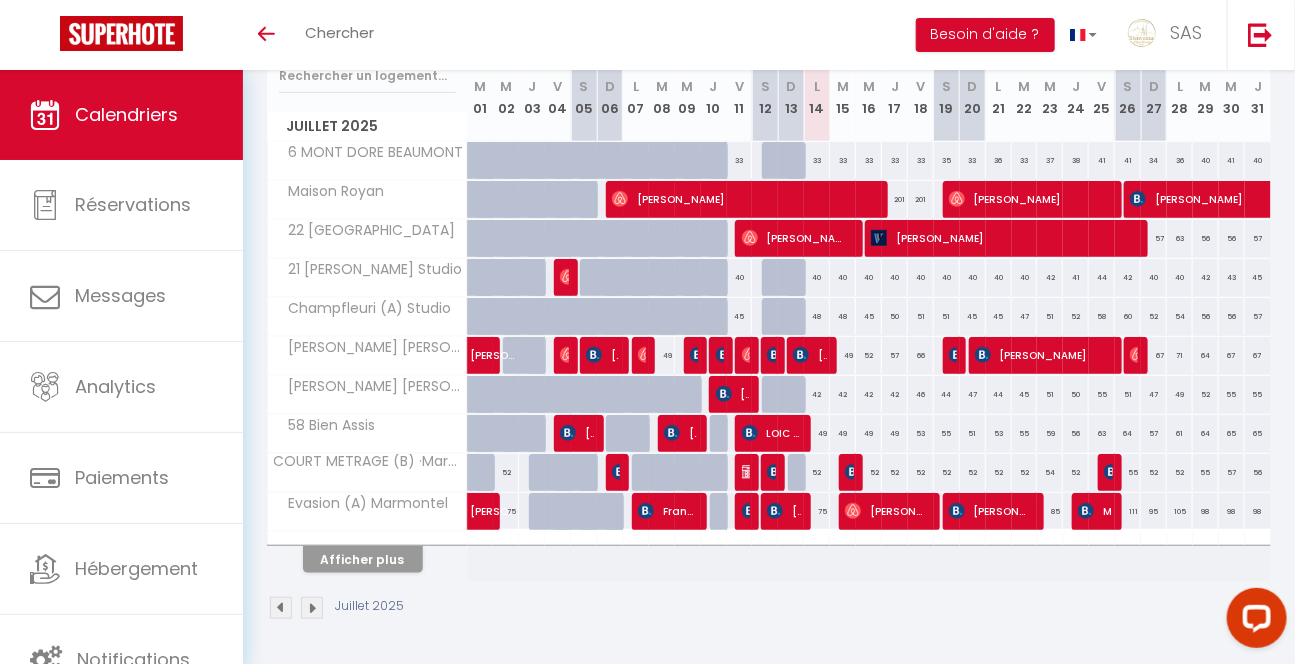 click on "Afficher plus" at bounding box center [368, 556] 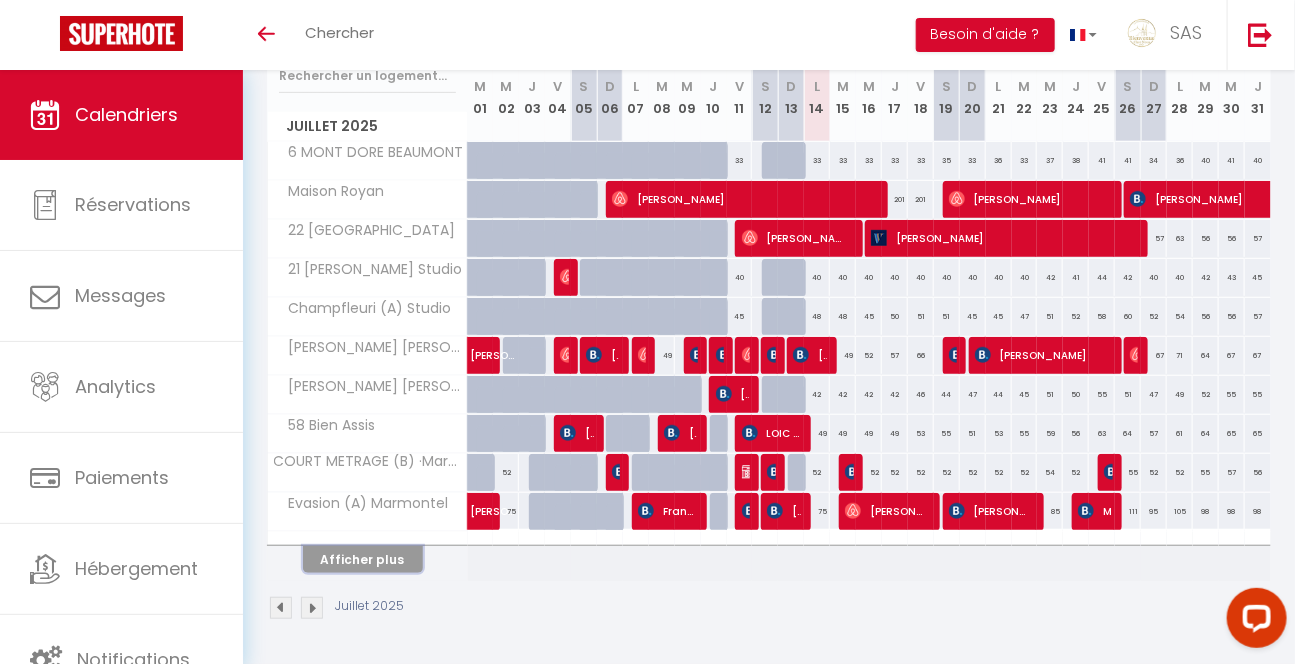 click on "Afficher plus" at bounding box center (363, 559) 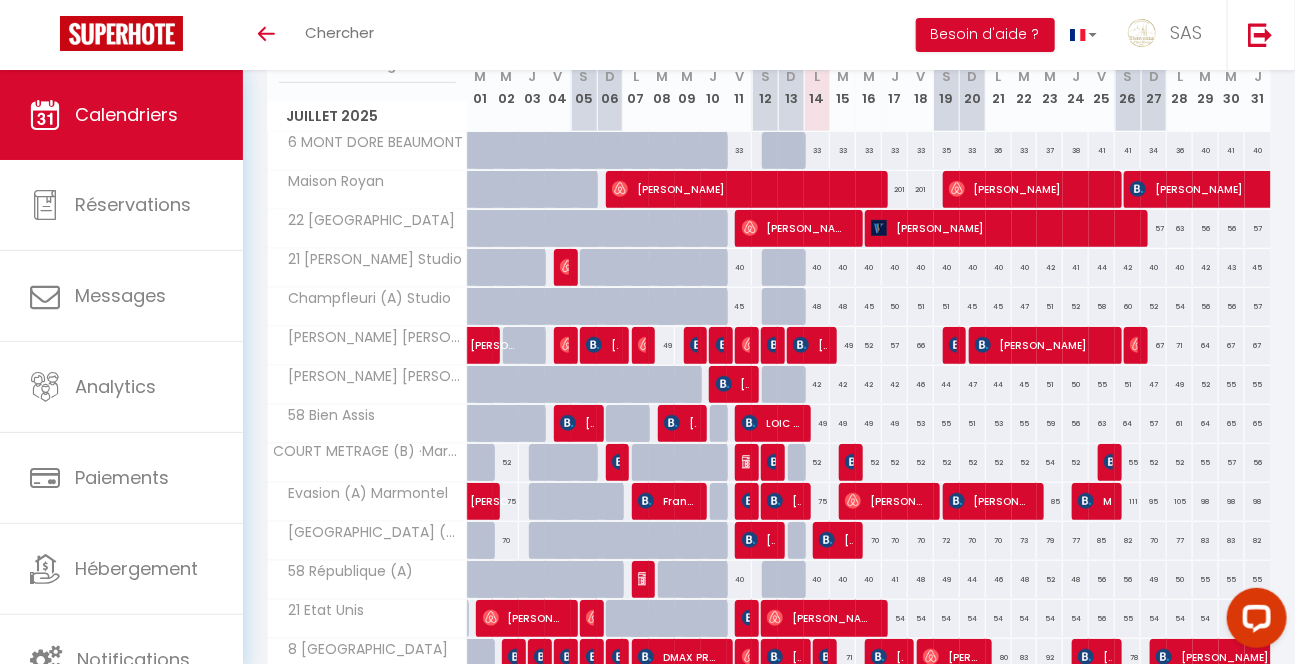 scroll, scrollTop: 649, scrollLeft: 0, axis: vertical 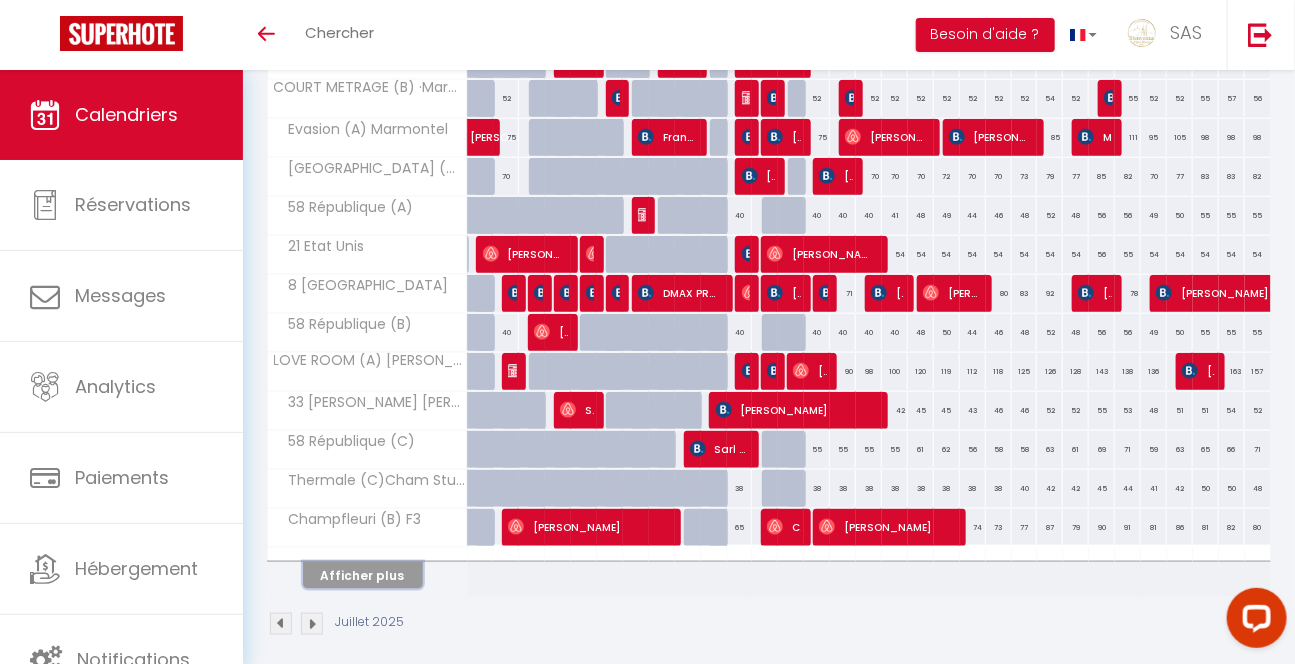 click on "Afficher plus" at bounding box center (363, 575) 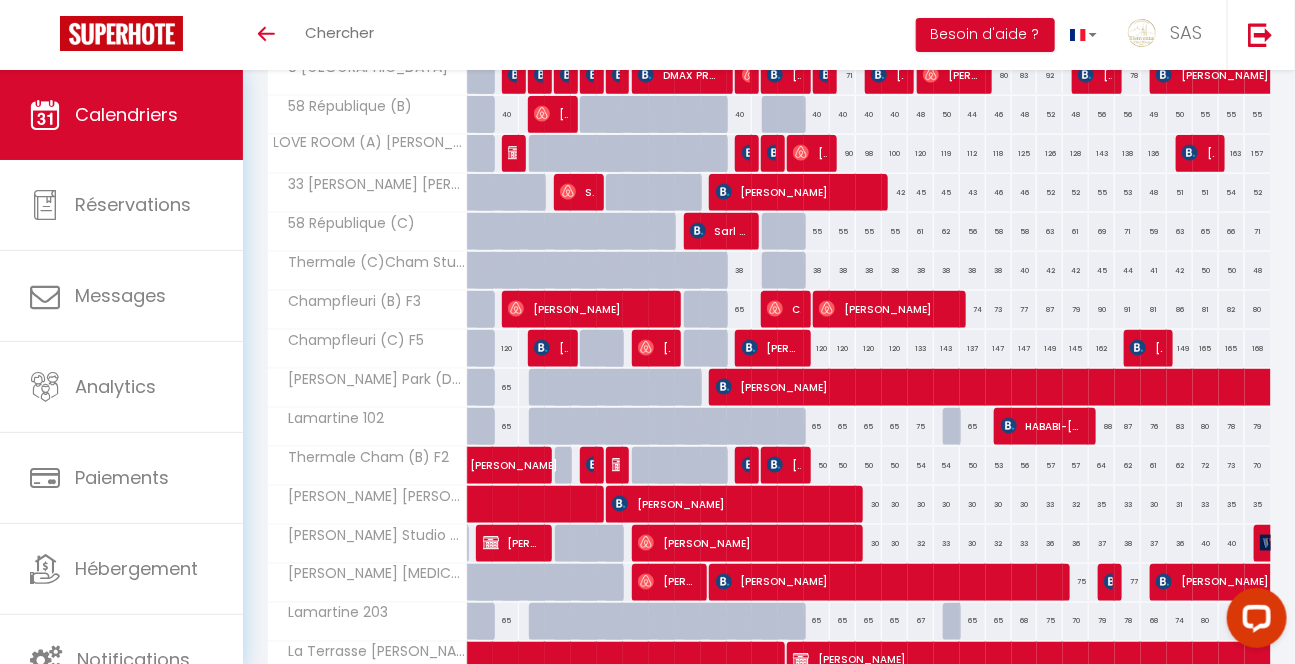 scroll, scrollTop: 1063, scrollLeft: 0, axis: vertical 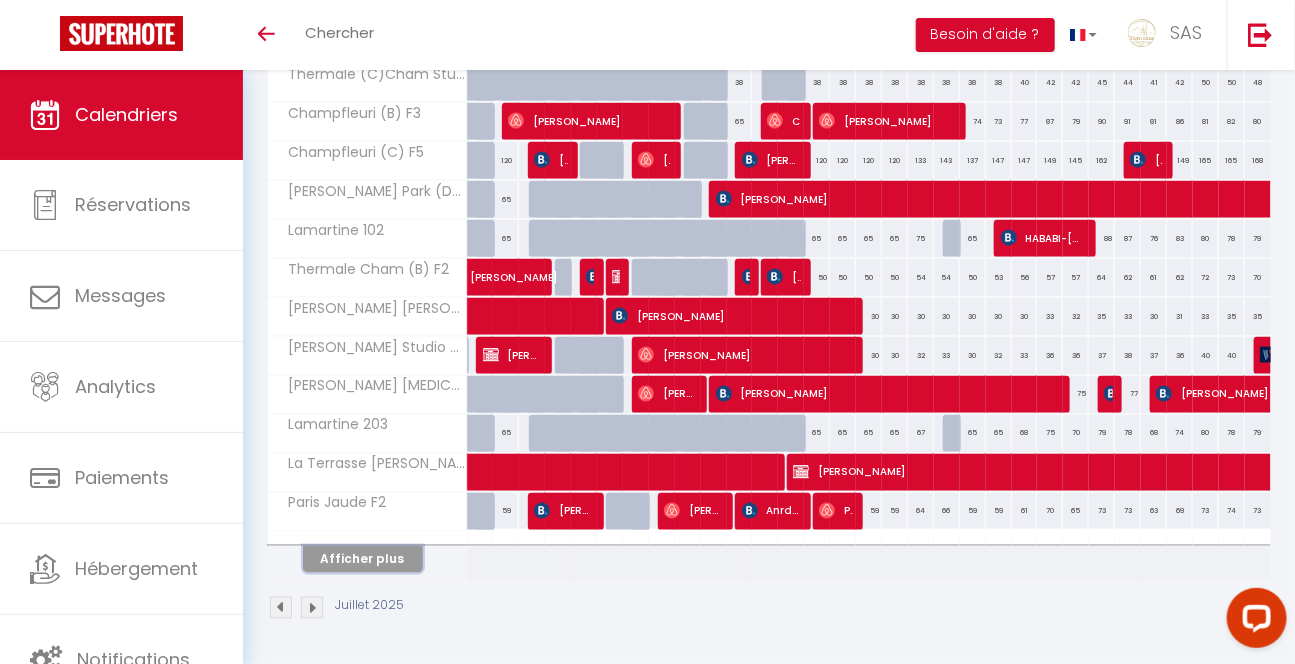 click on "Afficher plus" at bounding box center (363, 559) 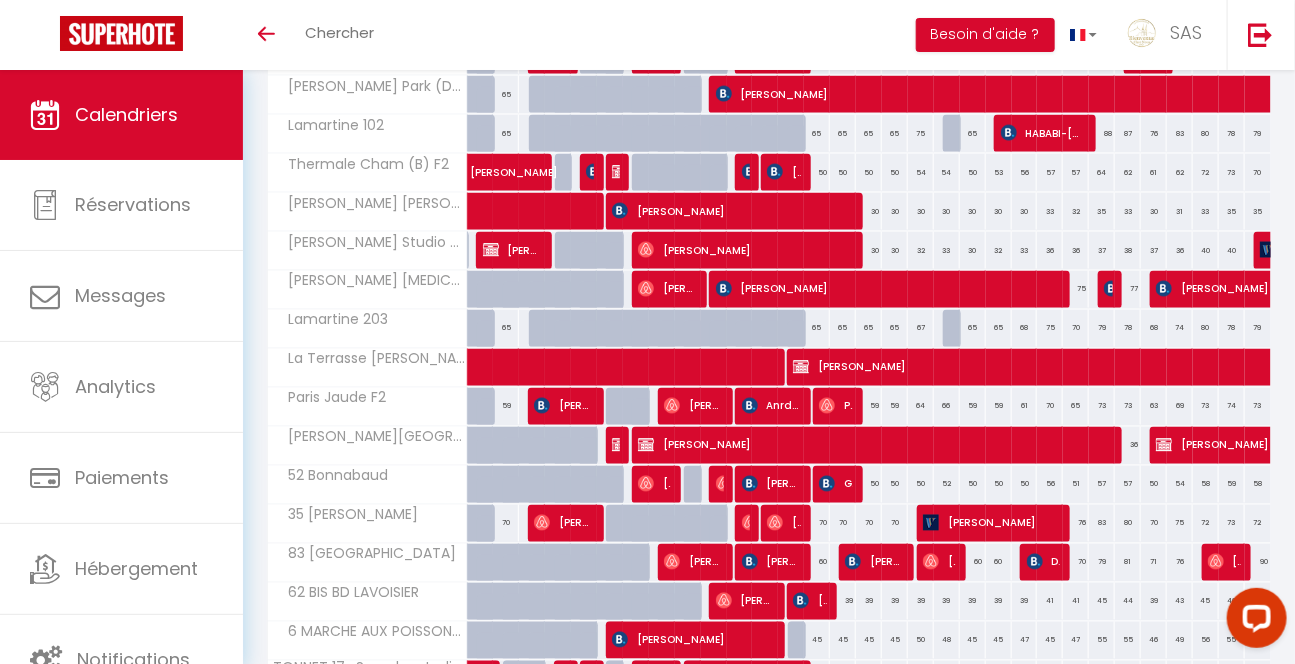 scroll, scrollTop: 1452, scrollLeft: 0, axis: vertical 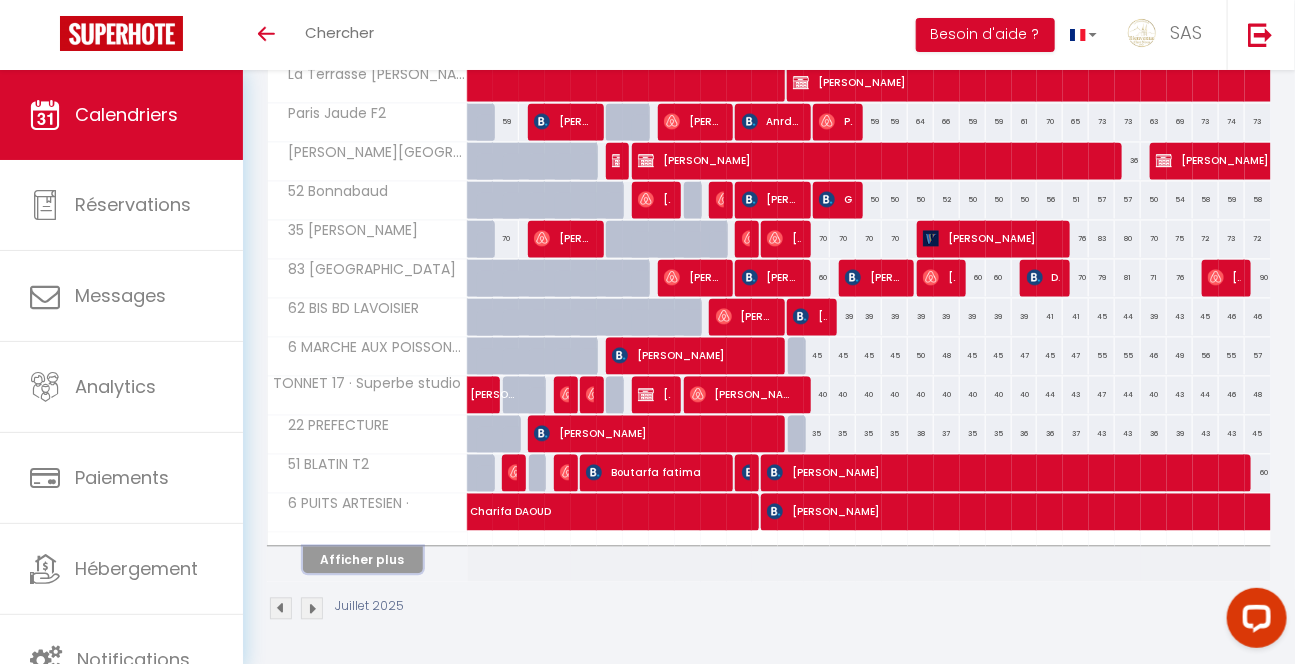 click on "Afficher plus" at bounding box center (363, 559) 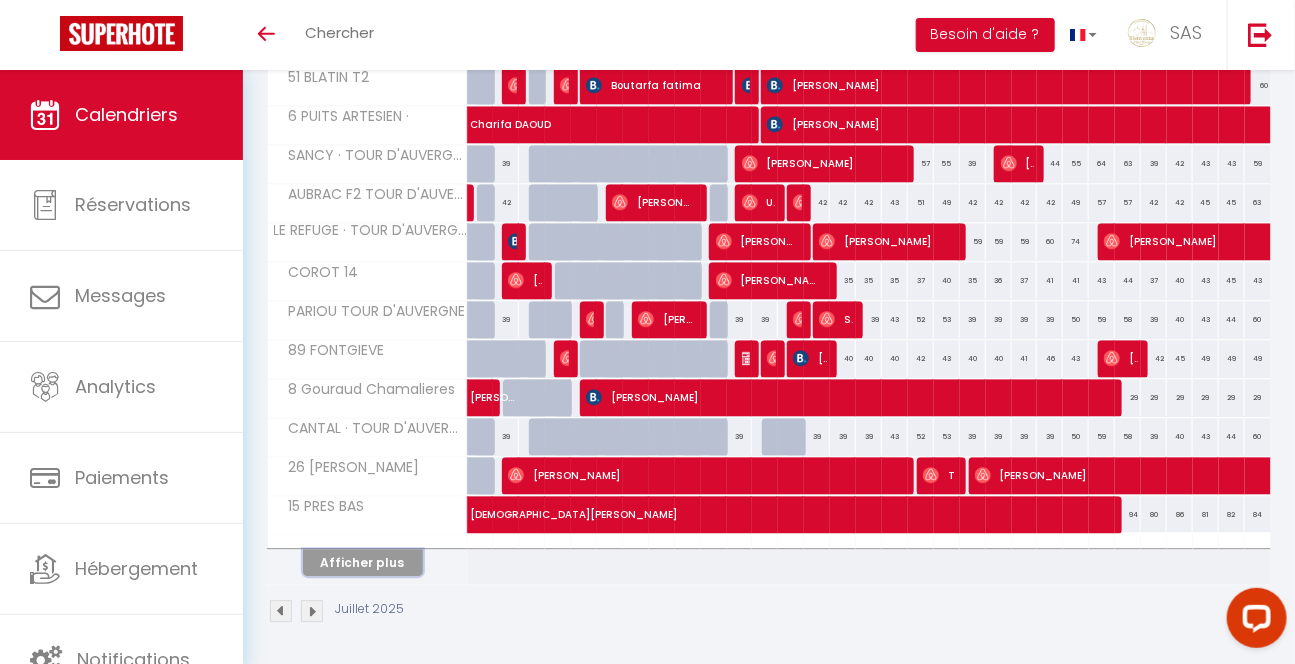 scroll, scrollTop: 1841, scrollLeft: 0, axis: vertical 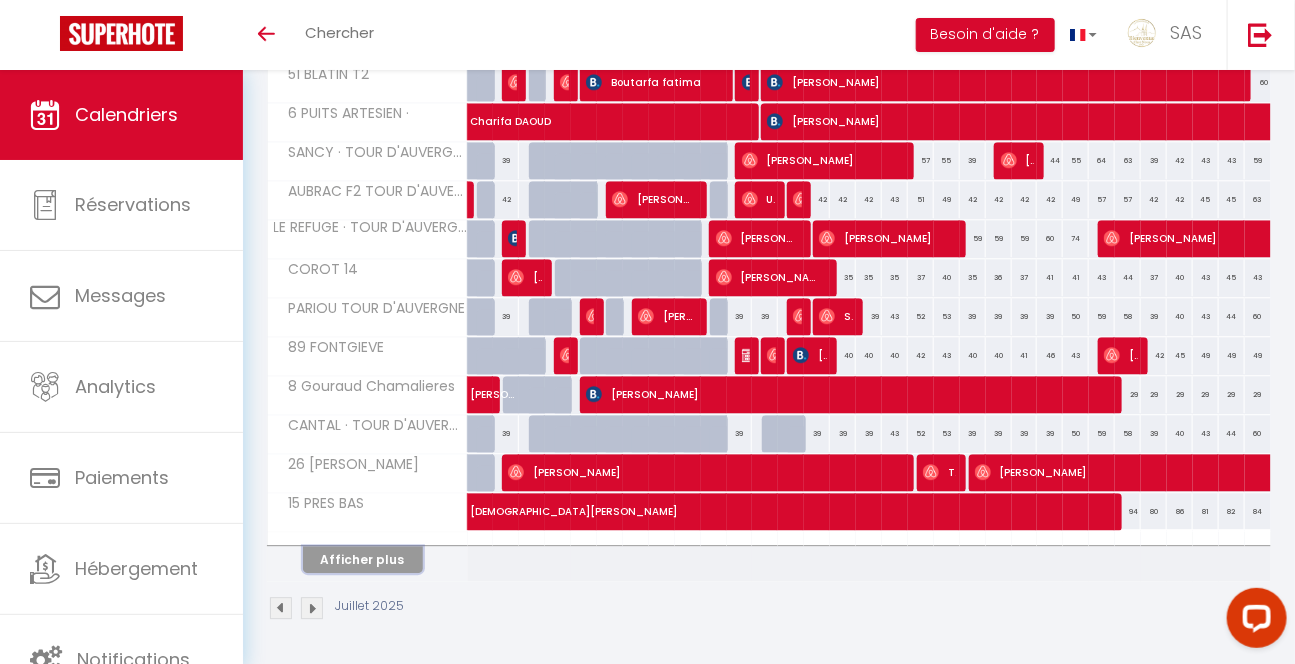 click on "Afficher plus" at bounding box center (363, 559) 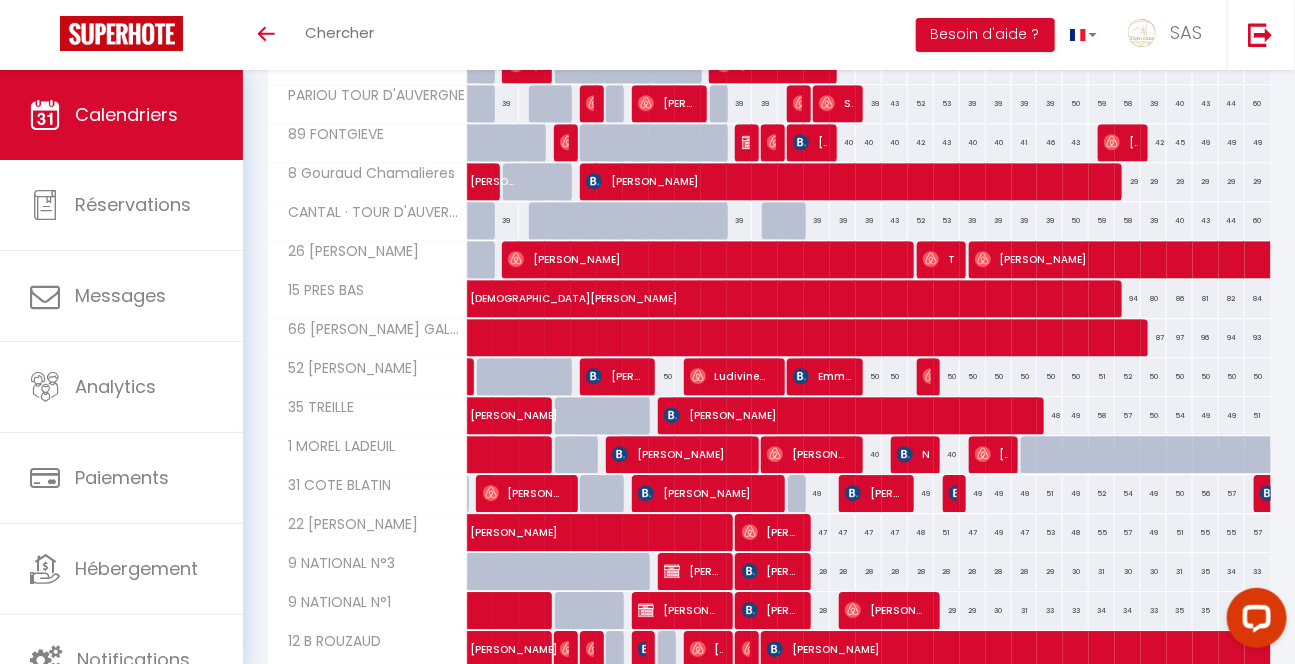 scroll, scrollTop: 2230, scrollLeft: 0, axis: vertical 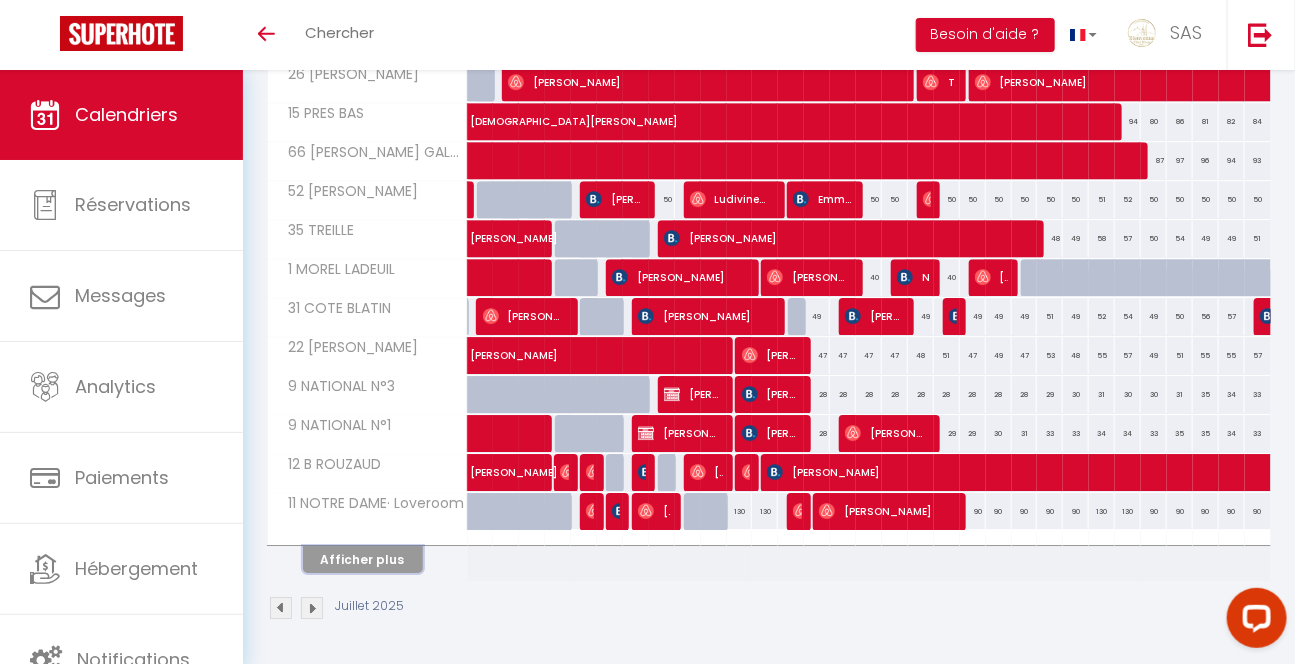 click on "Afficher plus" at bounding box center (363, 559) 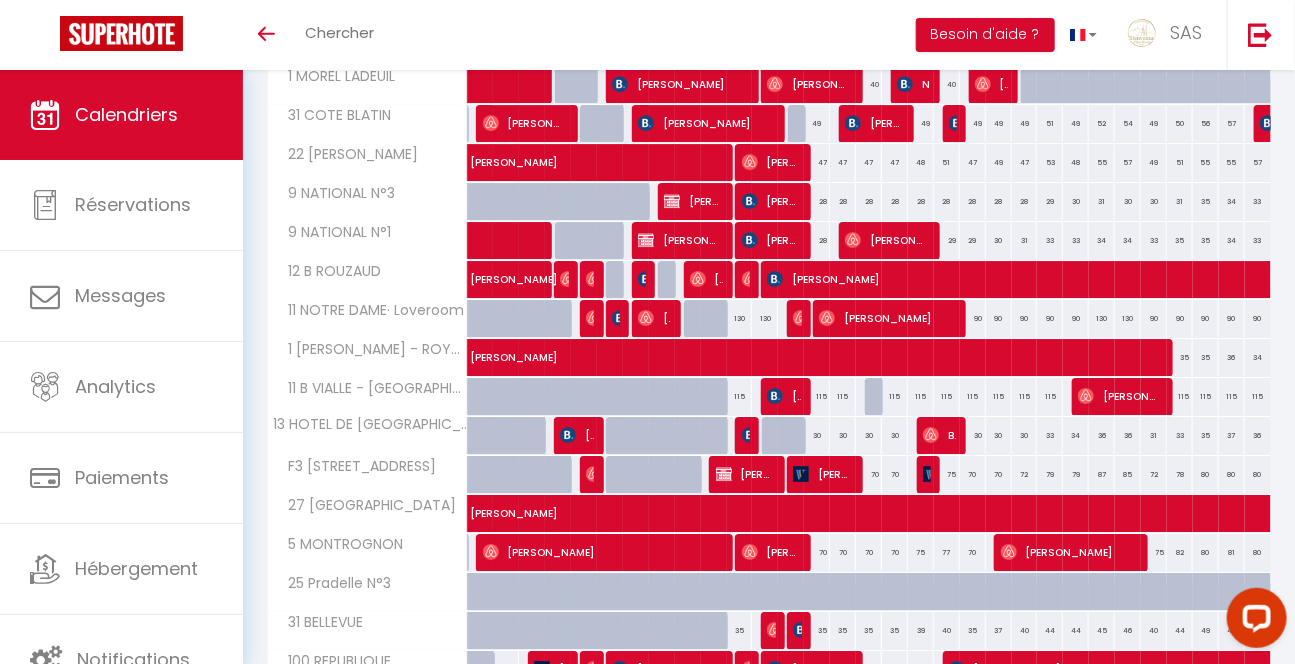 scroll, scrollTop: 2619, scrollLeft: 0, axis: vertical 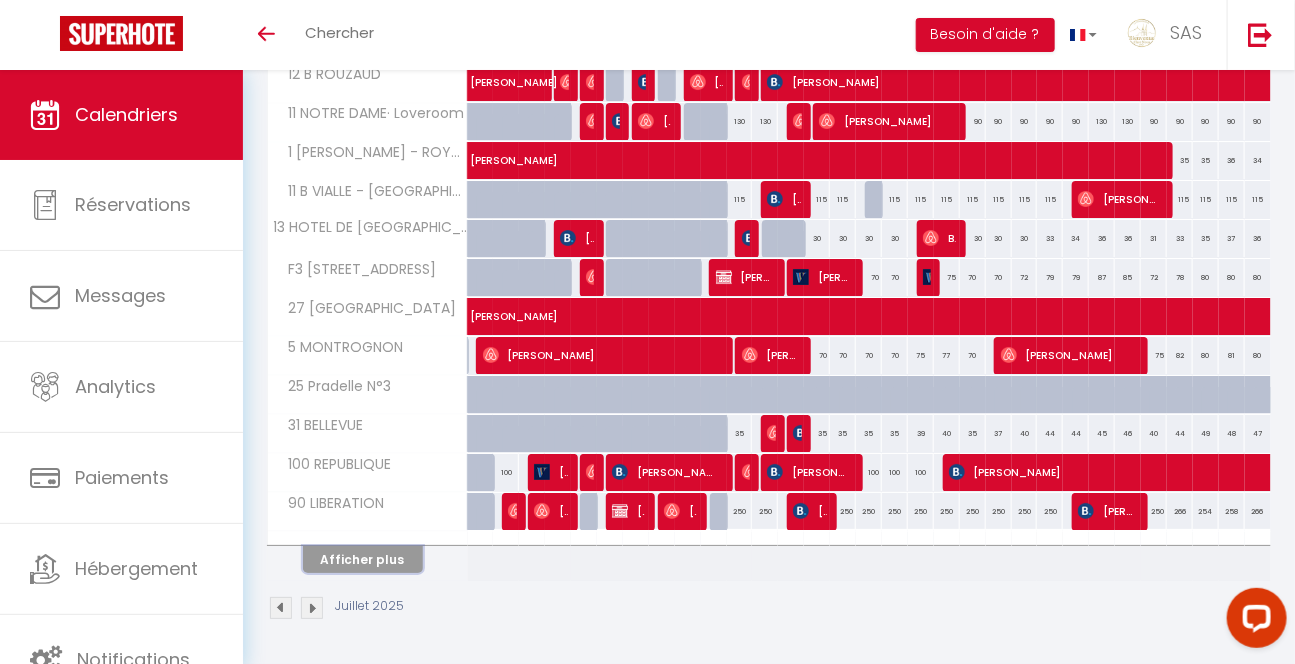 click on "Afficher plus" at bounding box center (363, 559) 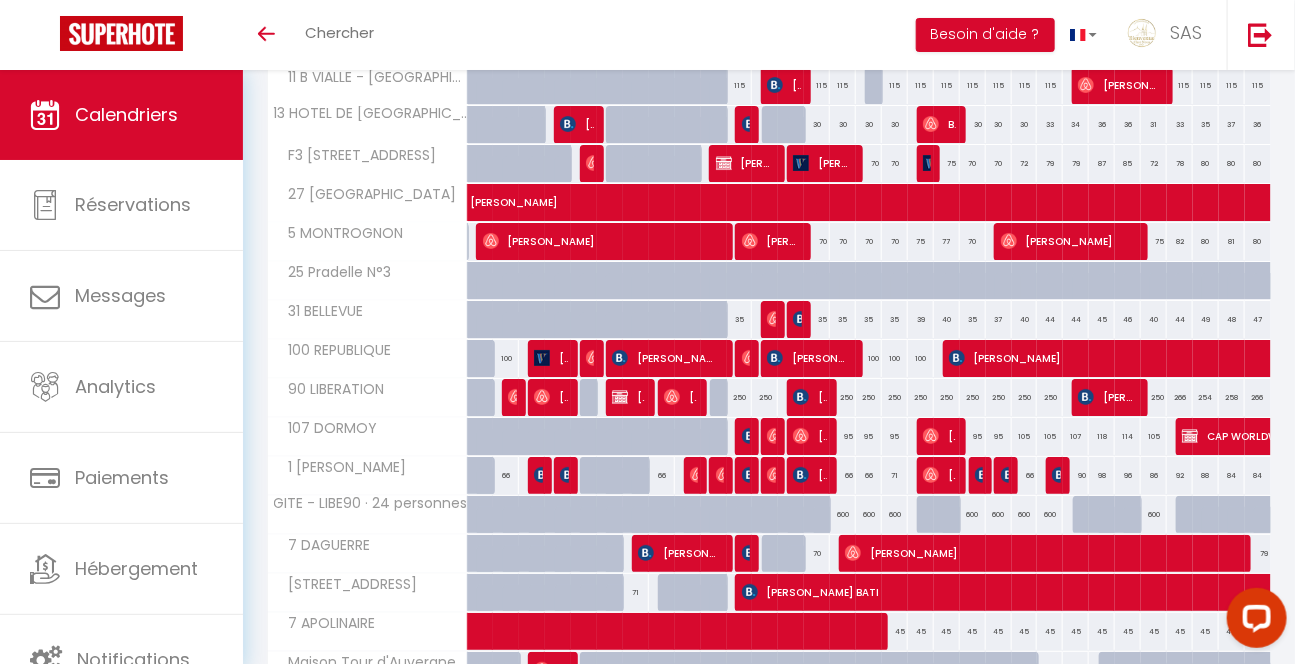 scroll, scrollTop: 3008, scrollLeft: 0, axis: vertical 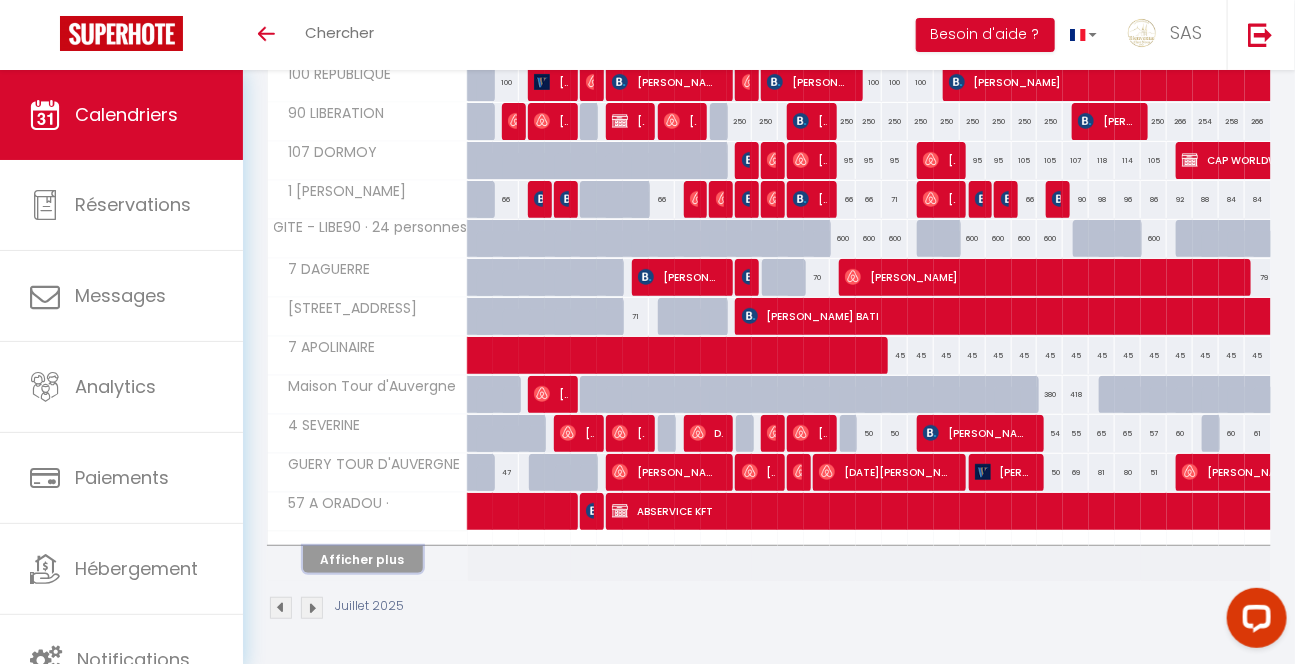 click on "Afficher plus" at bounding box center (363, 559) 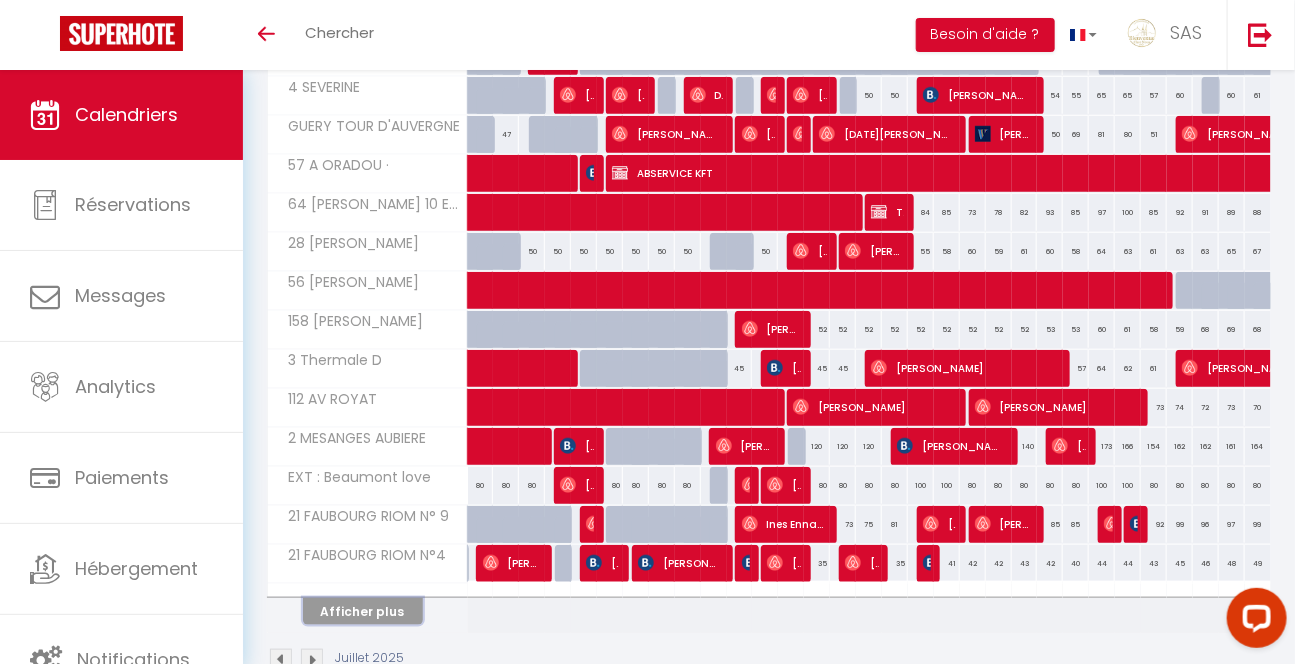 scroll, scrollTop: 3397, scrollLeft: 0, axis: vertical 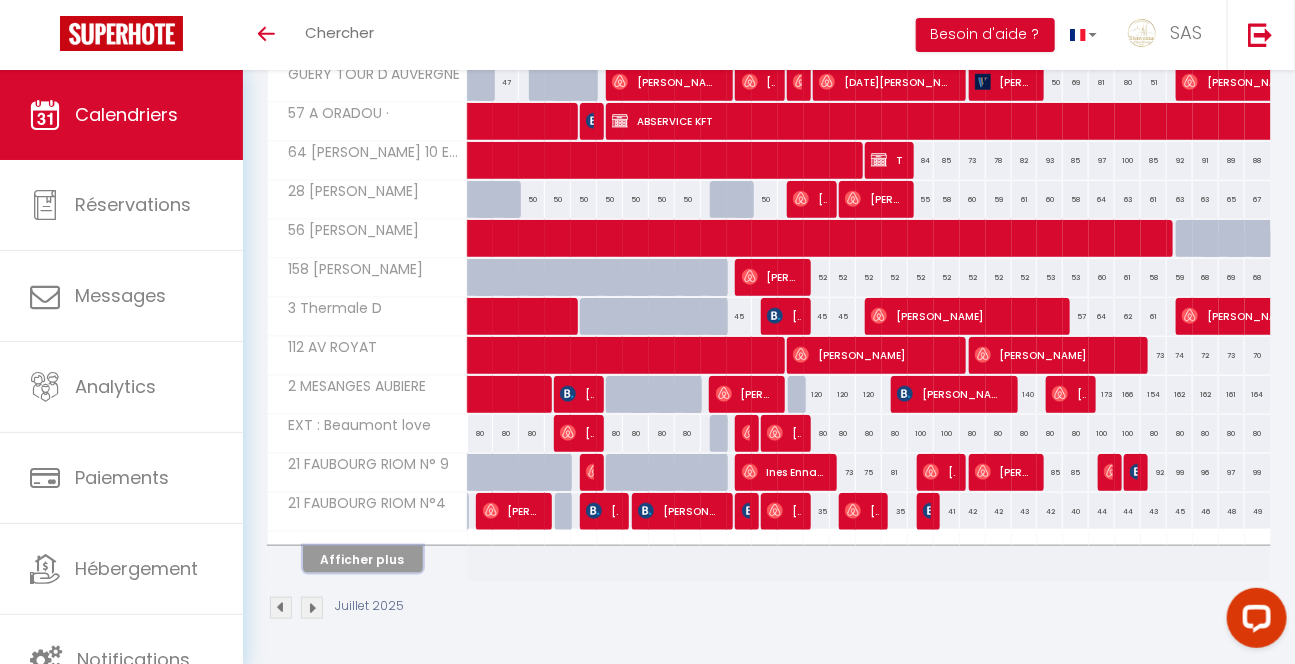 click on "Afficher plus" at bounding box center (363, 559) 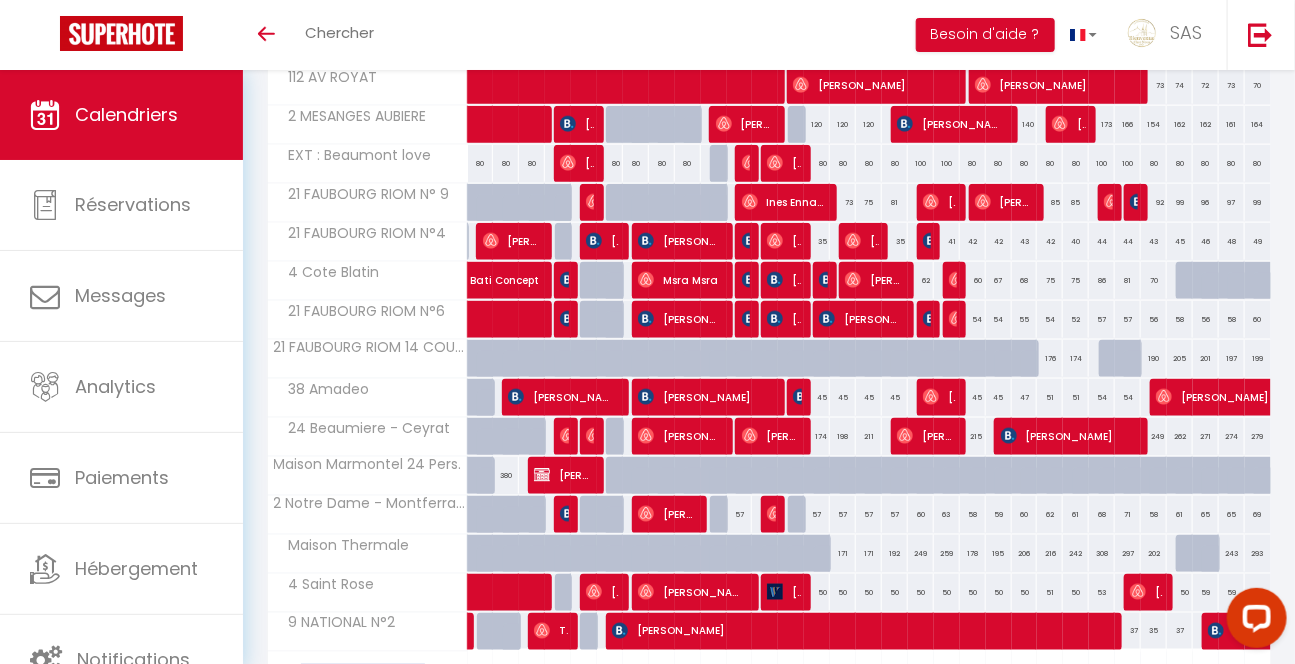 scroll, scrollTop: 3786, scrollLeft: 0, axis: vertical 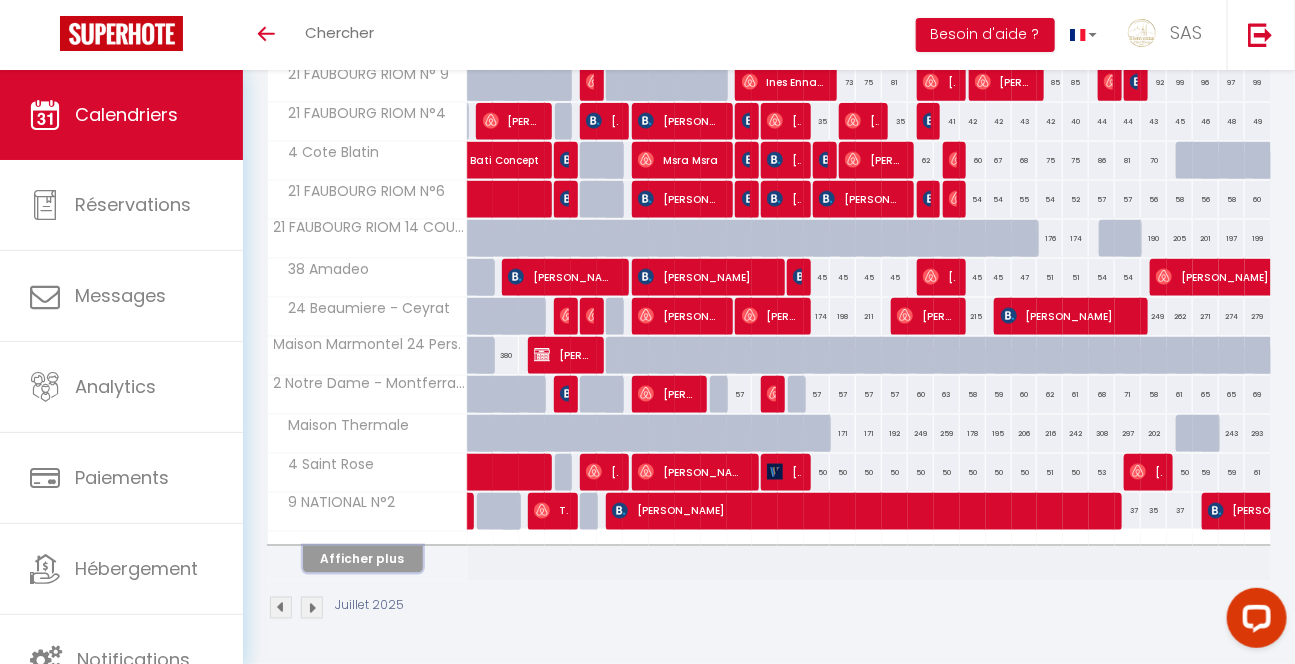 click on "Afficher plus" at bounding box center (363, 559) 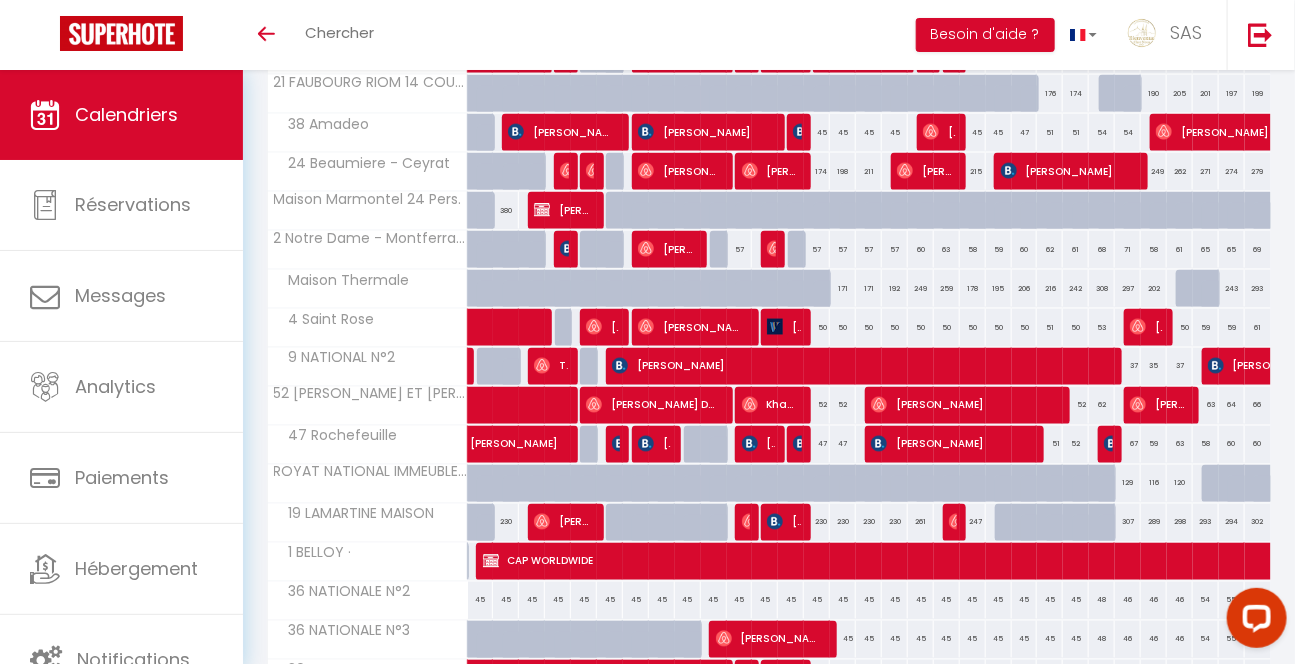 scroll, scrollTop: 4175, scrollLeft: 0, axis: vertical 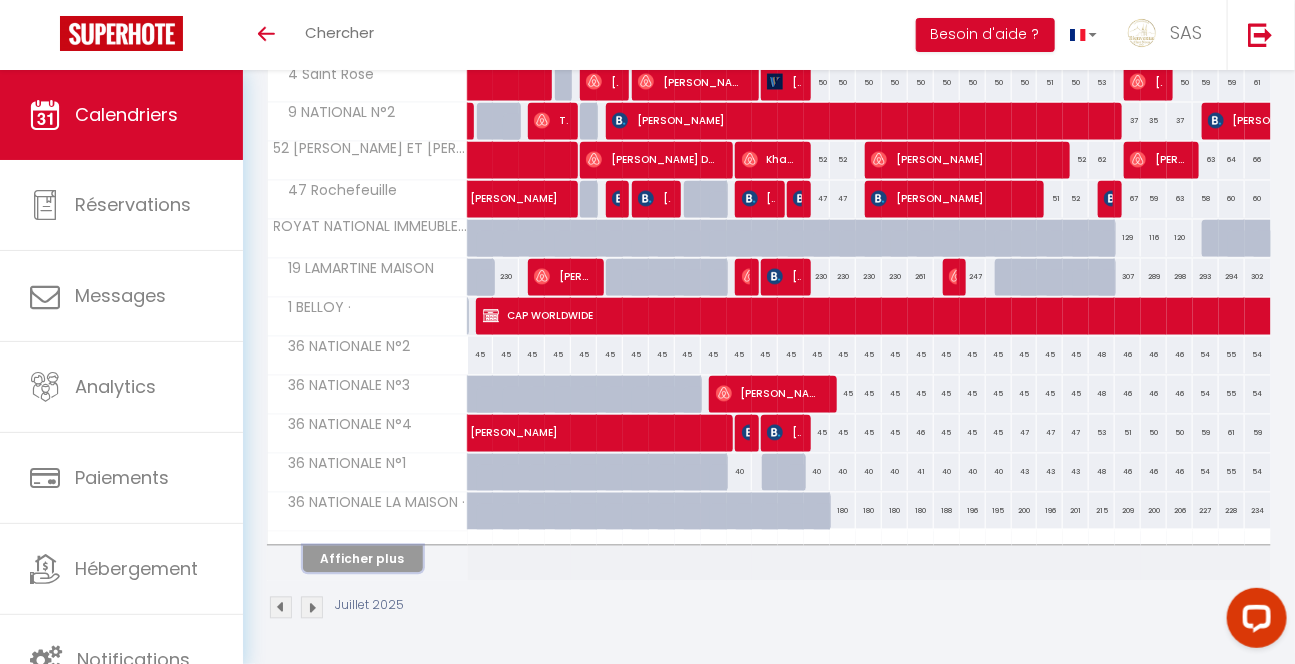 click on "Afficher plus" at bounding box center (363, 559) 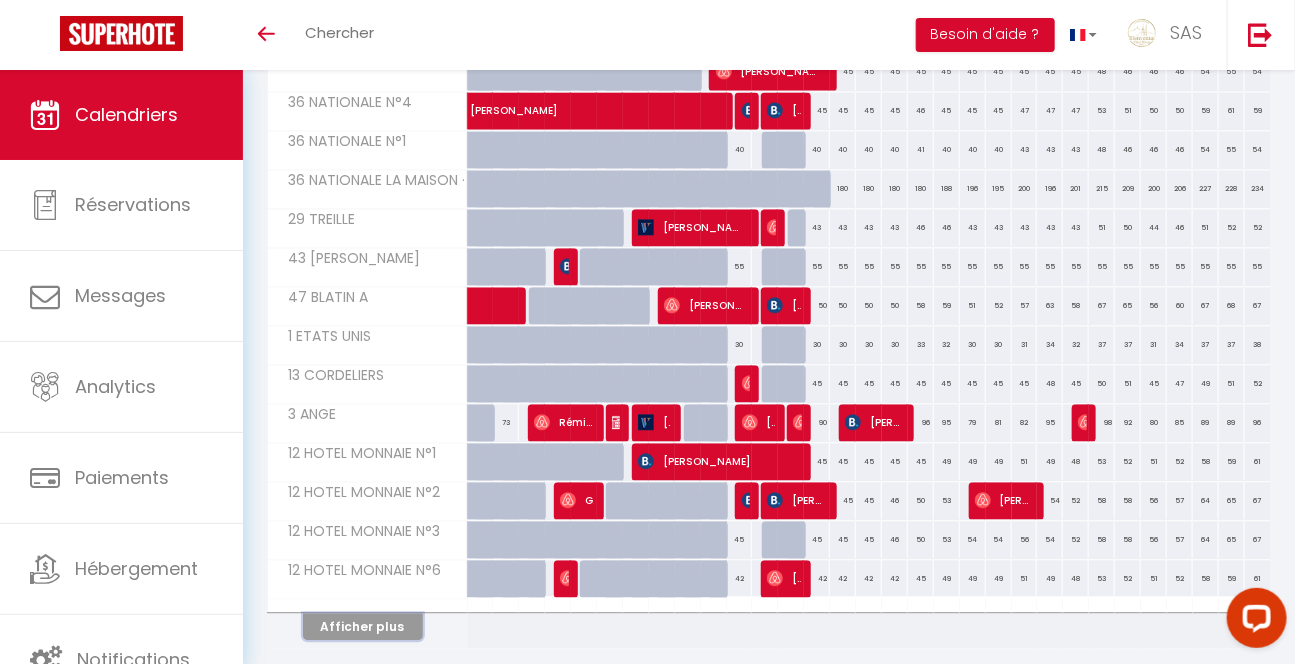 scroll, scrollTop: 4565, scrollLeft: 0, axis: vertical 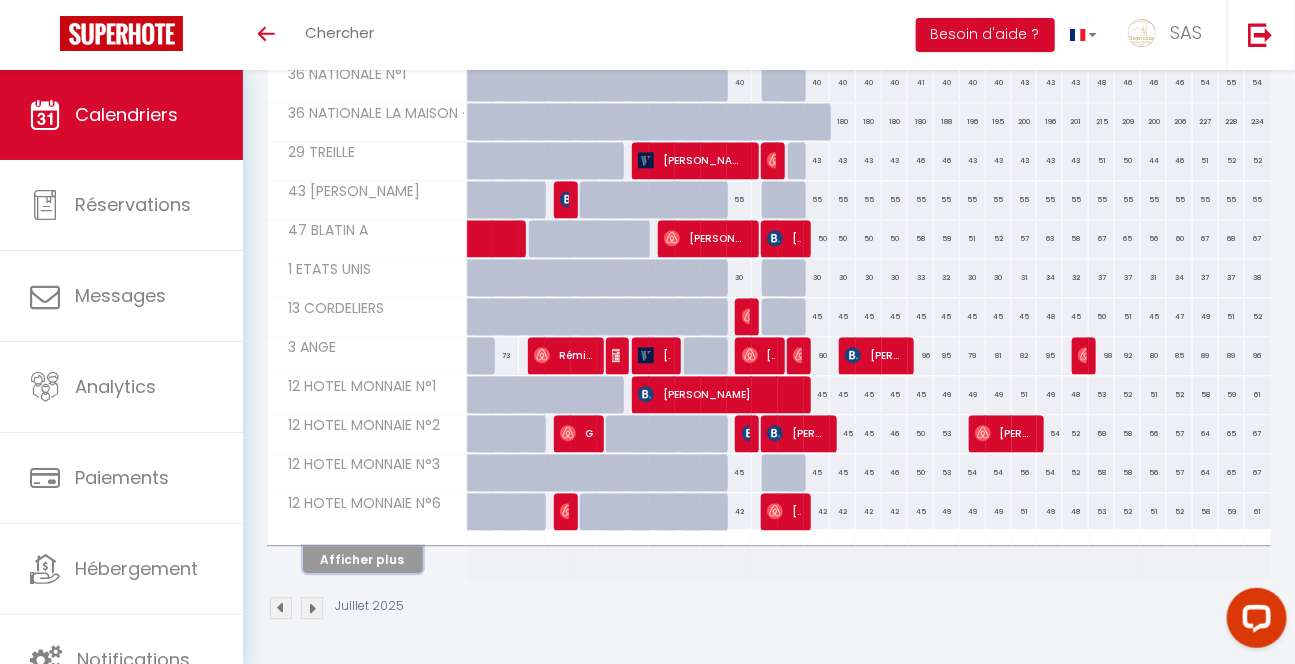click on "Afficher plus" at bounding box center (363, 559) 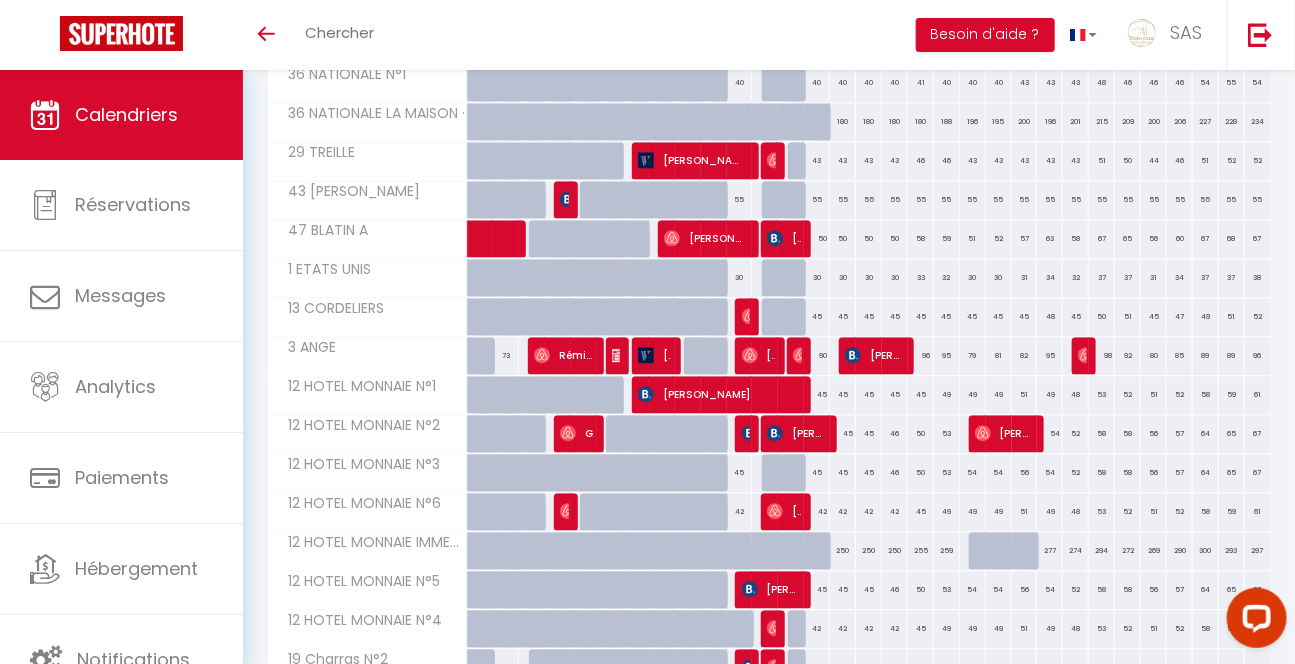 scroll, scrollTop: 4954, scrollLeft: 0, axis: vertical 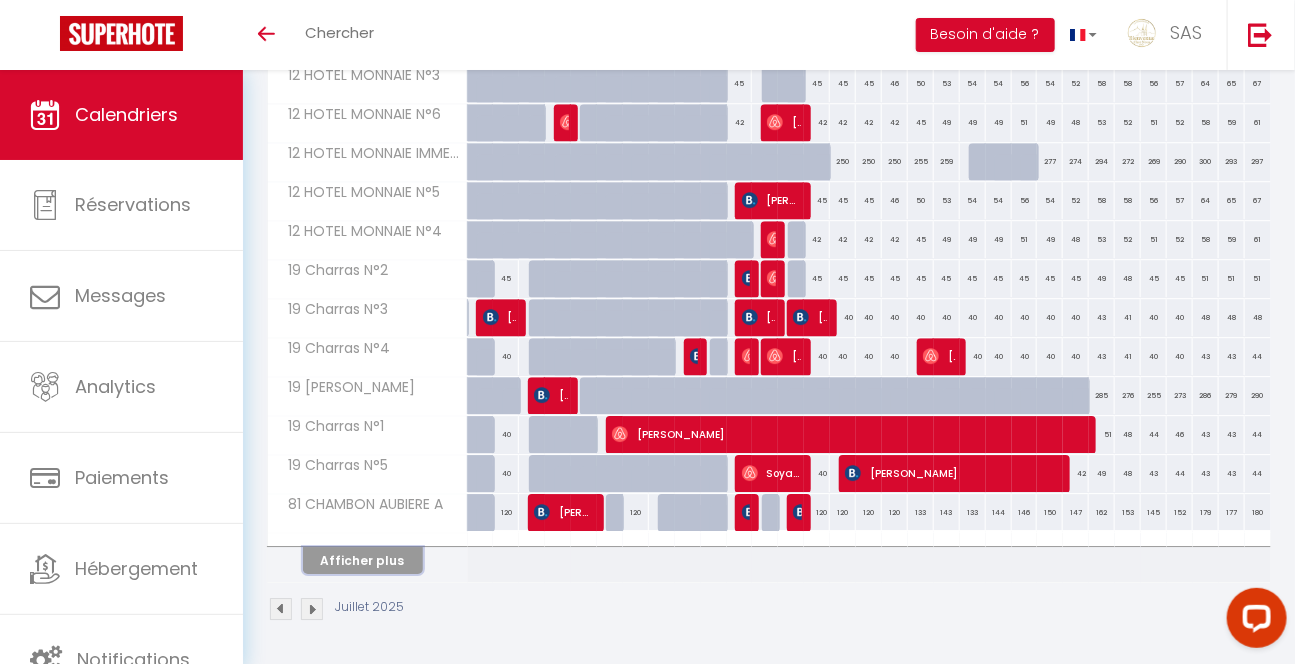 click on "Afficher plus" at bounding box center (363, 560) 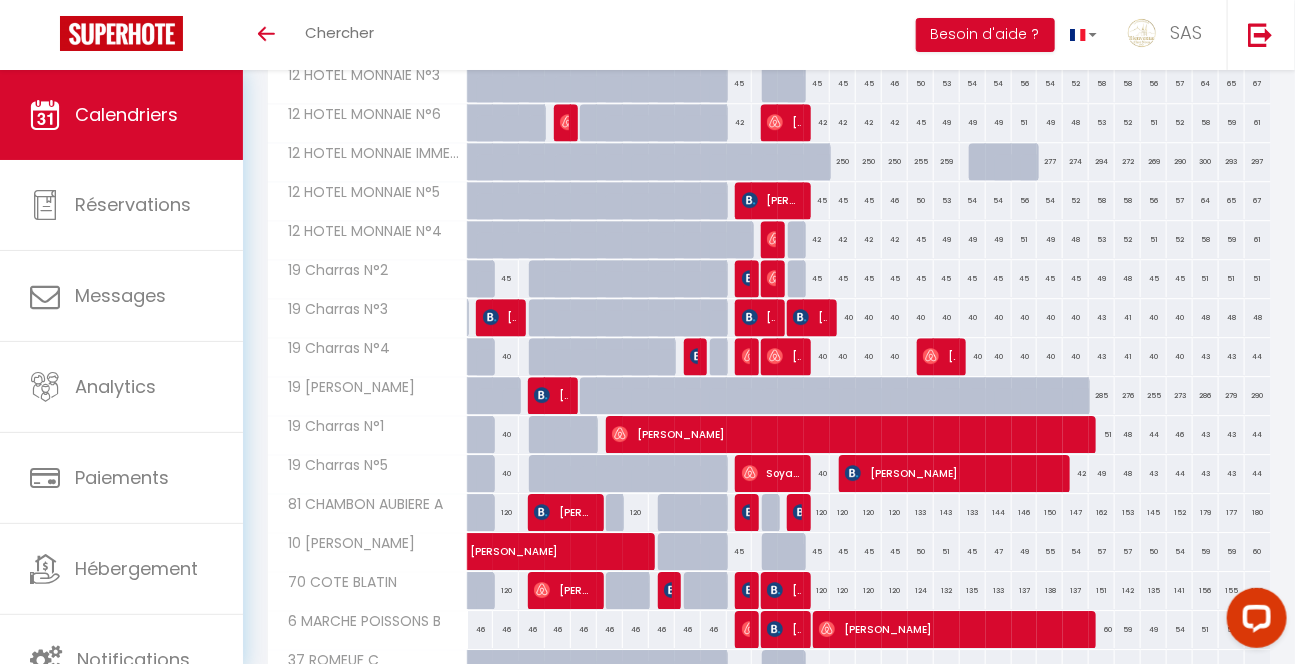 scroll, scrollTop: 5343, scrollLeft: 0, axis: vertical 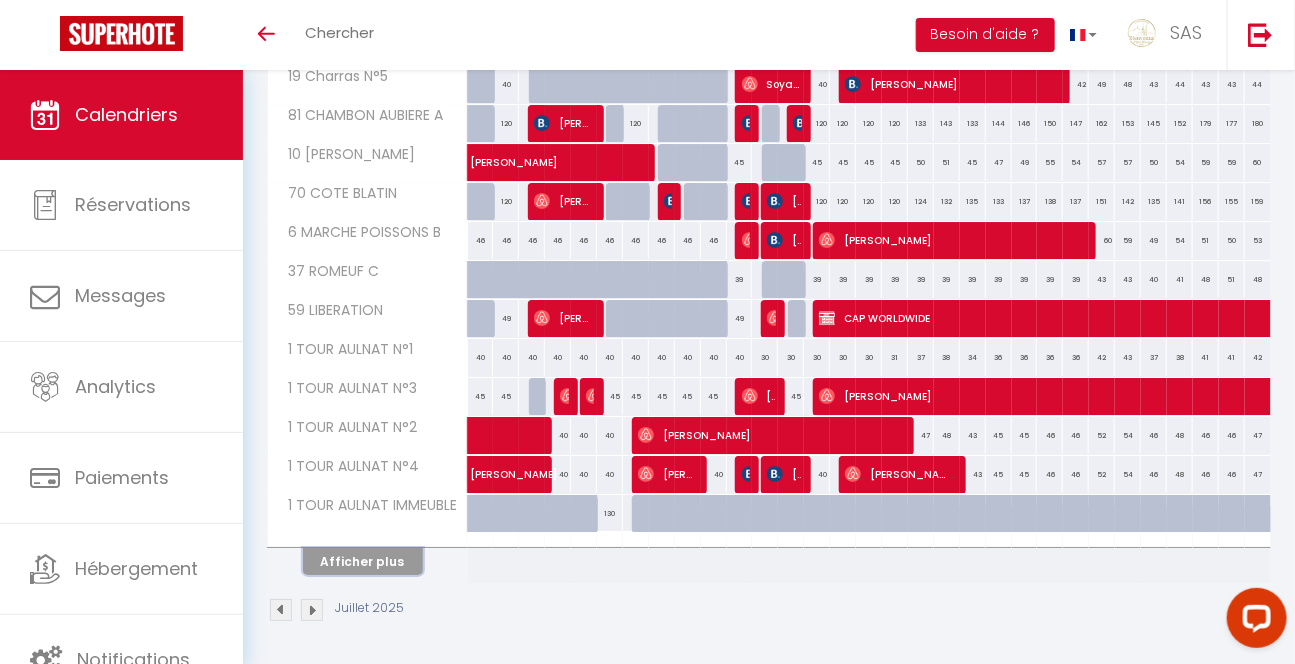 click on "Afficher plus" at bounding box center [363, 561] 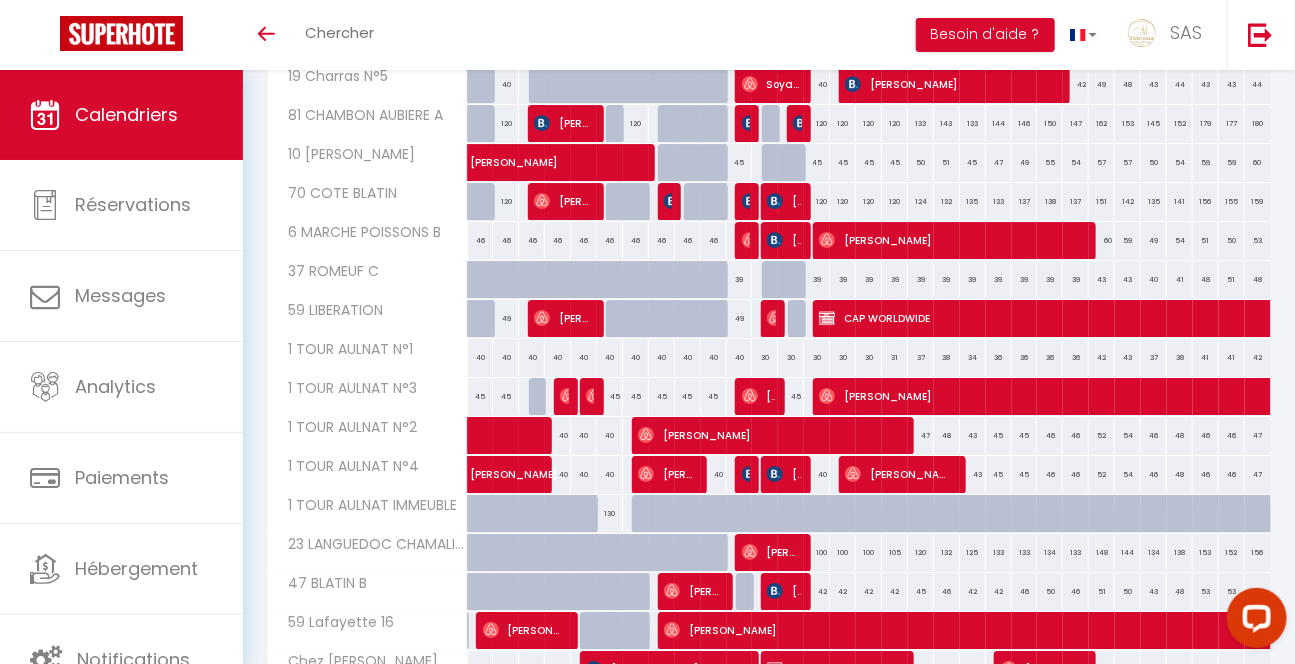 scroll, scrollTop: 5732, scrollLeft: 0, axis: vertical 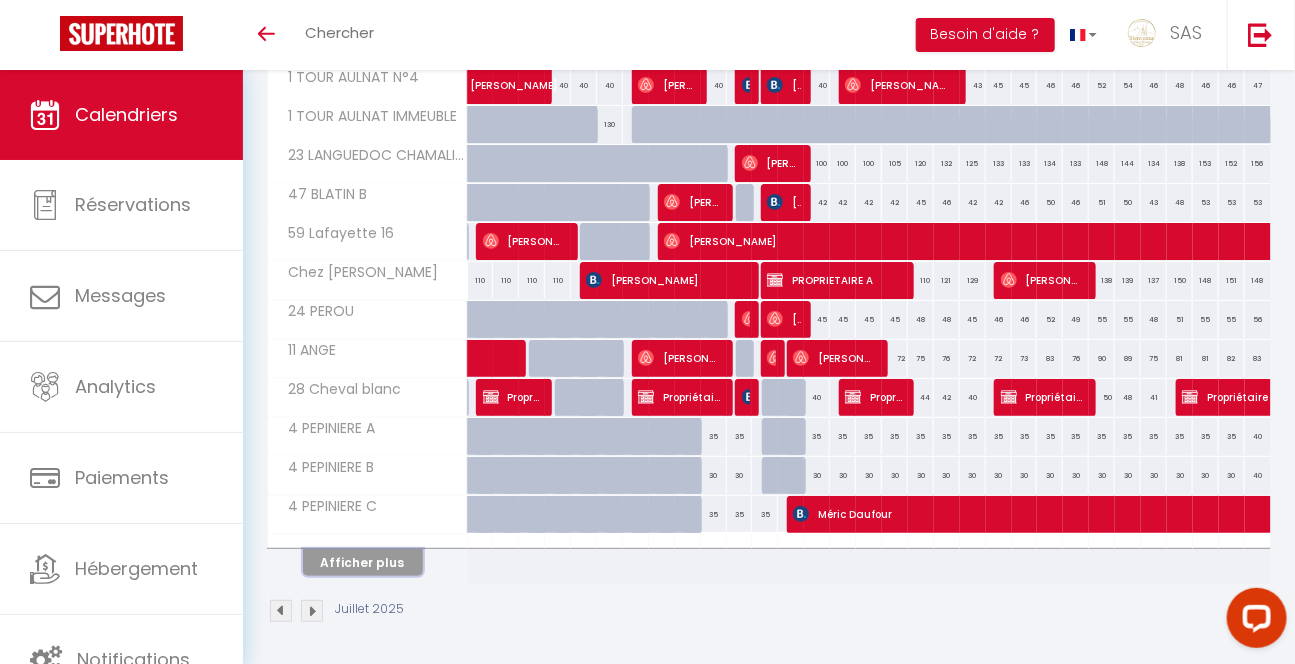 click on "Afficher plus" at bounding box center [363, 562] 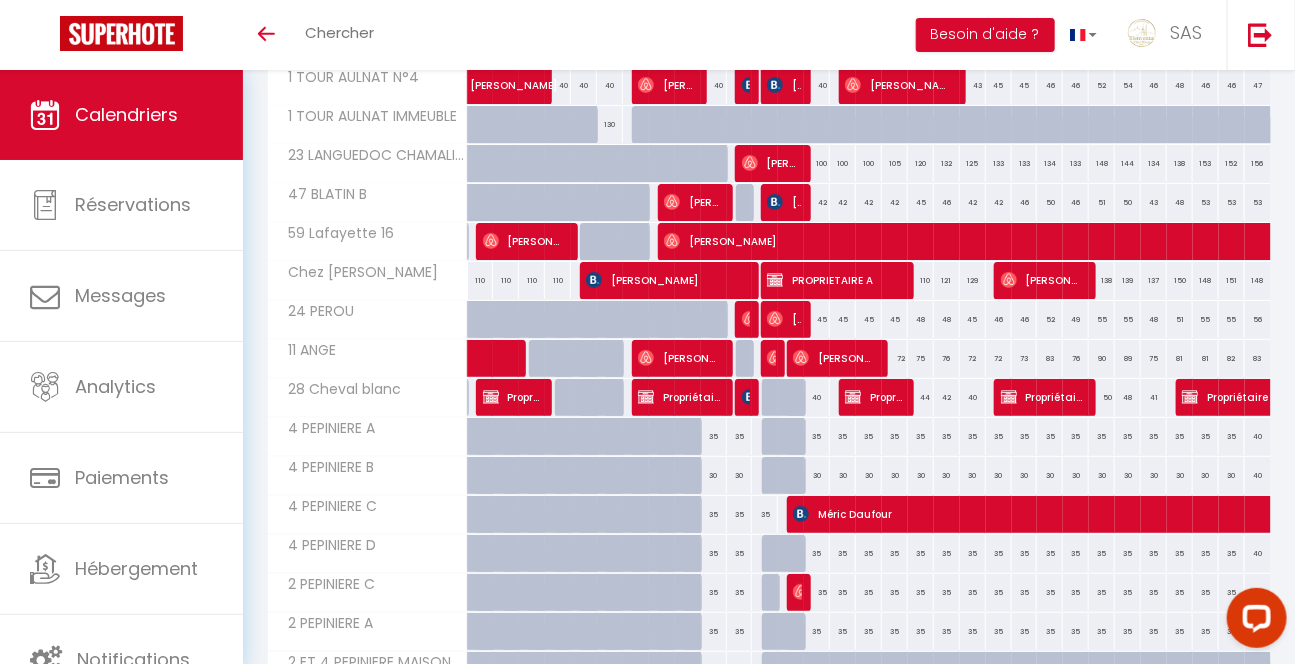scroll, scrollTop: 6121, scrollLeft: 0, axis: vertical 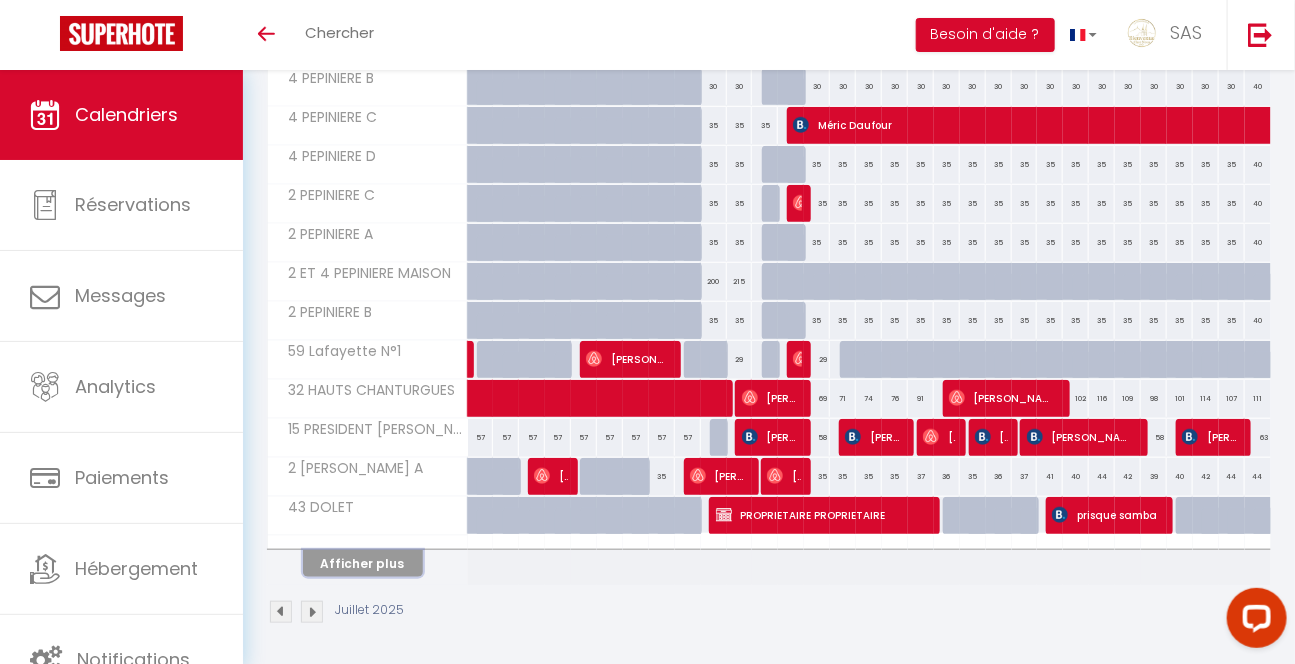 click on "Afficher plus" at bounding box center [363, 563] 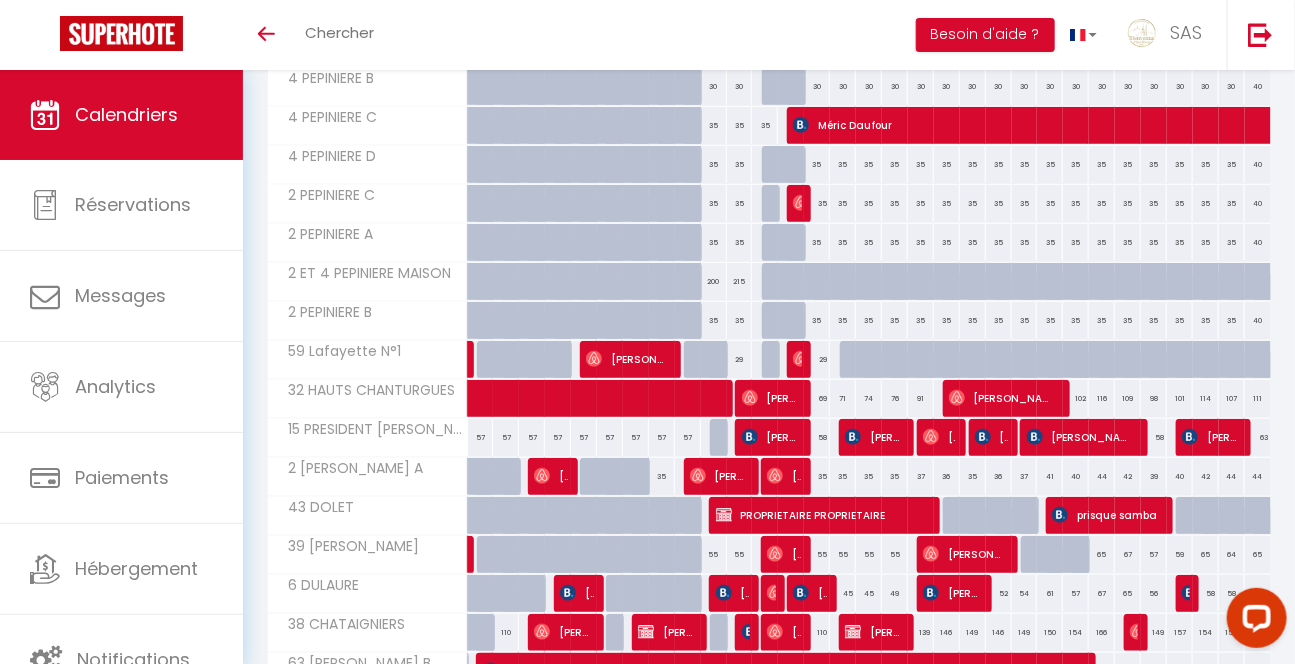 scroll, scrollTop: 6510, scrollLeft: 0, axis: vertical 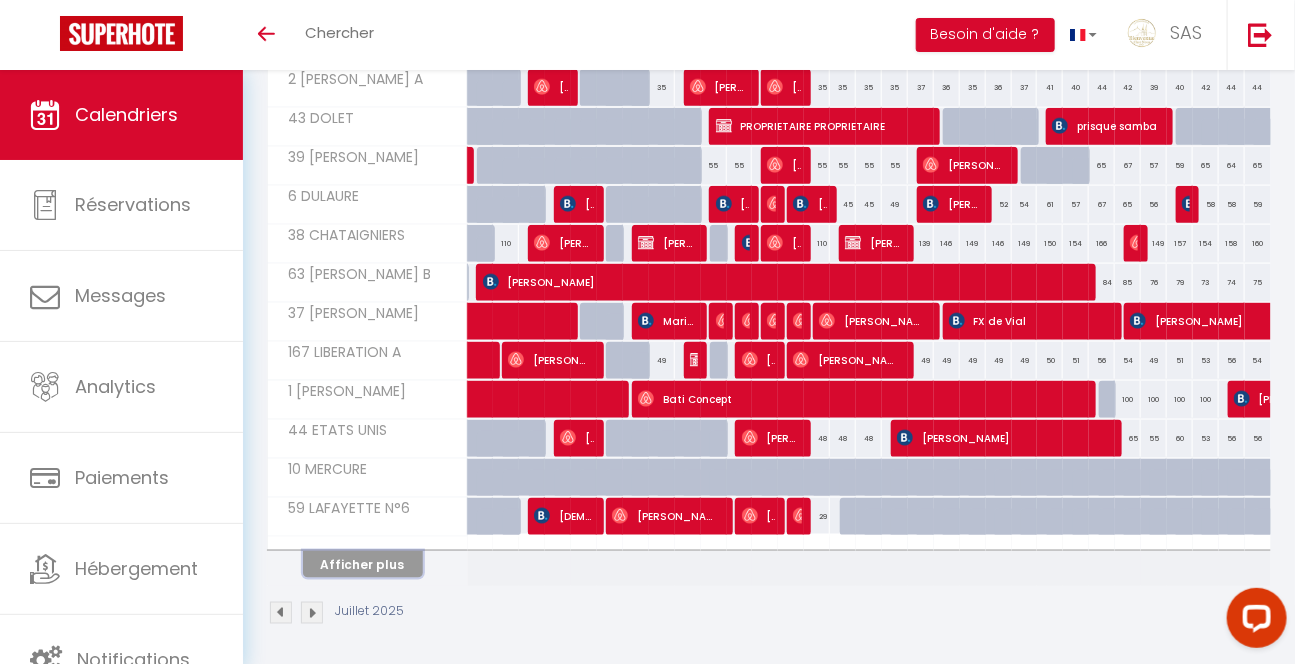 click on "Afficher plus" at bounding box center (363, 564) 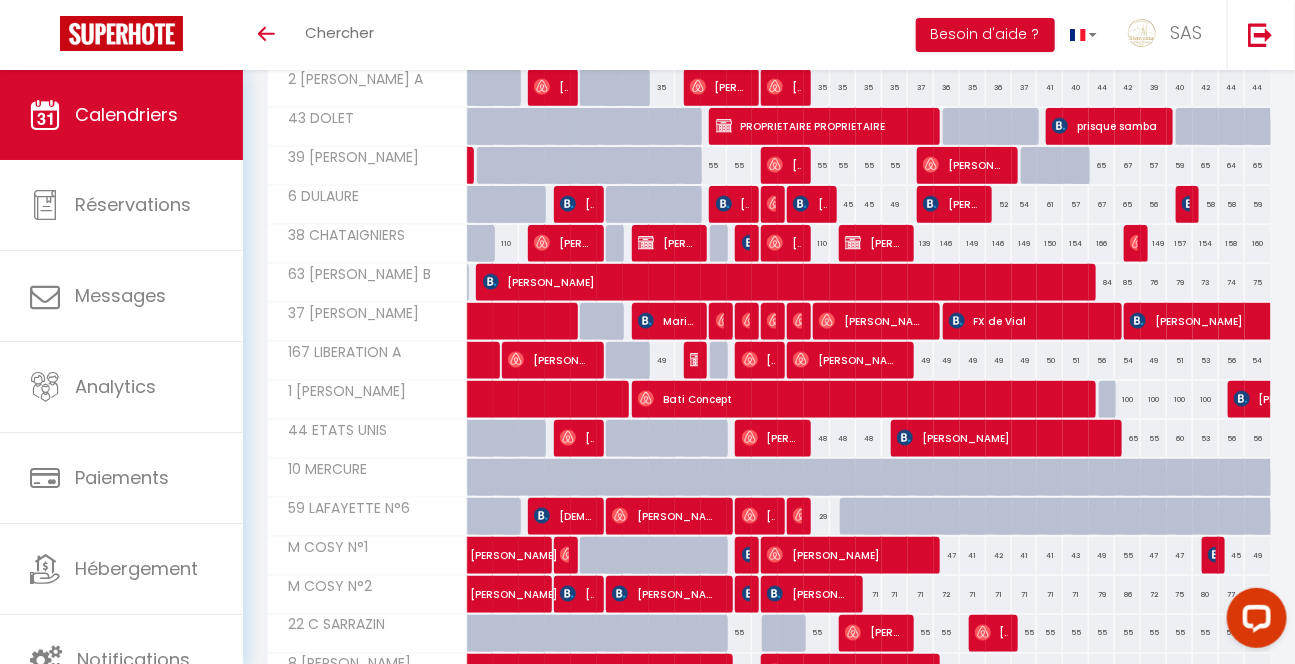 select 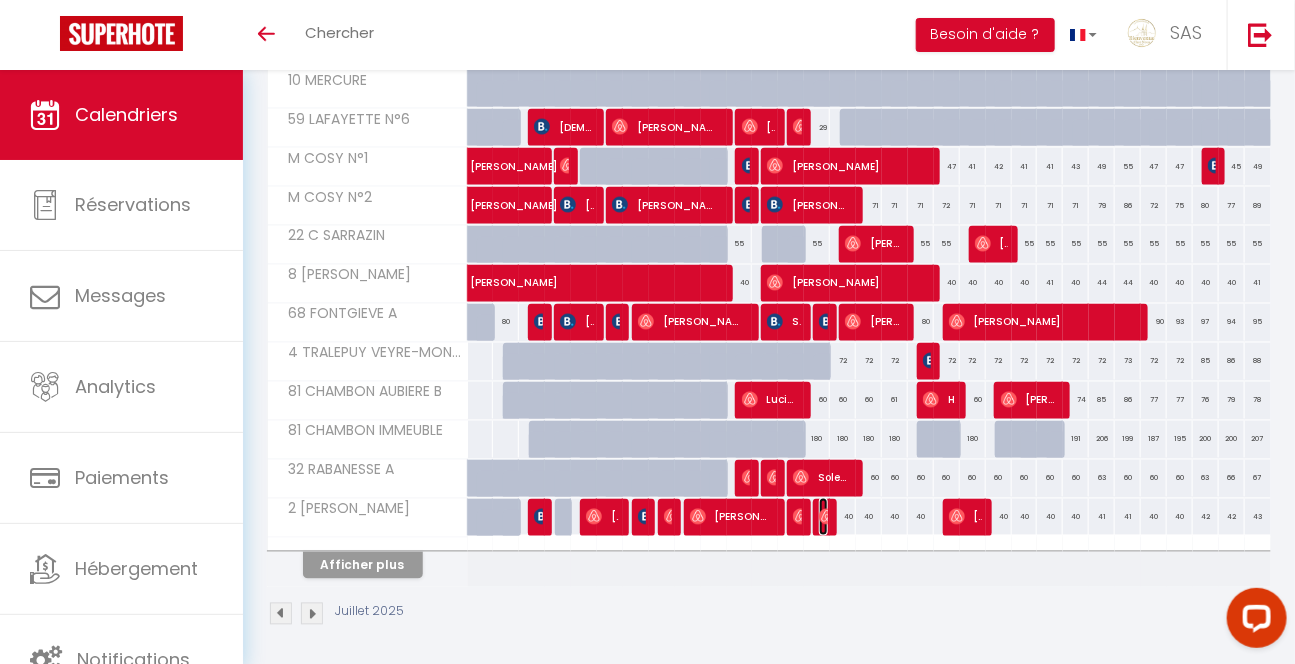 click on "[PERSON_NAME]" at bounding box center (823, 517) 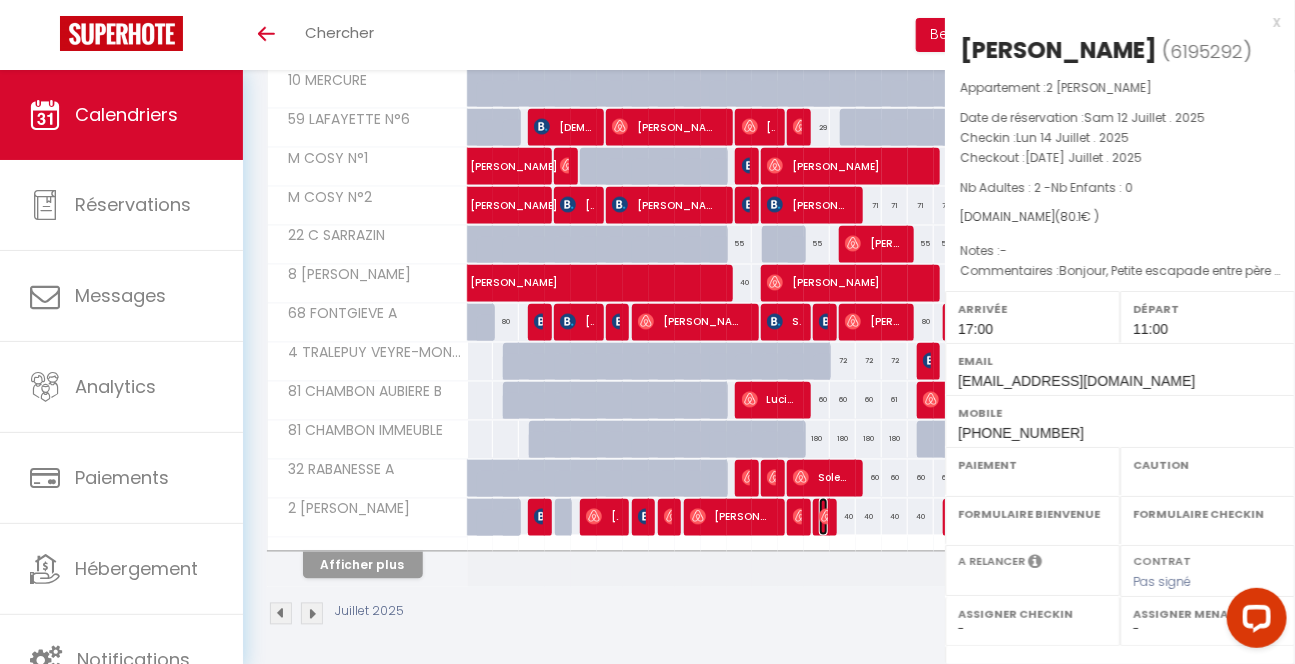 select on "OK" 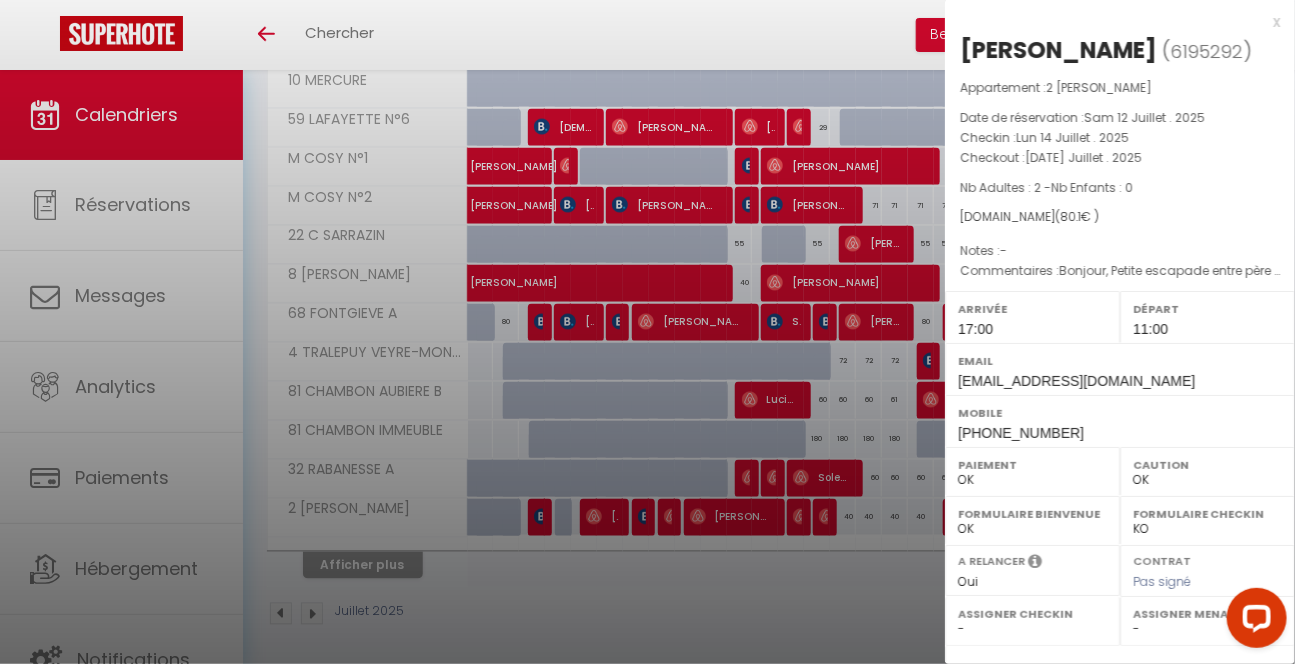 click at bounding box center [647, 332] 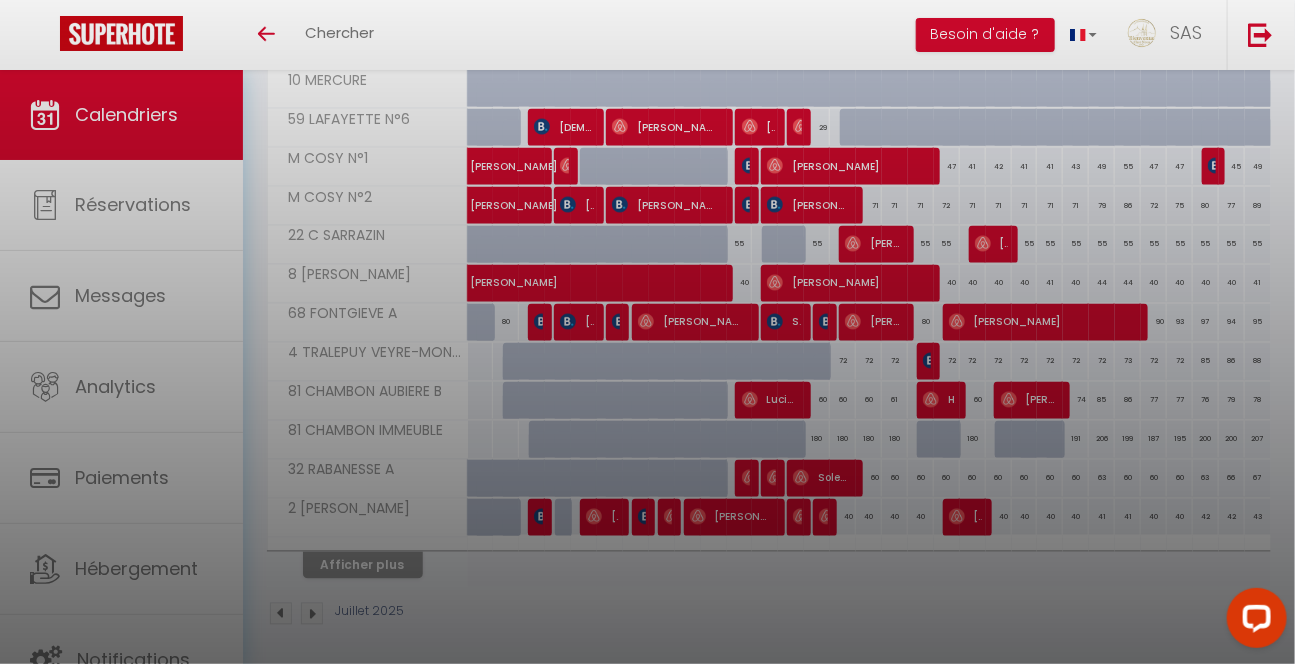 click at bounding box center [647, 332] 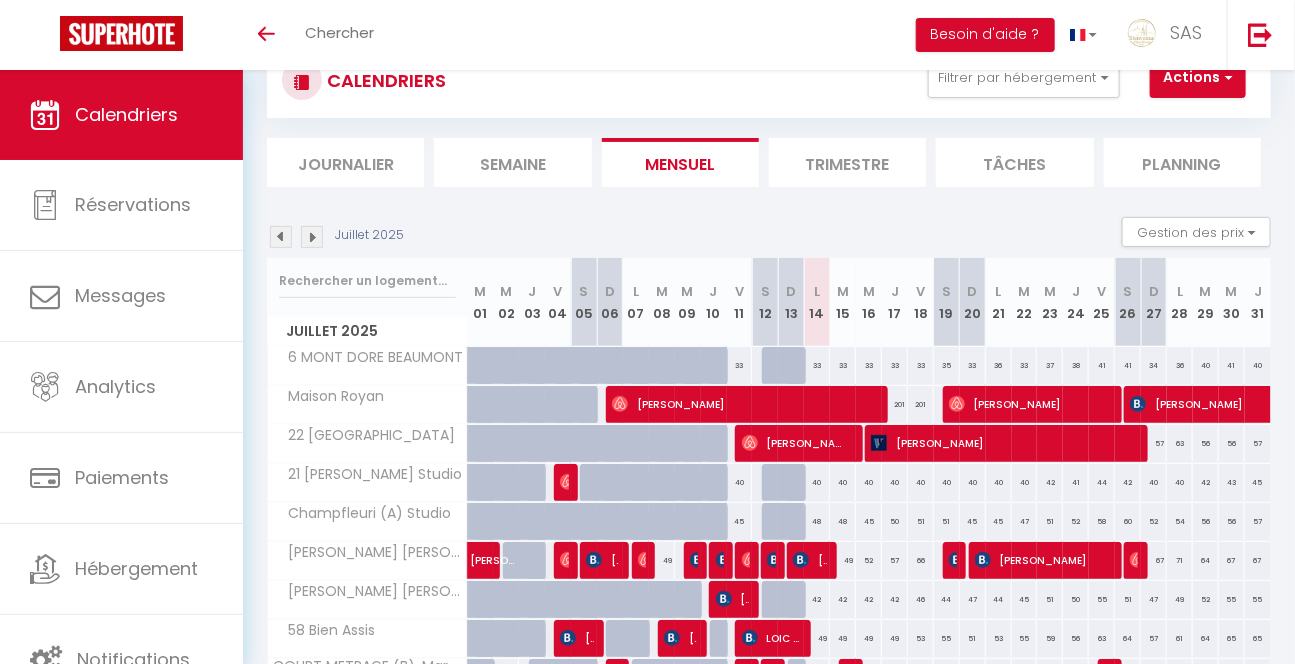 scroll, scrollTop: 70, scrollLeft: 0, axis: vertical 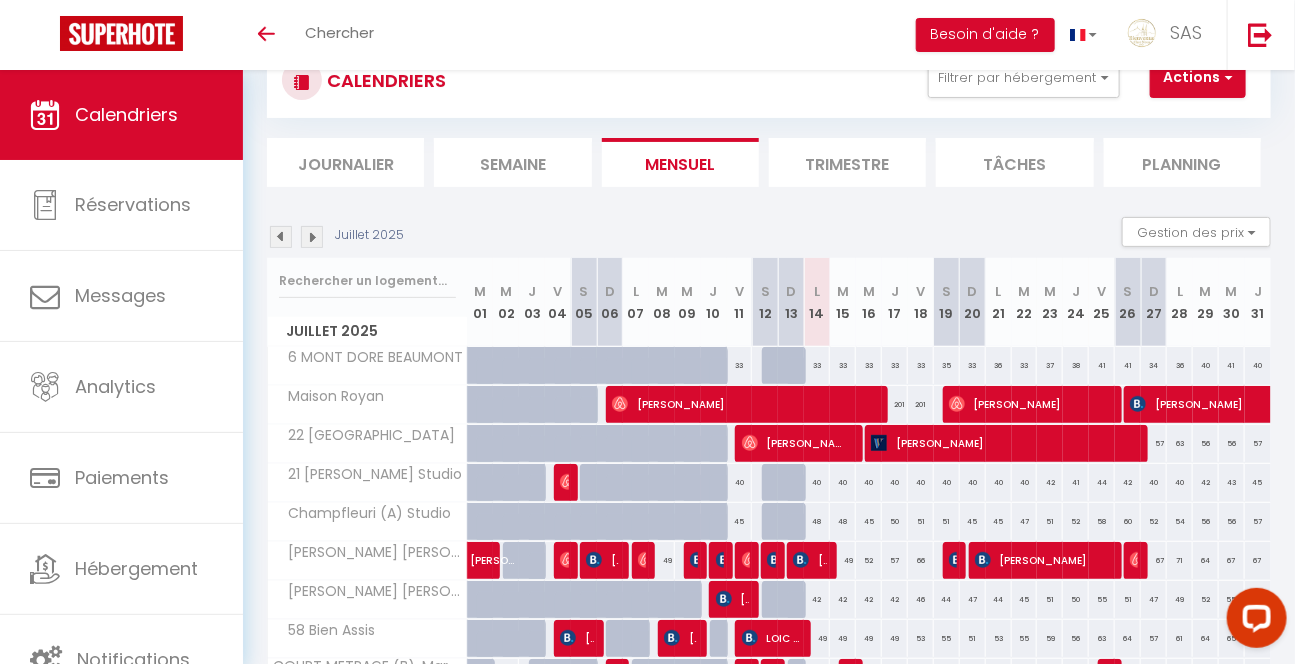 click on "Planning" at bounding box center [1182, 162] 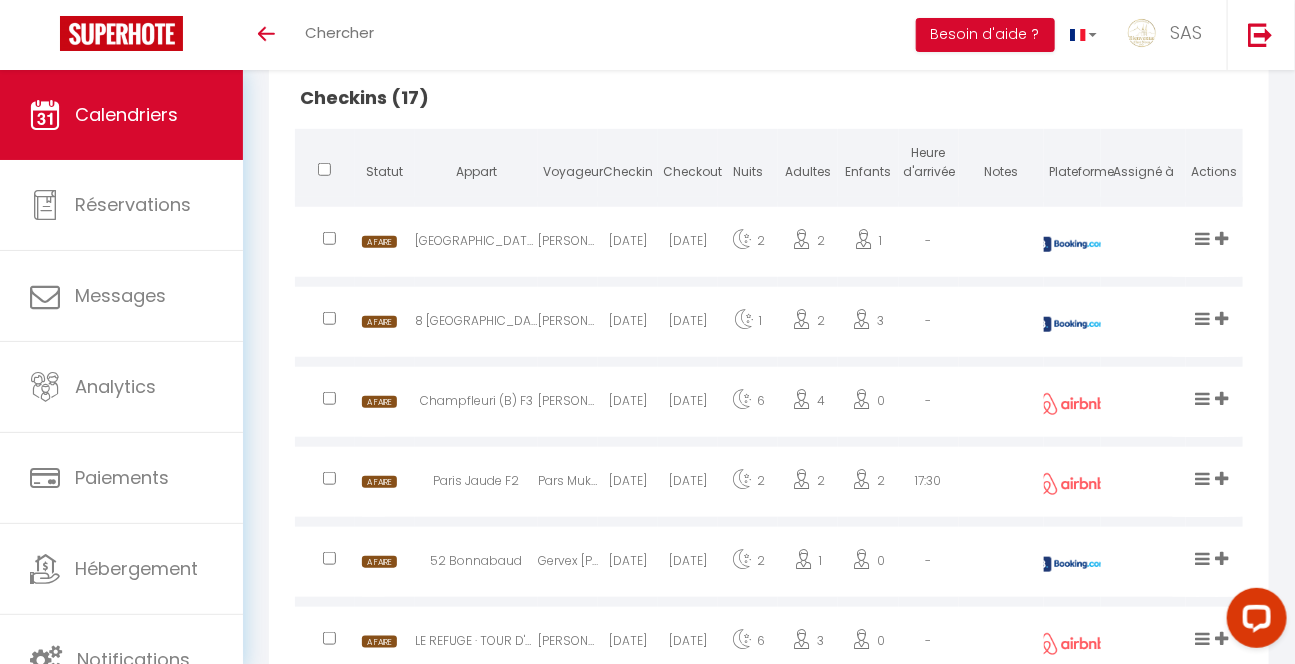 scroll, scrollTop: 492, scrollLeft: 0, axis: vertical 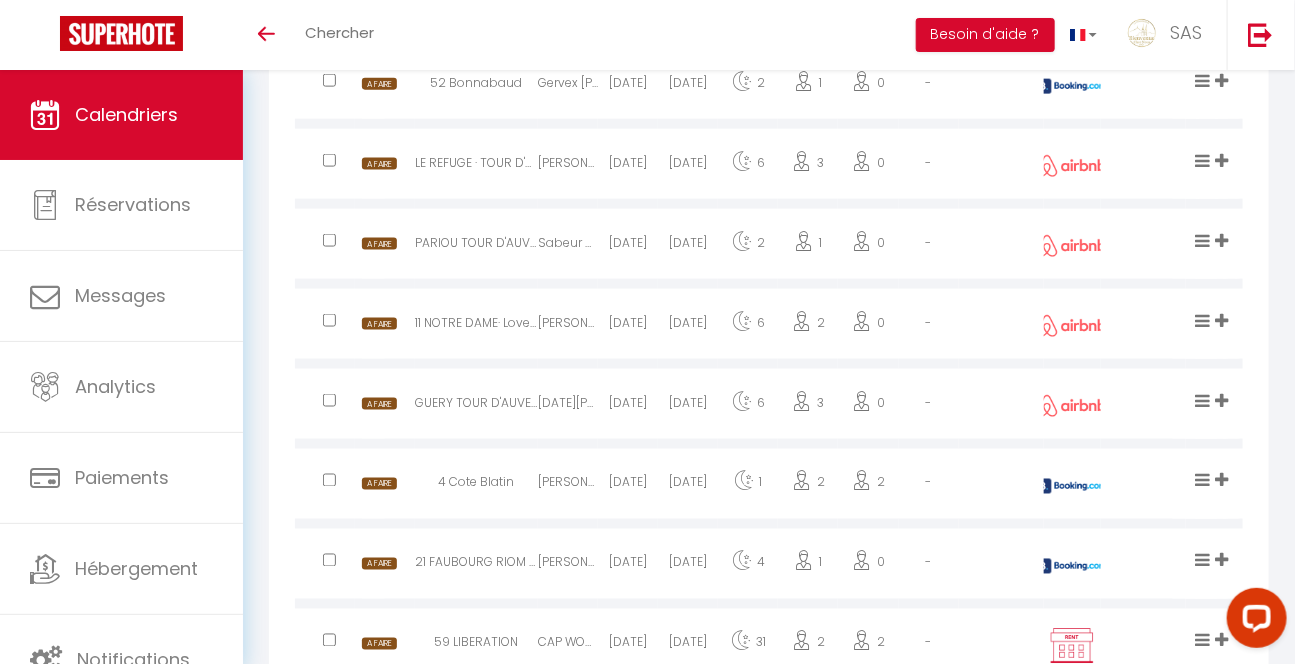 click on "21 FAUBOURG RIOM N°6" at bounding box center (476, 566) 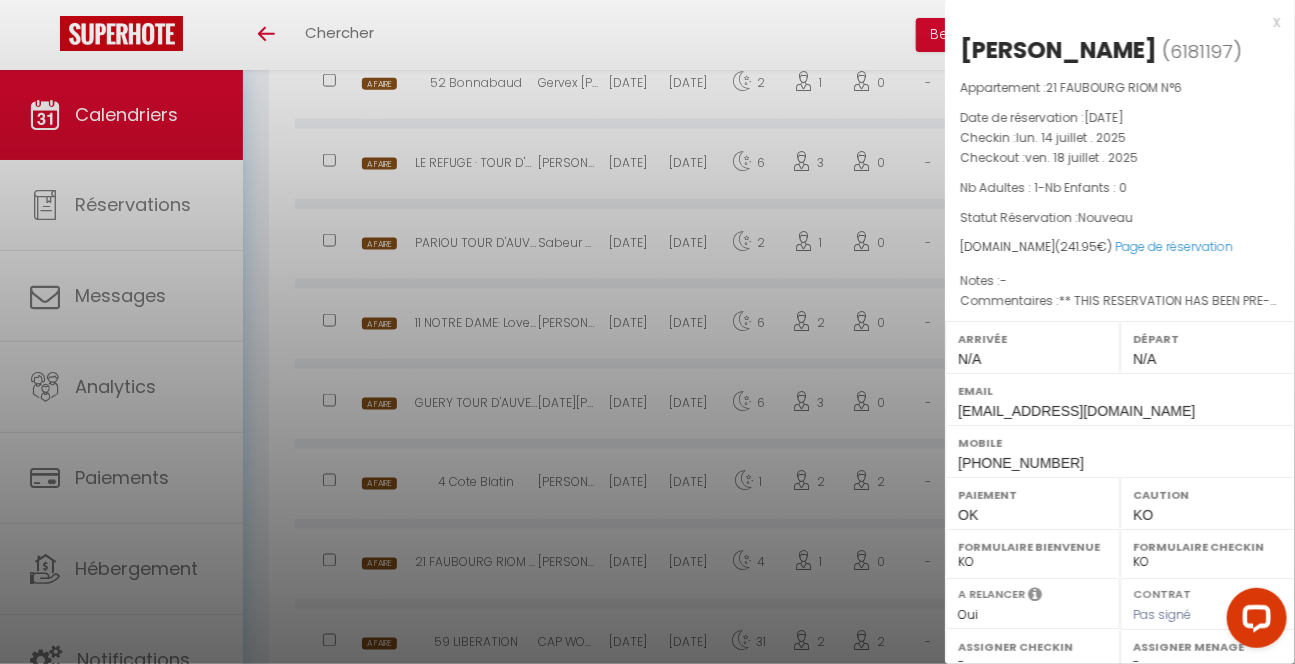 click at bounding box center [647, 332] 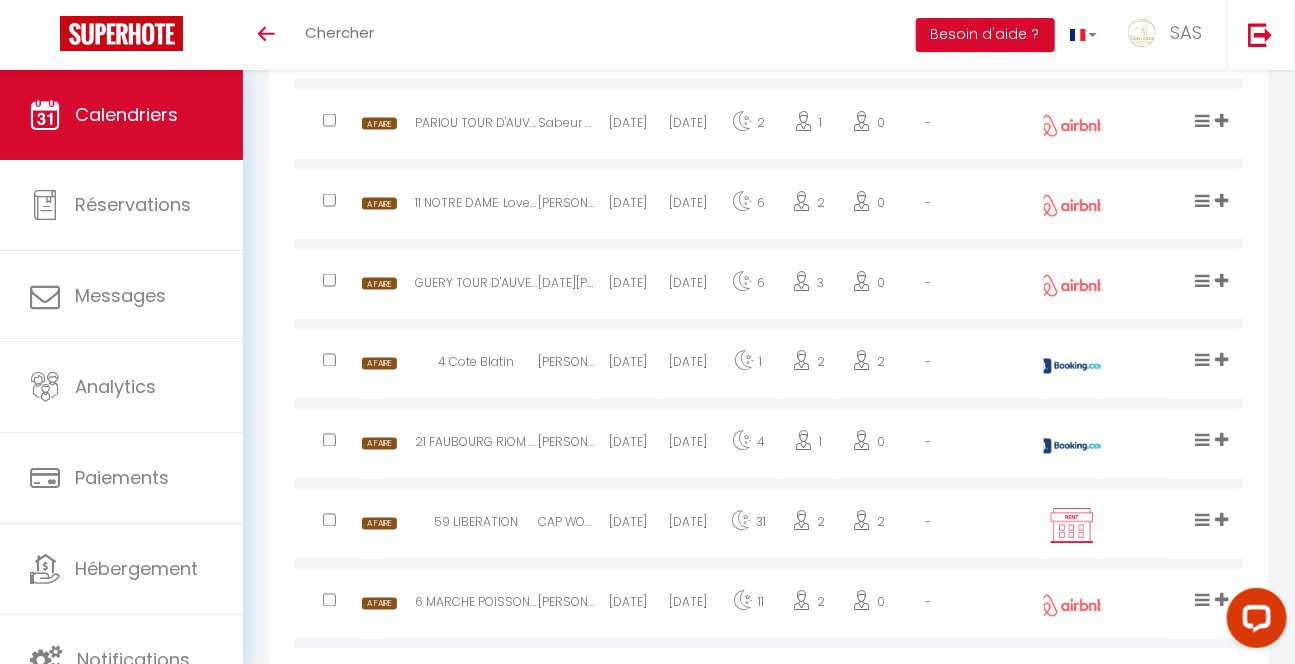 scroll, scrollTop: 1130, scrollLeft: 0, axis: vertical 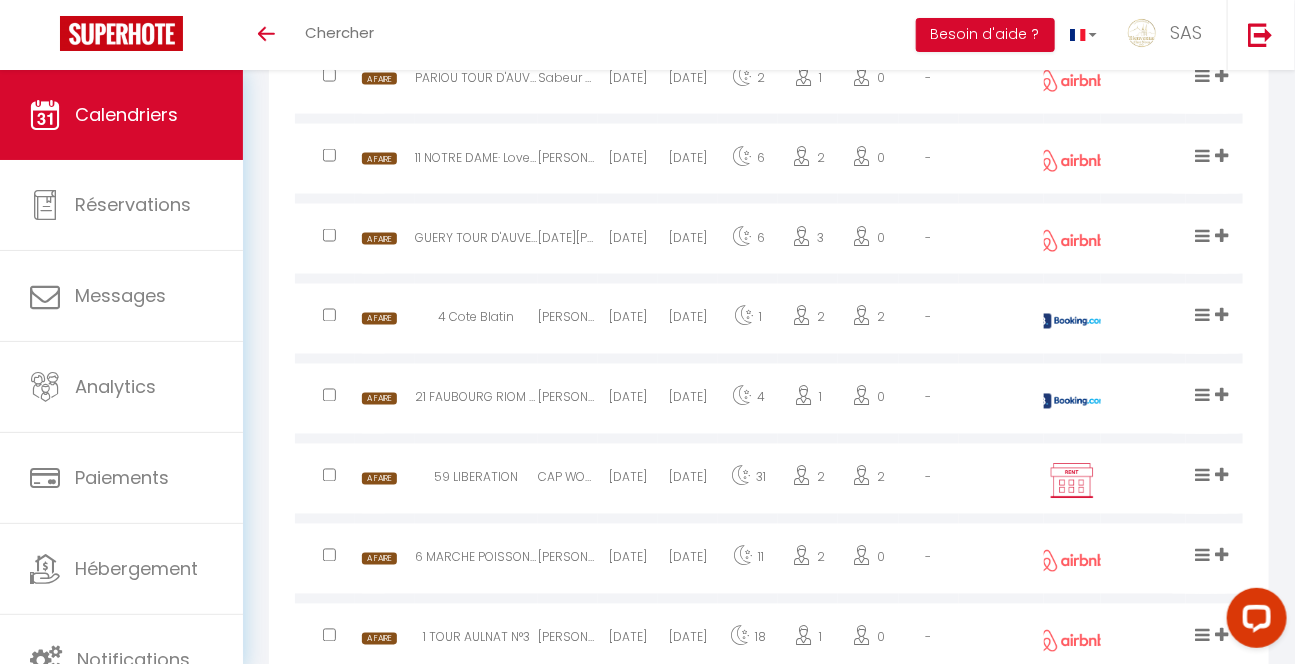 click on "6 MARCHE POISSONS B" at bounding box center [476, 561] 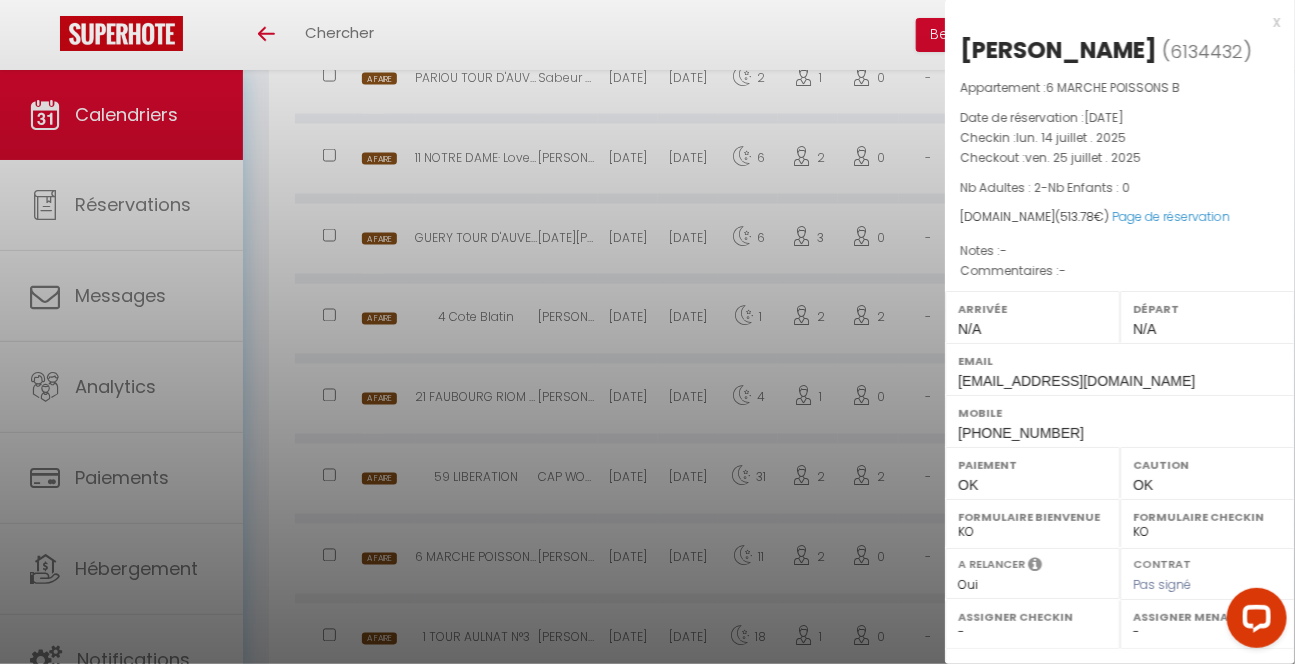 click at bounding box center (647, 332) 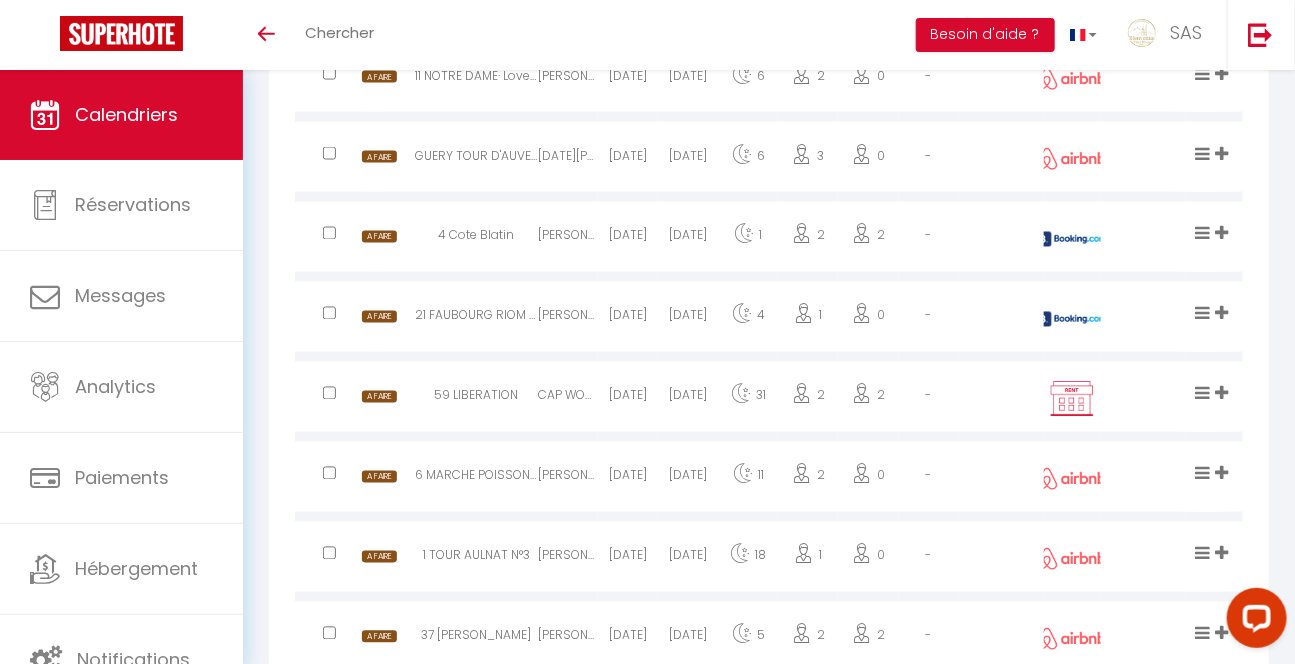 scroll, scrollTop: 1261, scrollLeft: 0, axis: vertical 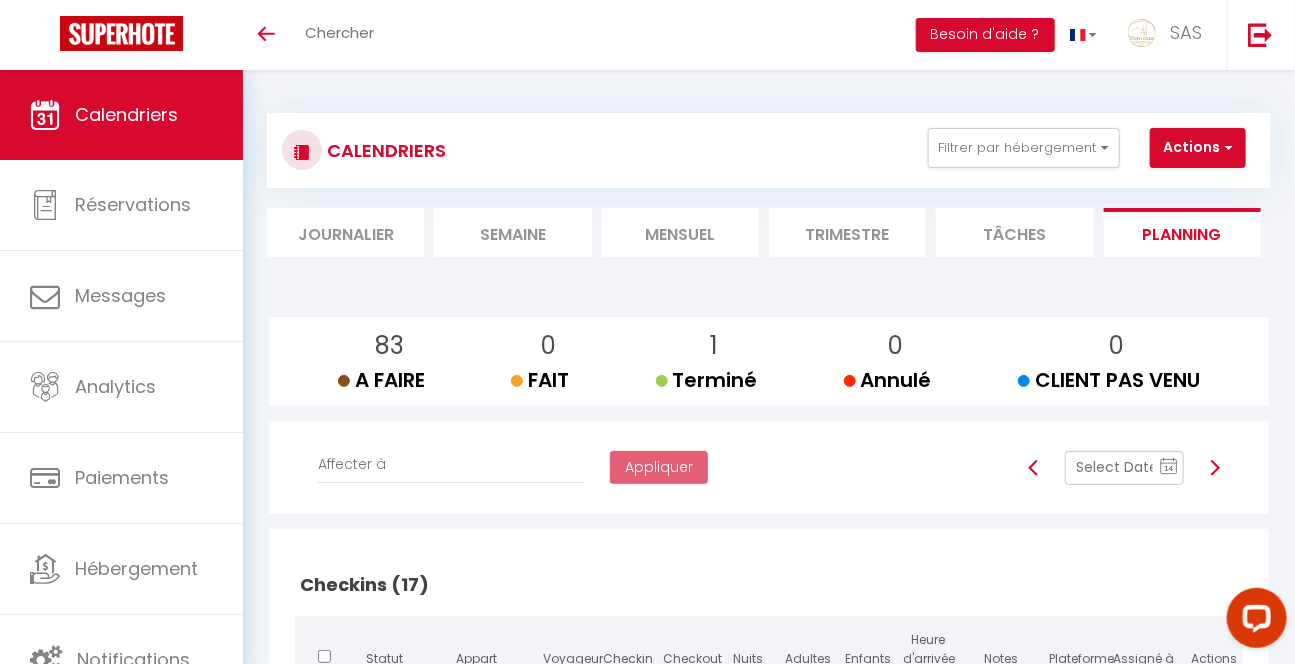 click on "Mensuel" at bounding box center (680, 232) 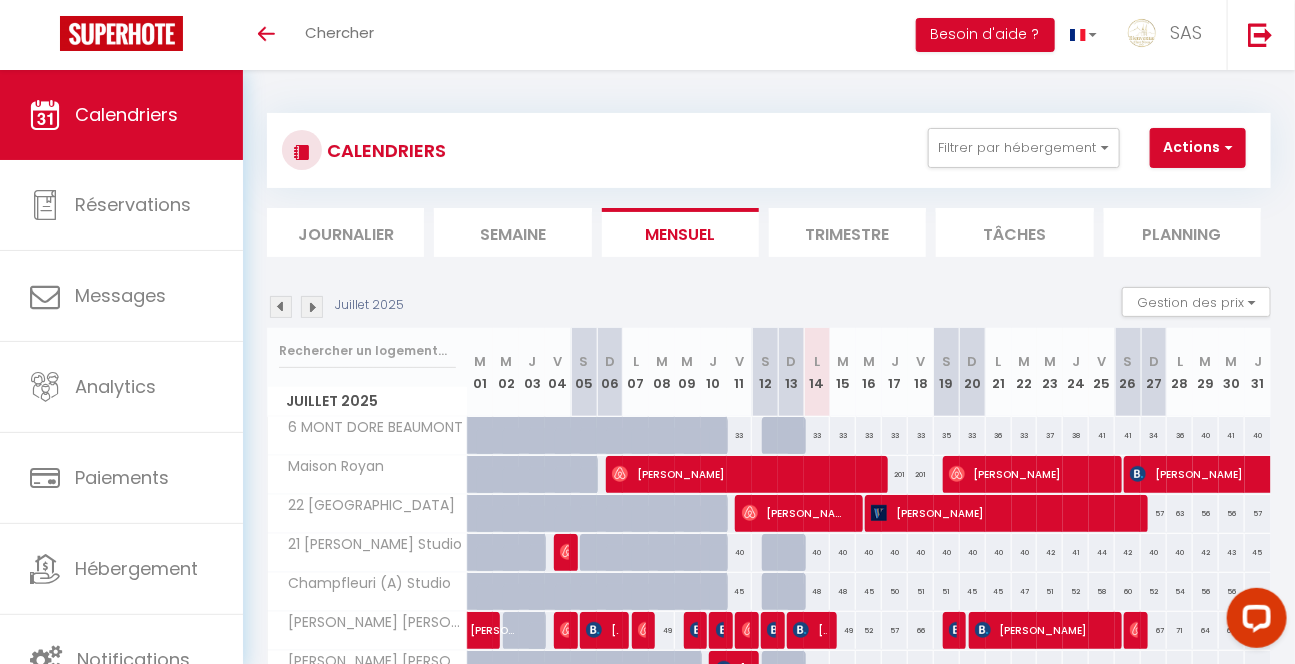 click on "Mensuel" at bounding box center (680, 232) 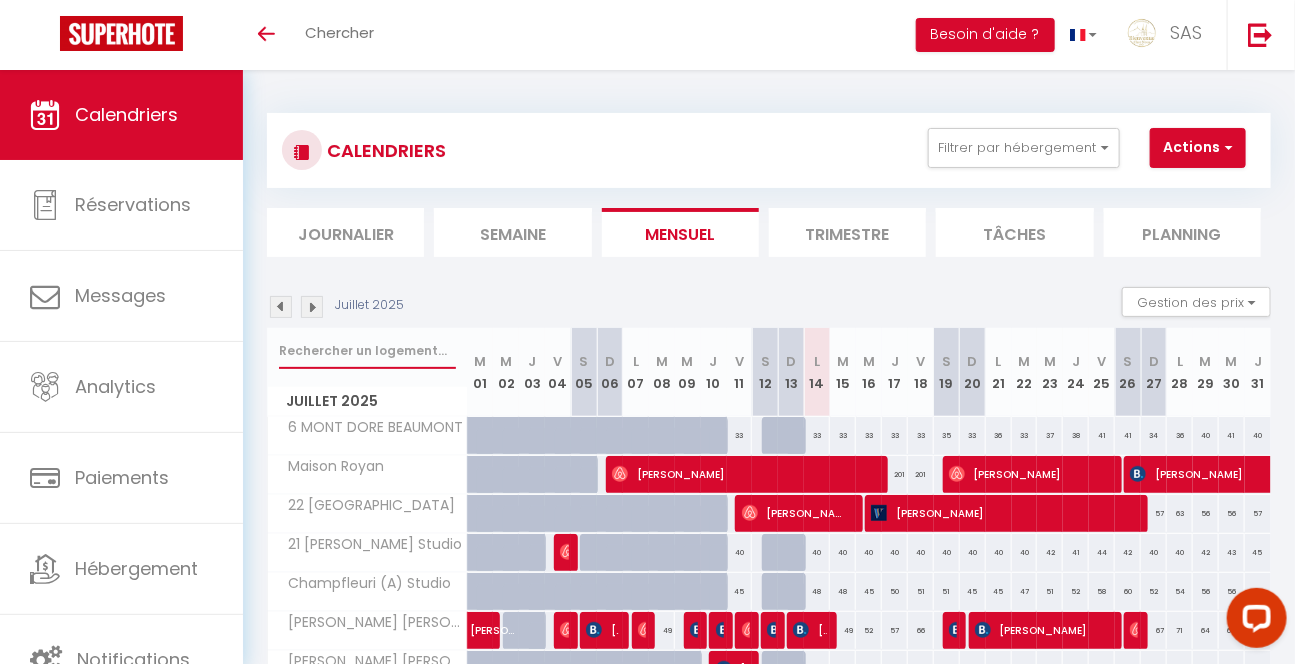 click at bounding box center (367, 351) 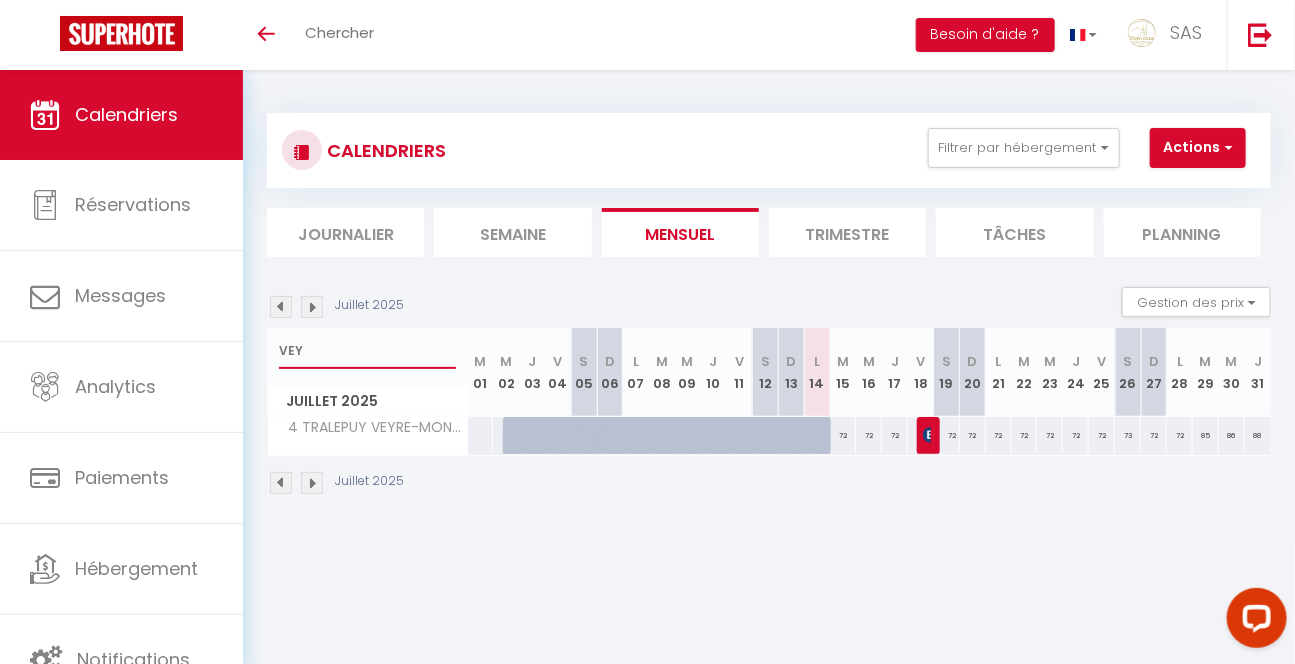 type on "VEY" 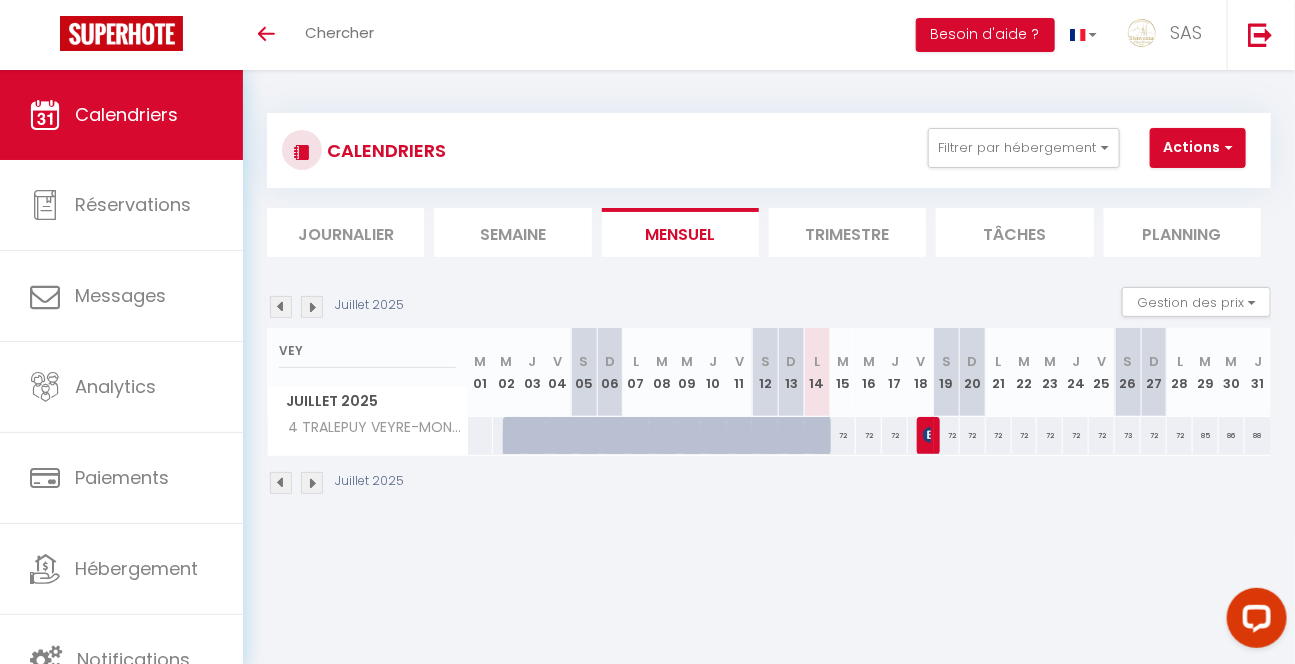 click on "72" at bounding box center [843, 435] 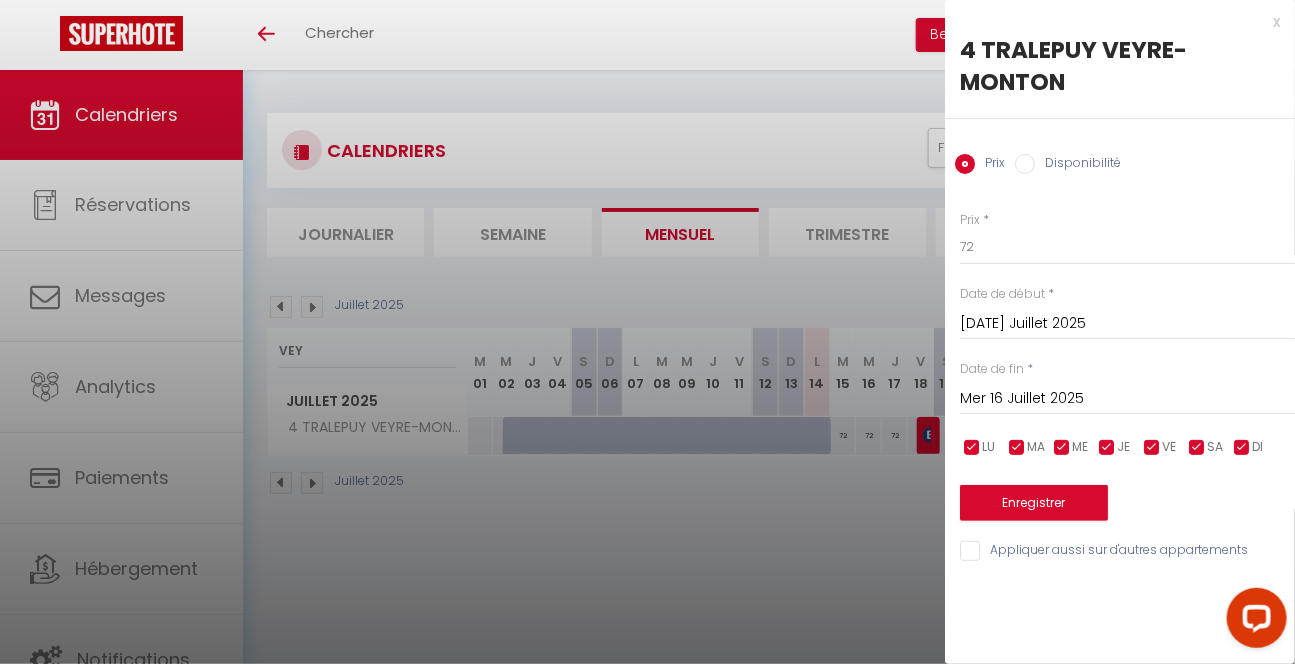 click at bounding box center (647, 332) 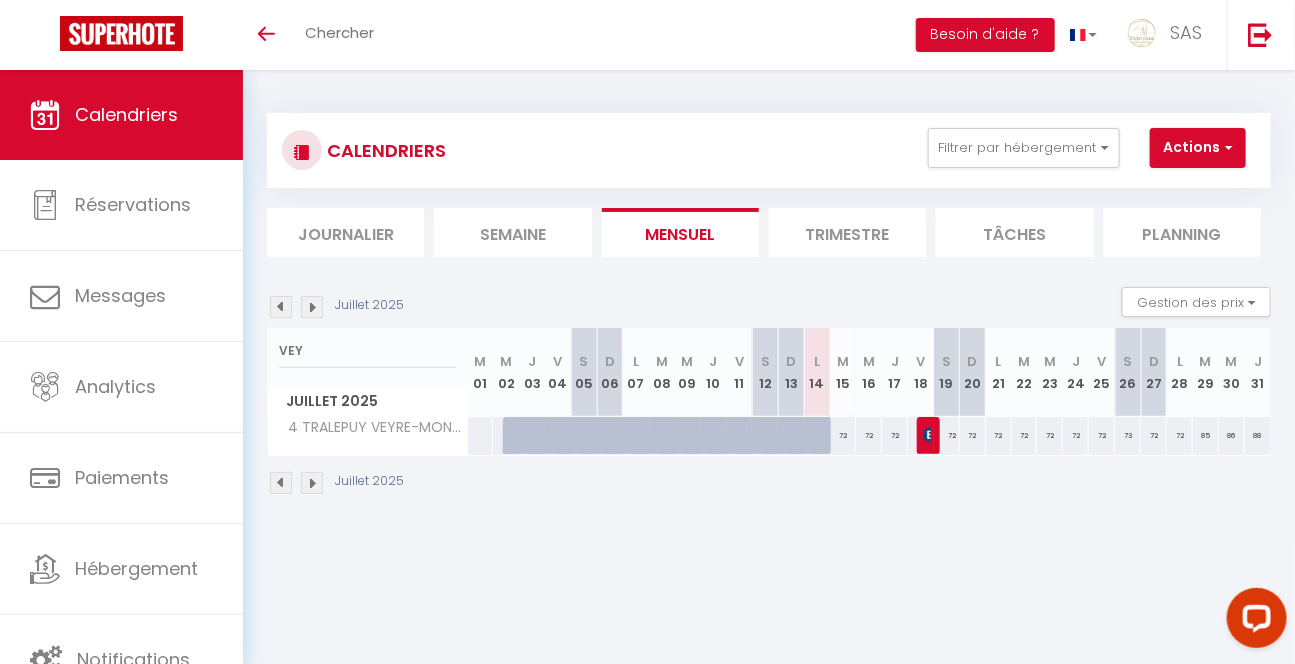 click at bounding box center [817, 436] 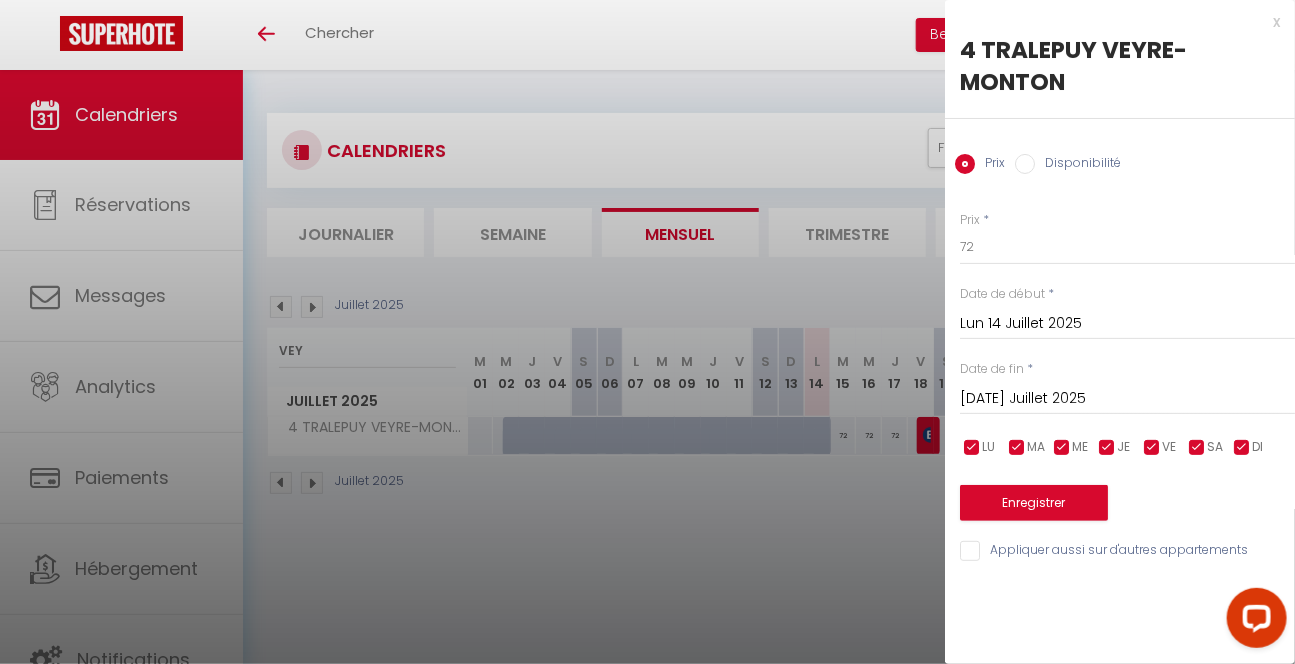 click at bounding box center (647, 332) 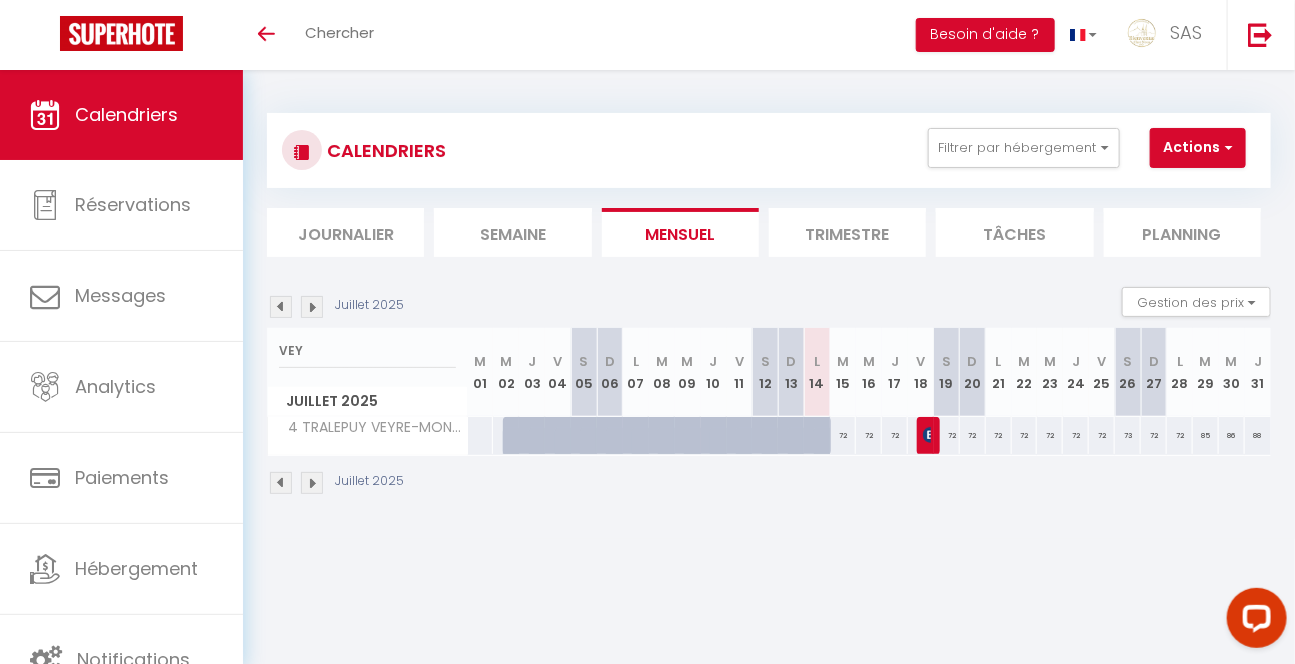 click on "72" at bounding box center (843, 435) 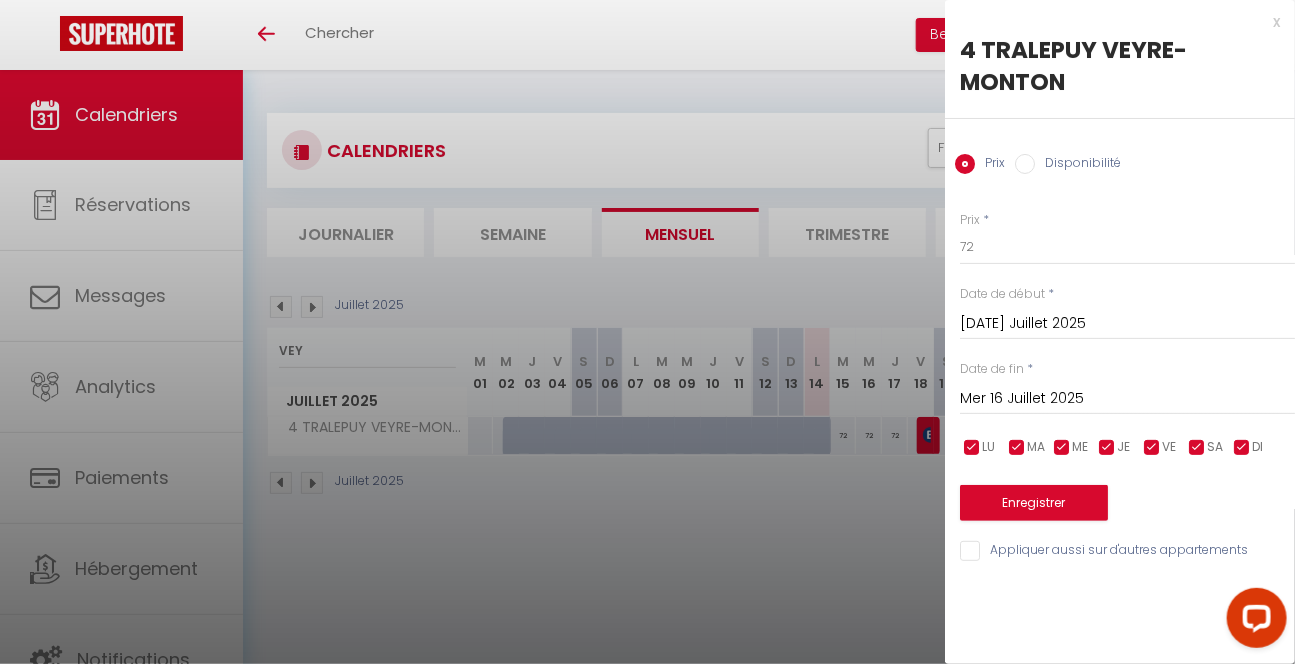 click at bounding box center [647, 332] 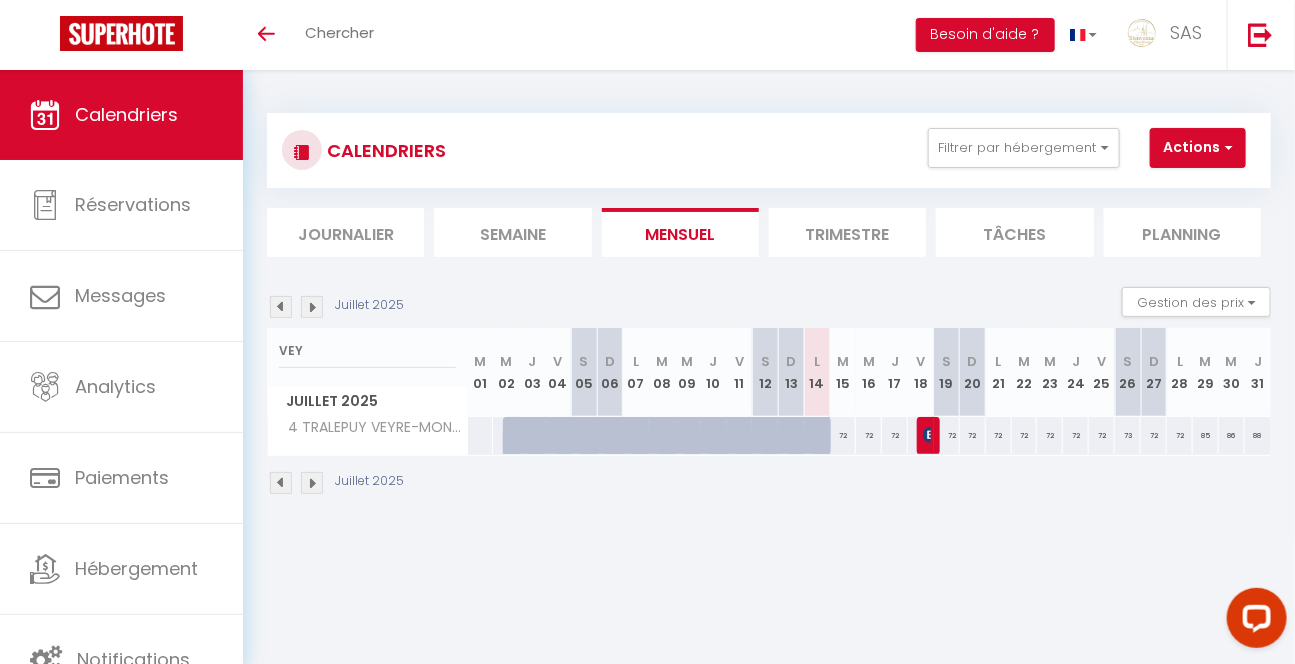 click at bounding box center (671, 447) 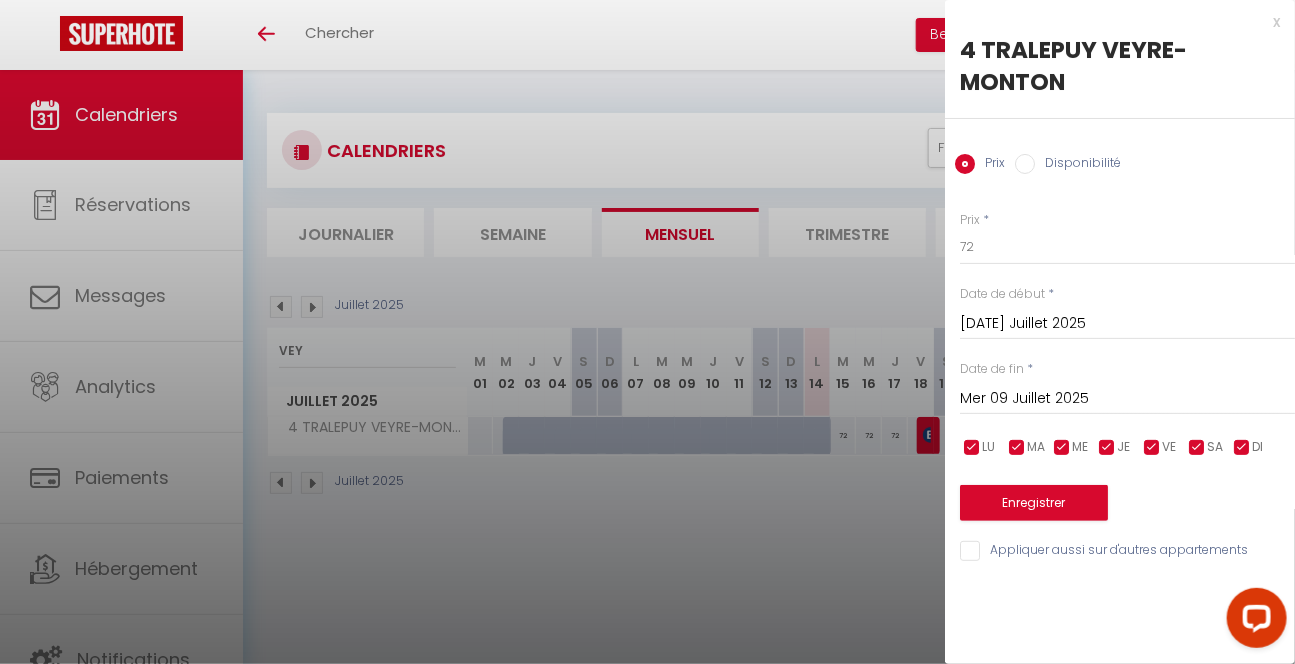 click on "Disponibilité" at bounding box center (1078, 165) 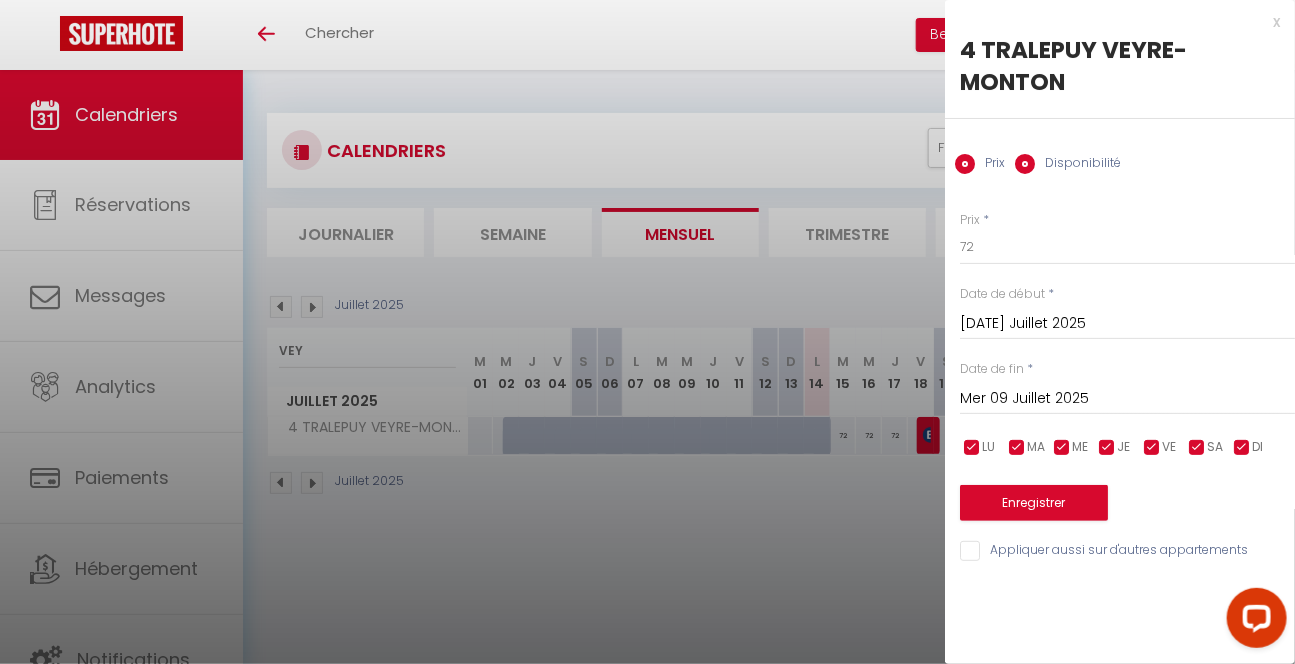 radio on "false" 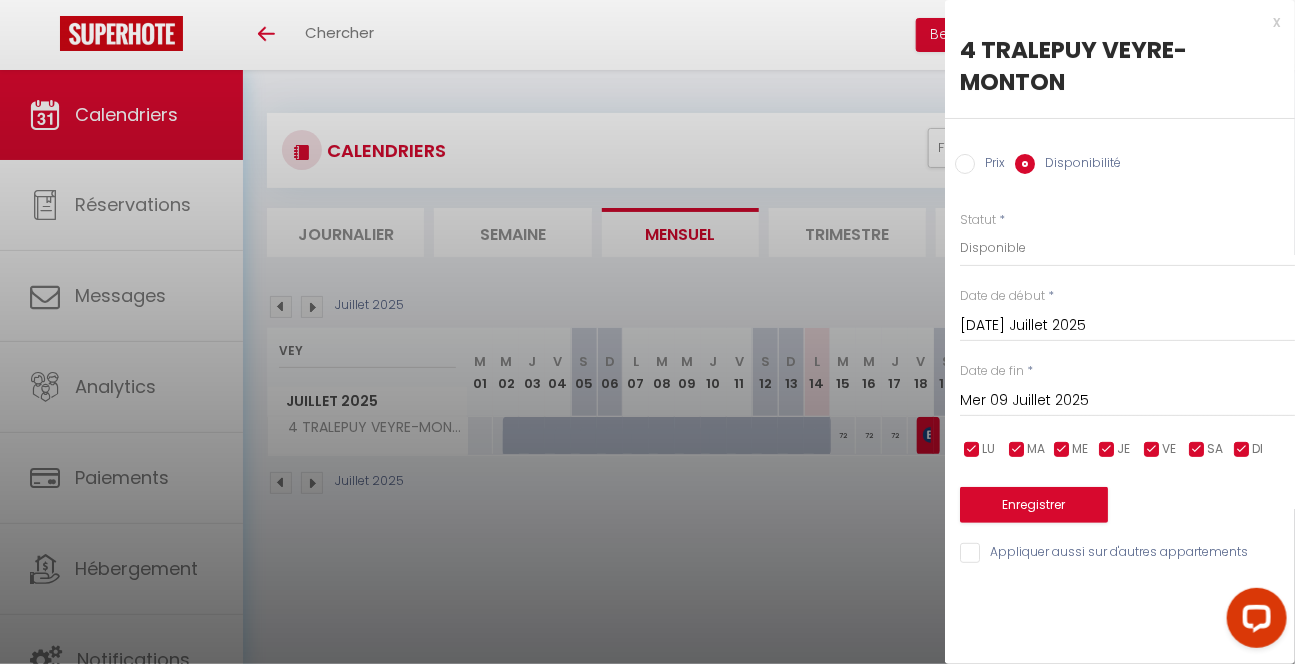 click on "Mer 09 Juillet 2025" at bounding box center [1127, 401] 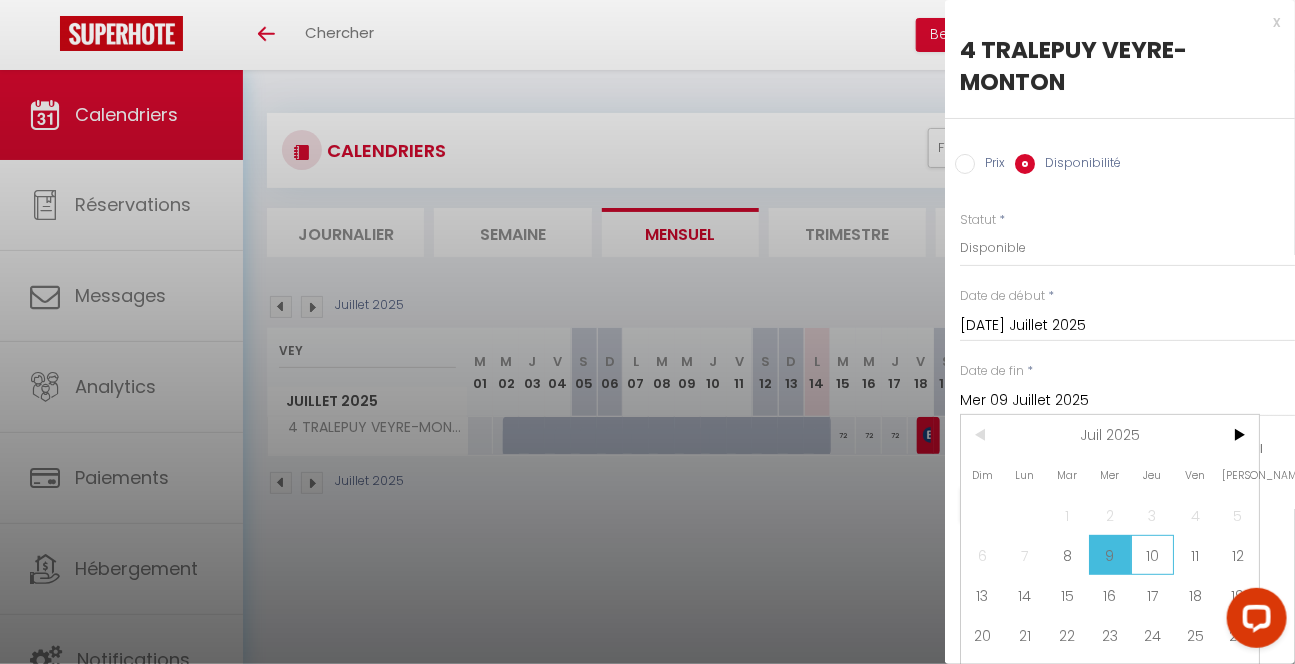 click on "10" at bounding box center (1152, 555) 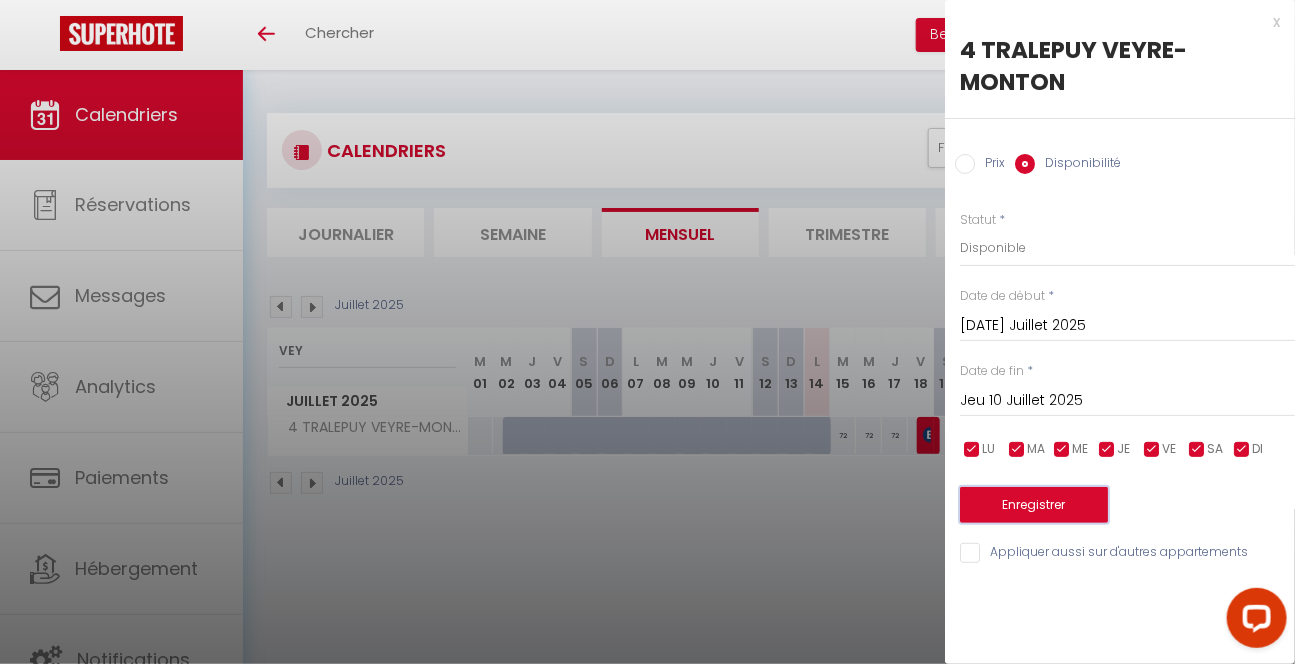 click on "Enregistrer" at bounding box center [1034, 505] 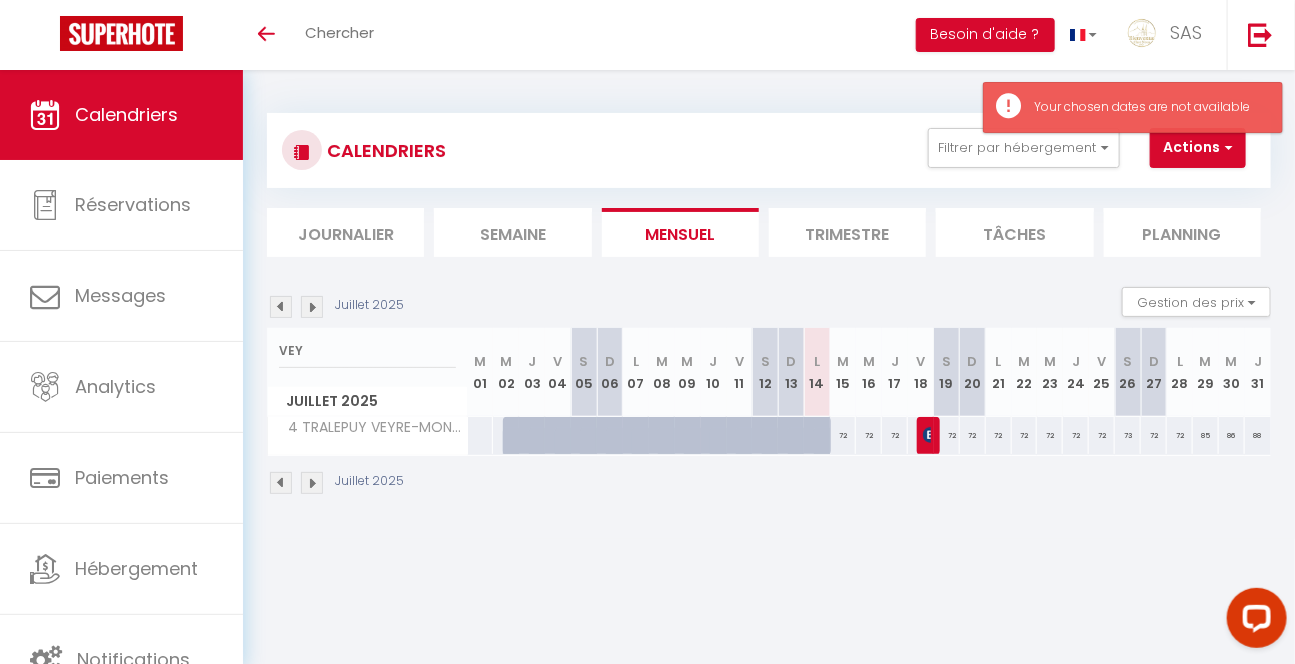 click at bounding box center [671, 447] 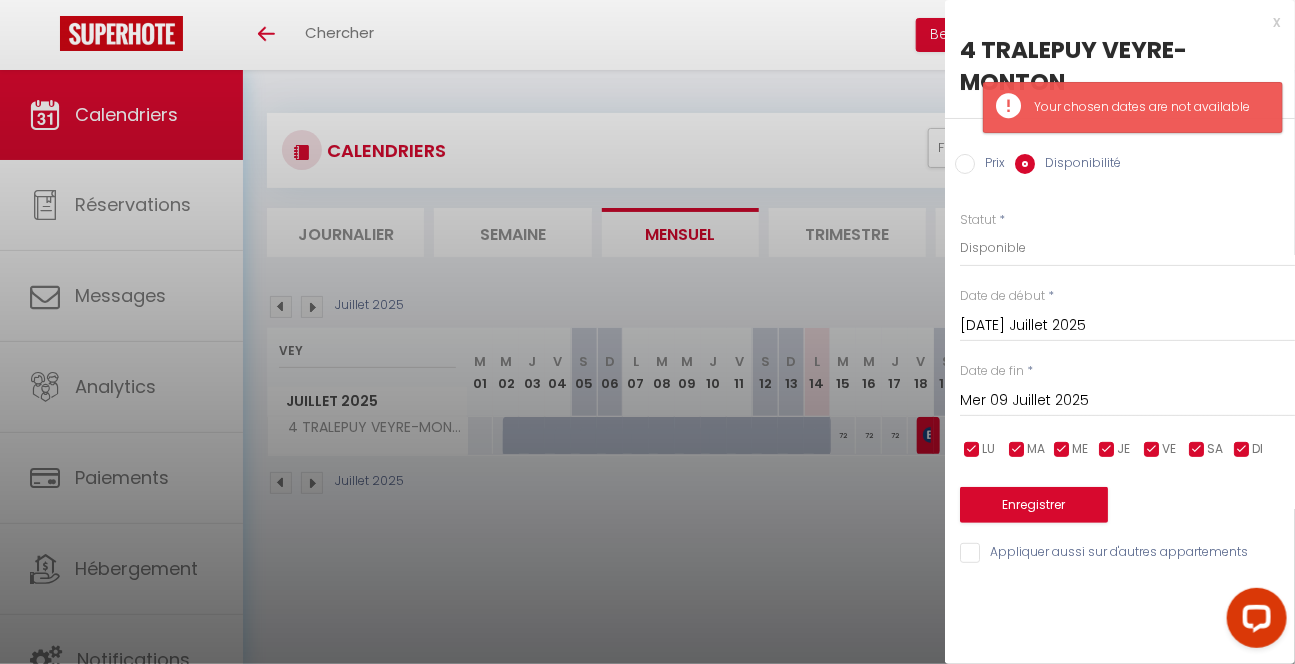 click at bounding box center (647, 332) 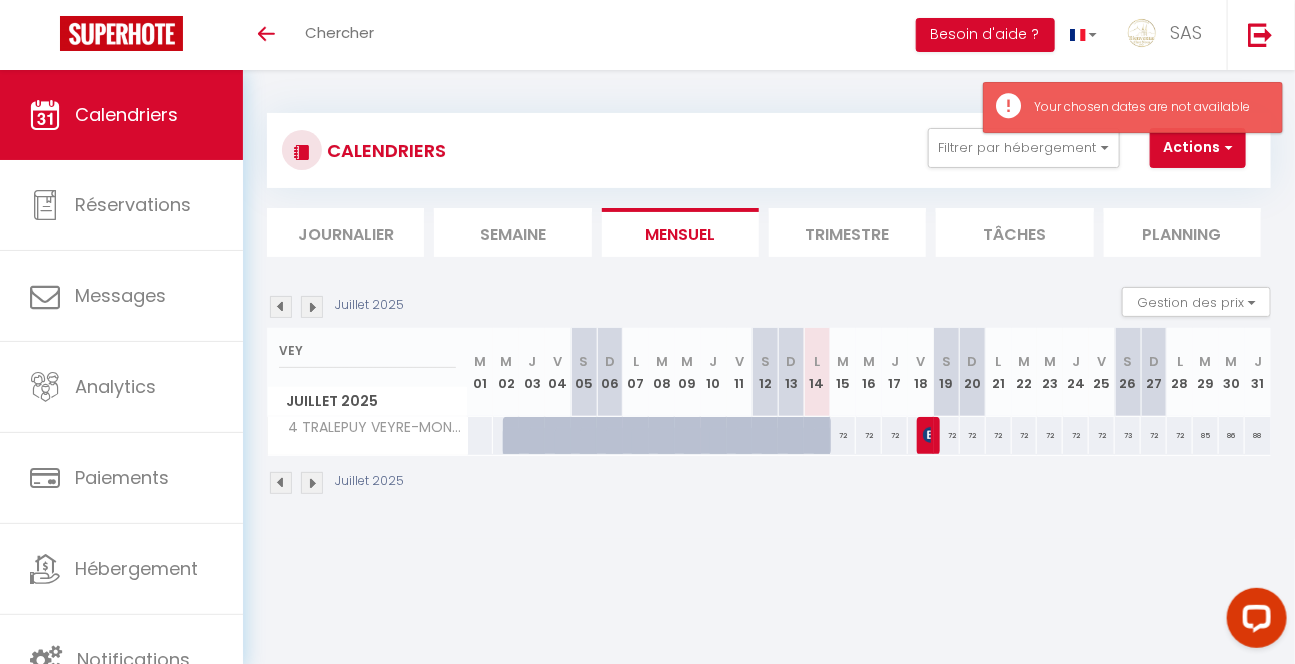 click at bounding box center [671, 447] 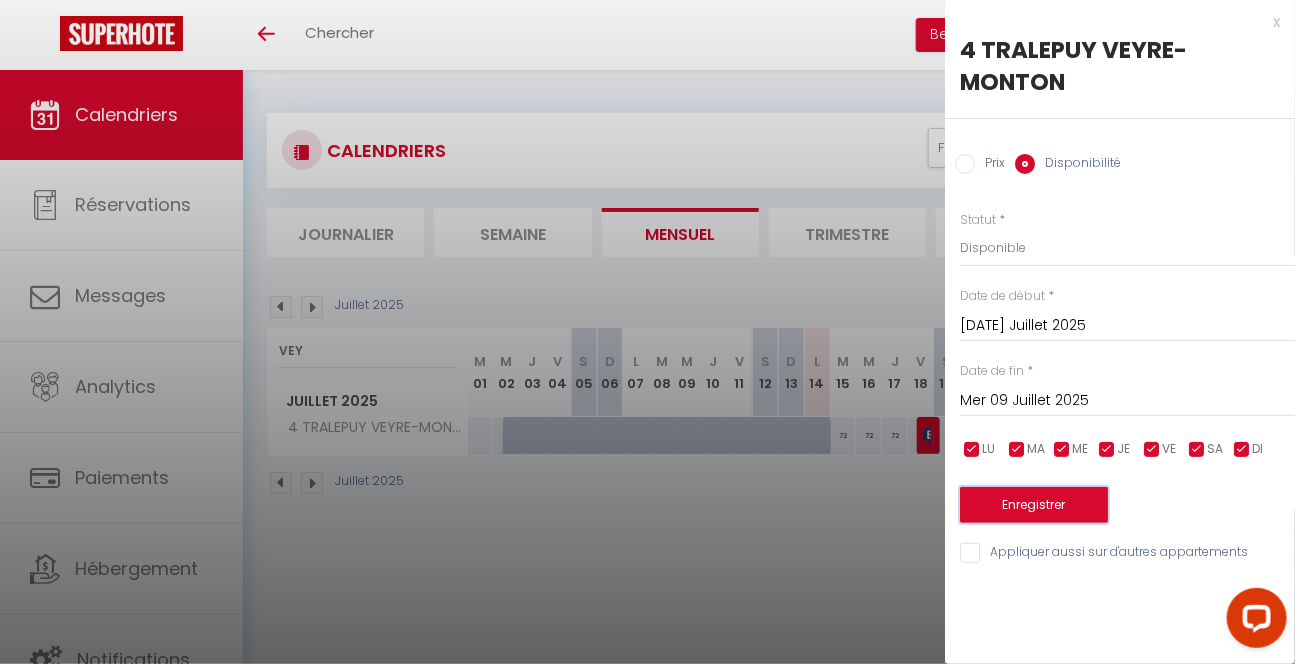 click on "Enregistrer" at bounding box center [1034, 505] 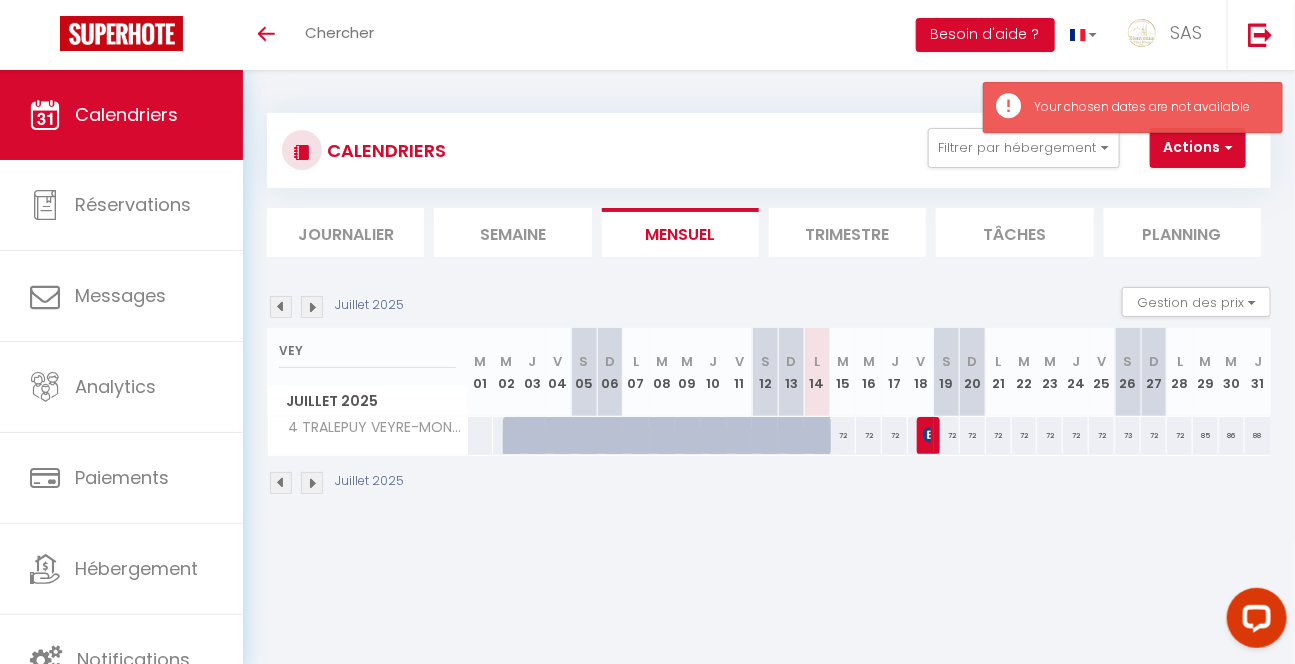 click on "CALENDRIERS
Filtrer par hébergement
LCDP       6 MARCHE AUX POISSONS A     TONNET 17 · [GEOGRAPHIC_DATA]     22 PREFECTURE     51 BLATIN T2     6 PUITS ARTESIEN ·     [GEOGRAPHIC_DATA] · TOUR D'AUVERGNE     AUBRAC F2 TOUR D'AUVERGNE     LE REFUGE · TOUR D'AUVERGNE     COROT 14     PARIOU TOUR D'AUVERGNE     89 FONTGIEVE     [GEOGRAPHIC_DATA] · TOUR D'AUVERGNE     15 PRES BAS     52 [PERSON_NAME] A     35 TREILLE     1  [PERSON_NAME] LADEUIL     31 COTE BLATIN     22 [PERSON_NAME]     9 NATIONAL N°3     9 NATIONAL  N°1     12 B ROUZAUD     11 NOTRE DAME· Loveroom     1 [PERSON_NAME] - ROYAT     13 HOTEL DE [GEOGRAPHIC_DATA]     27 [GEOGRAPHIC_DATA]     25 Pradelle N°3     31  BELLEVUE     100 REPUBLIQUE     90 LIBERATION     107 DORMOY     1 [PERSON_NAME]     GITE - LIBE90 ·  24 personnes     7 DAGUERRE     25 PRADELLE RDC     7 APOLINAIRE     Maison Tour d'Auvergne     4 [PERSON_NAME]  TOUR D'AUVERGNE     57 A  [GEOGRAPHIC_DATA] ·     2 MESANGES AUBIERE" at bounding box center (769, 304) 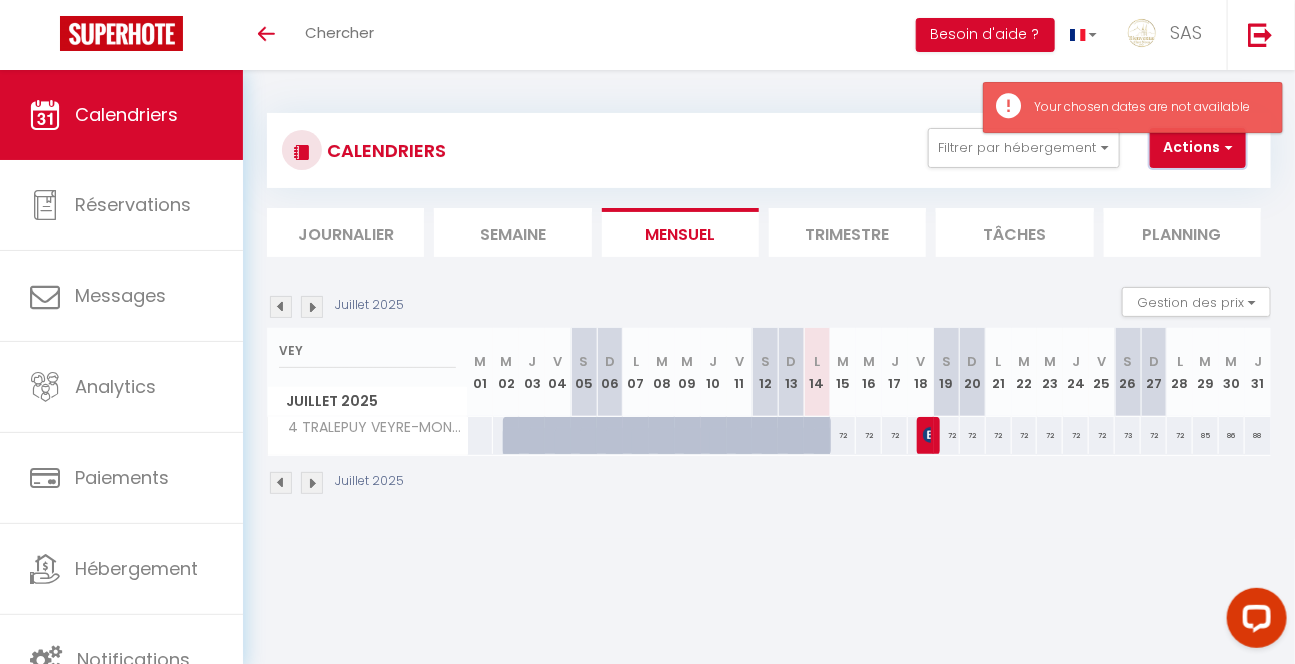 click at bounding box center [1226, 147] 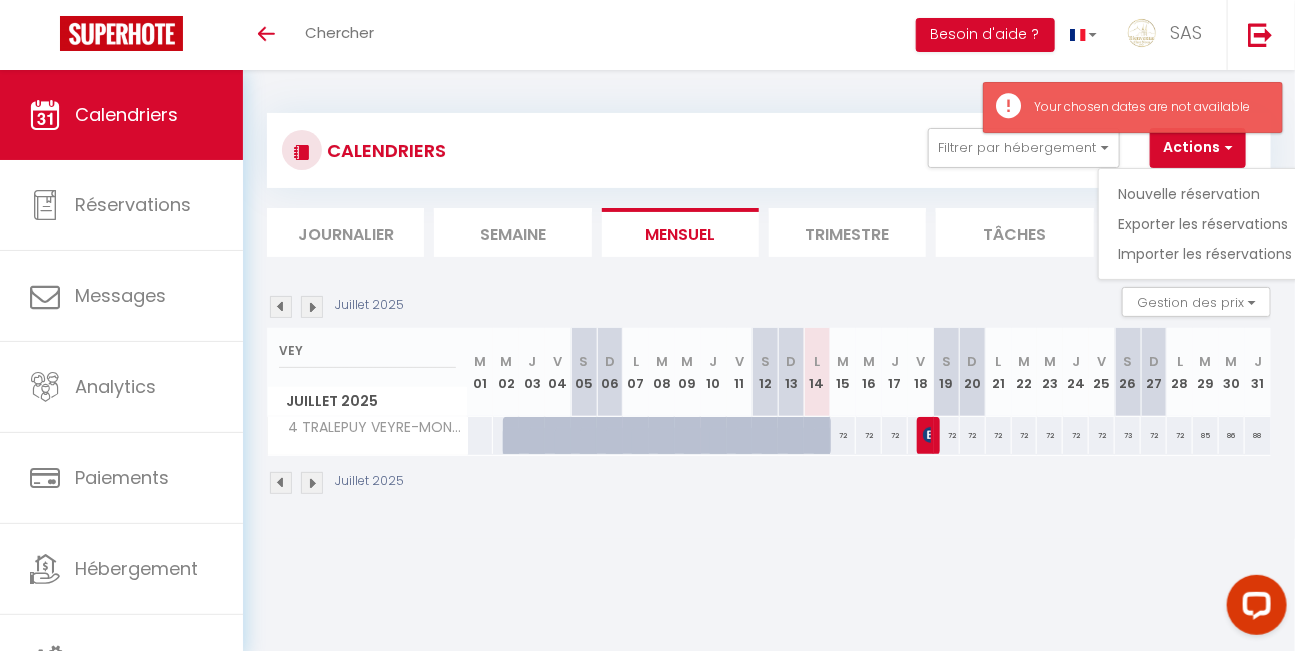 click on "Coaching SuperHote ce soir à 18h00, pour participer:  [URL][DOMAIN_NAME][SECURITY_DATA]   ×     Toggle navigation       Toggle Search     Toggle menubar     Chercher   BUTTON
Besoin d'aide ?
SAS   Paramètres        Équipe     Résultat de la recherche   Aucun résultat     Calendriers     Réservations     Messages     Analytics      Paiements     Hébergement     Notifications                 Résultat de la recherche   Id   Appart   Voyageur    Checkin   Checkout   Nuits   Pers.   Plateforme   Statut     Résultat de la recherche   Aucun résultat           CALENDRIERS
Filtrer par hébergement
LCDP       6 MARCHE AUX POISSONS A     TONNET 17 · [GEOGRAPHIC_DATA]     22 PREFECTURE     51 BLATIN T2     6 PUITS ARTESIEN ·     [GEOGRAPHIC_DATA] · TOUR D'AUVERGNE     AUBRAC F2 TOUR D'AUVERGNE     LE REFUGE · TOUR D'AUVERGNE     COROT 14     PARIOU TOUR D'AUVERGNE     89 FONTGIEVE" at bounding box center [647, 395] 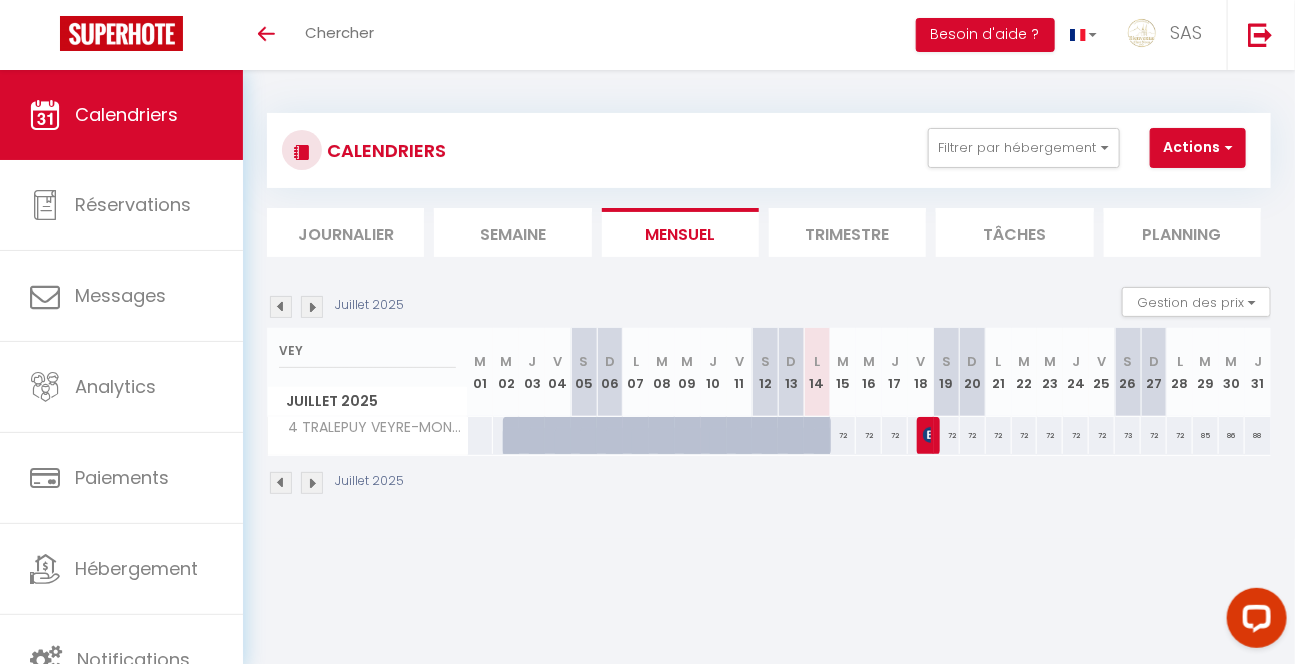 click at bounding box center (312, 307) 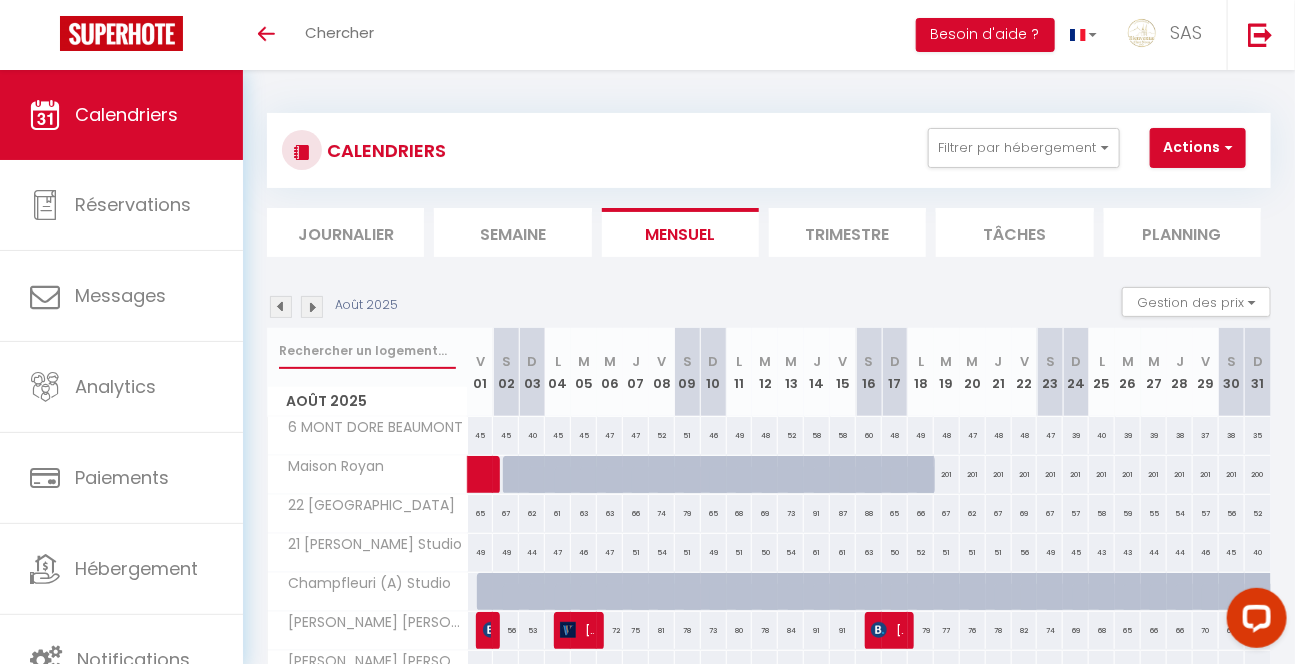 click at bounding box center (367, 351) 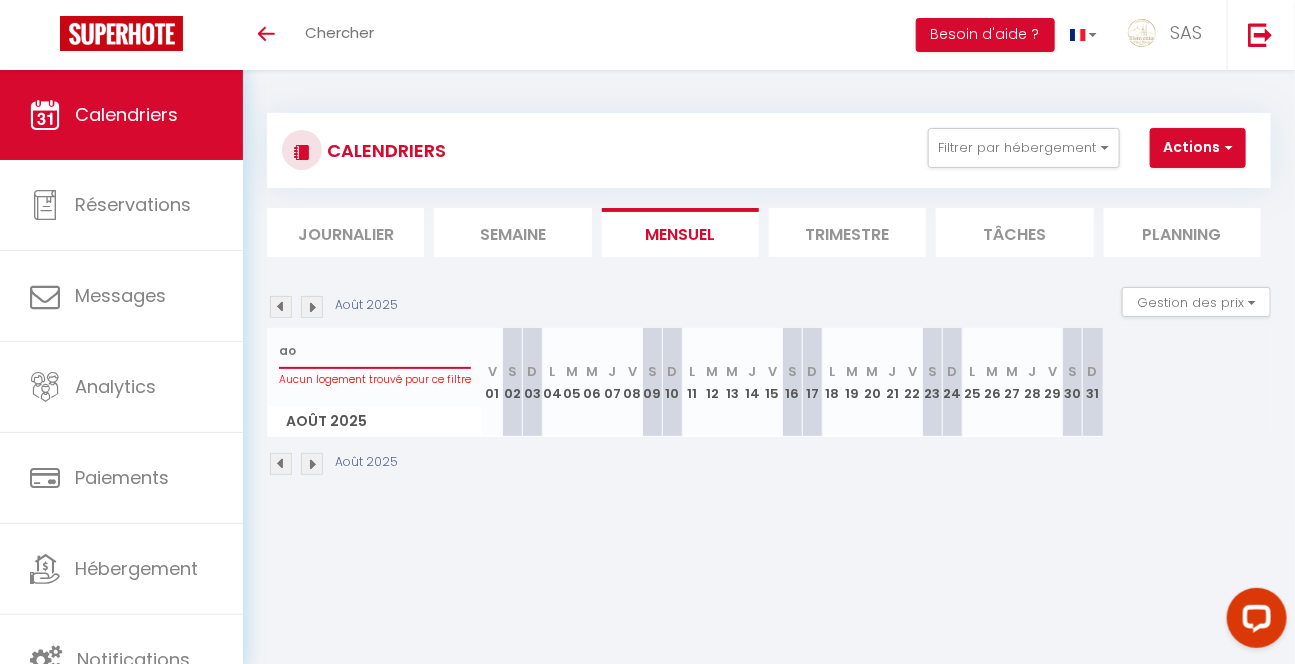 type on "a" 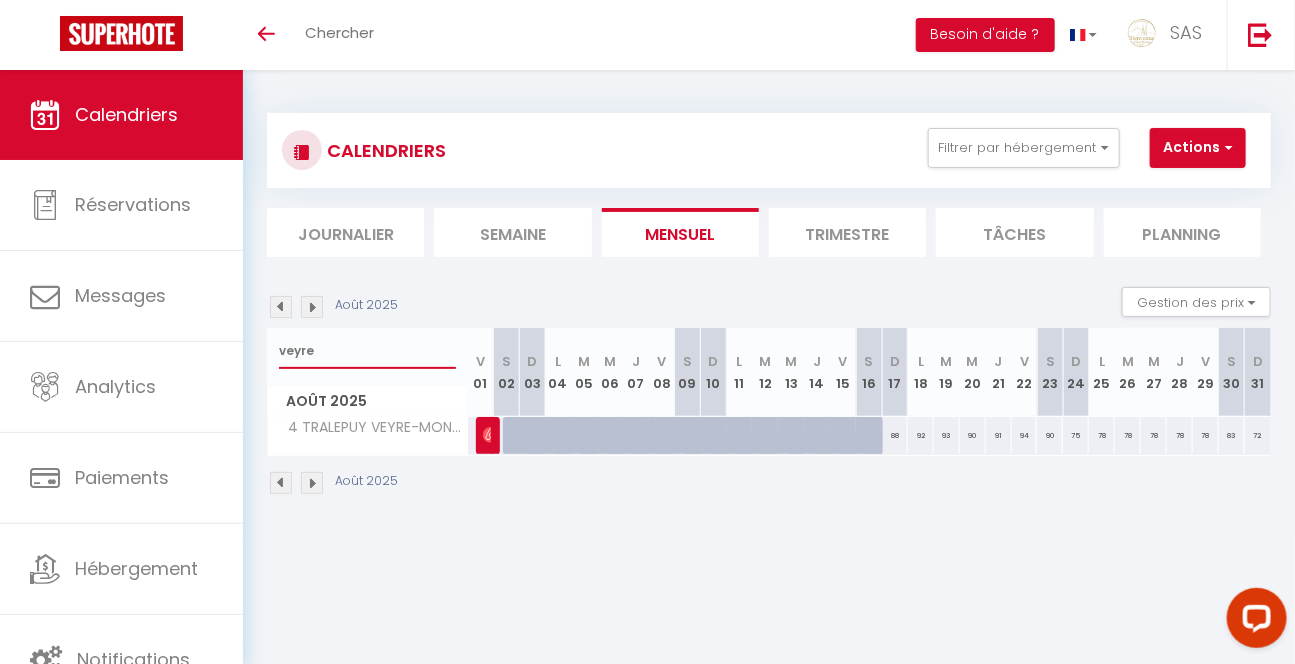 type on "veyre" 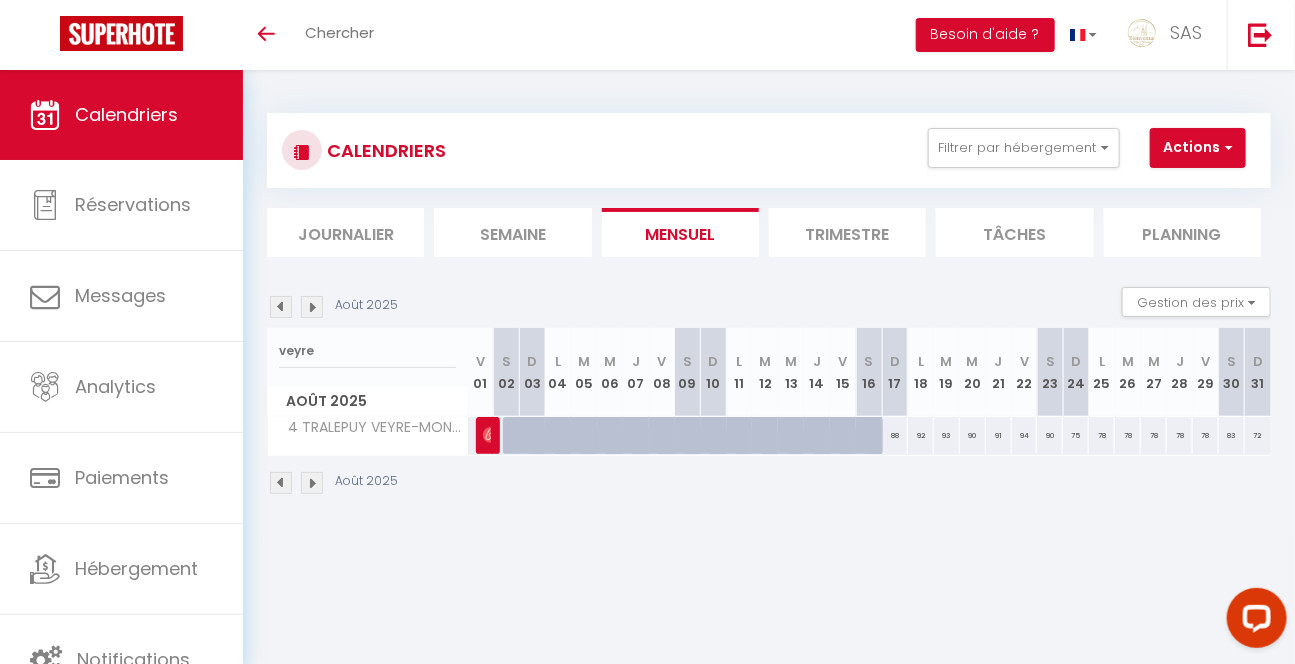 click at bounding box center [878, 447] 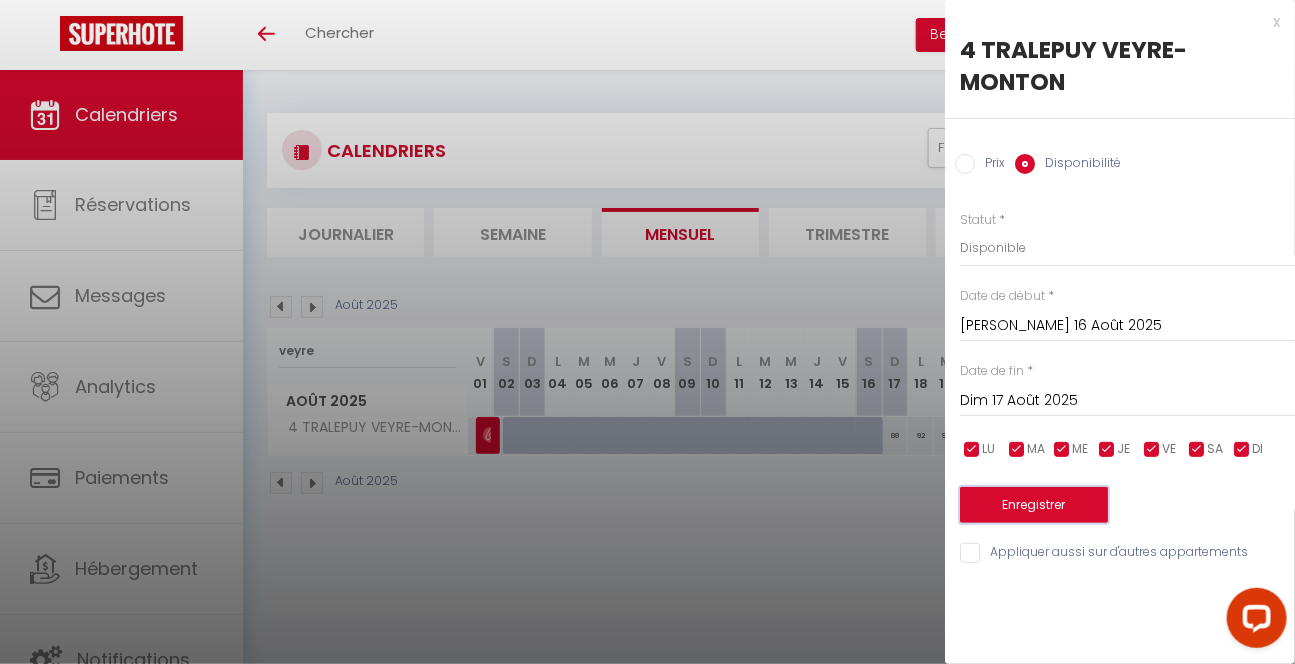 click on "Enregistrer" at bounding box center (1034, 505) 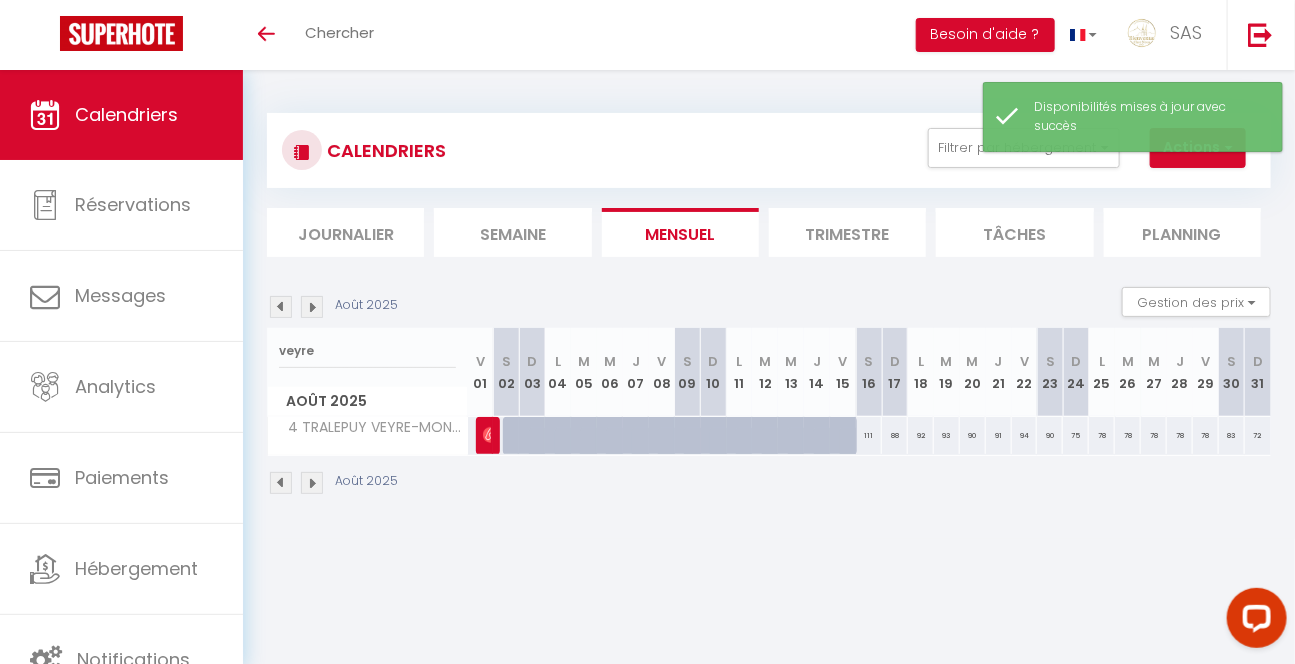 click at bounding box center (853, 447) 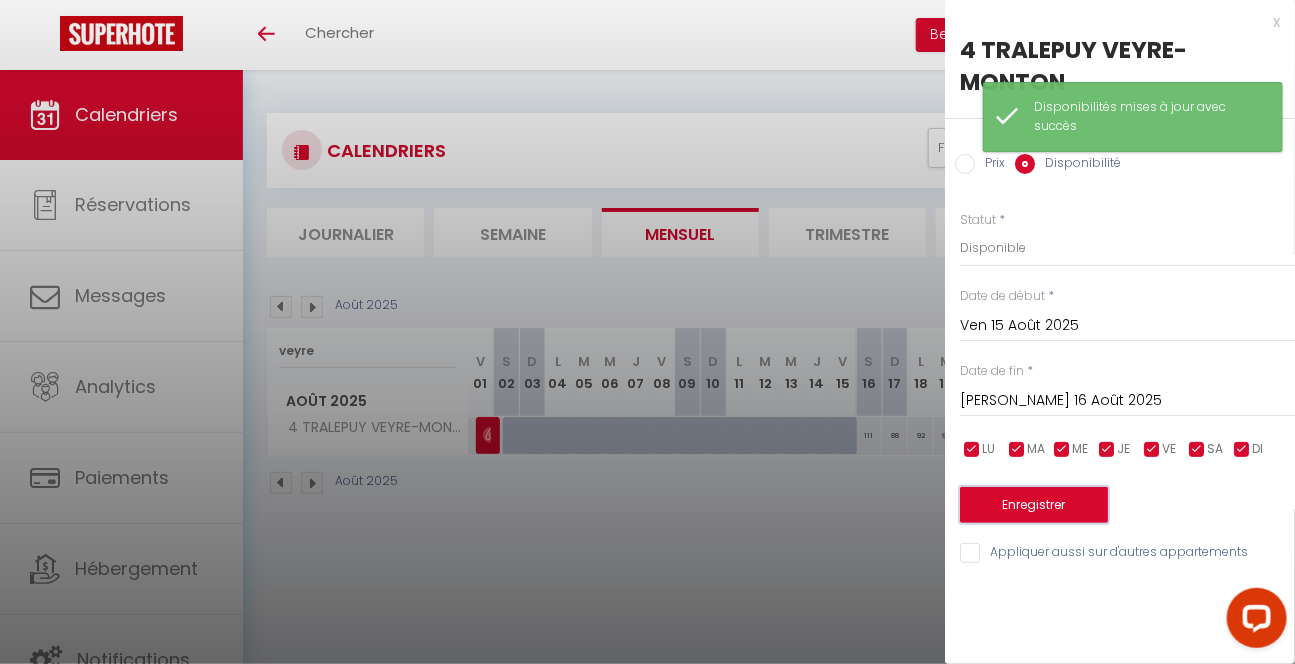 click on "Enregistrer" at bounding box center (1034, 505) 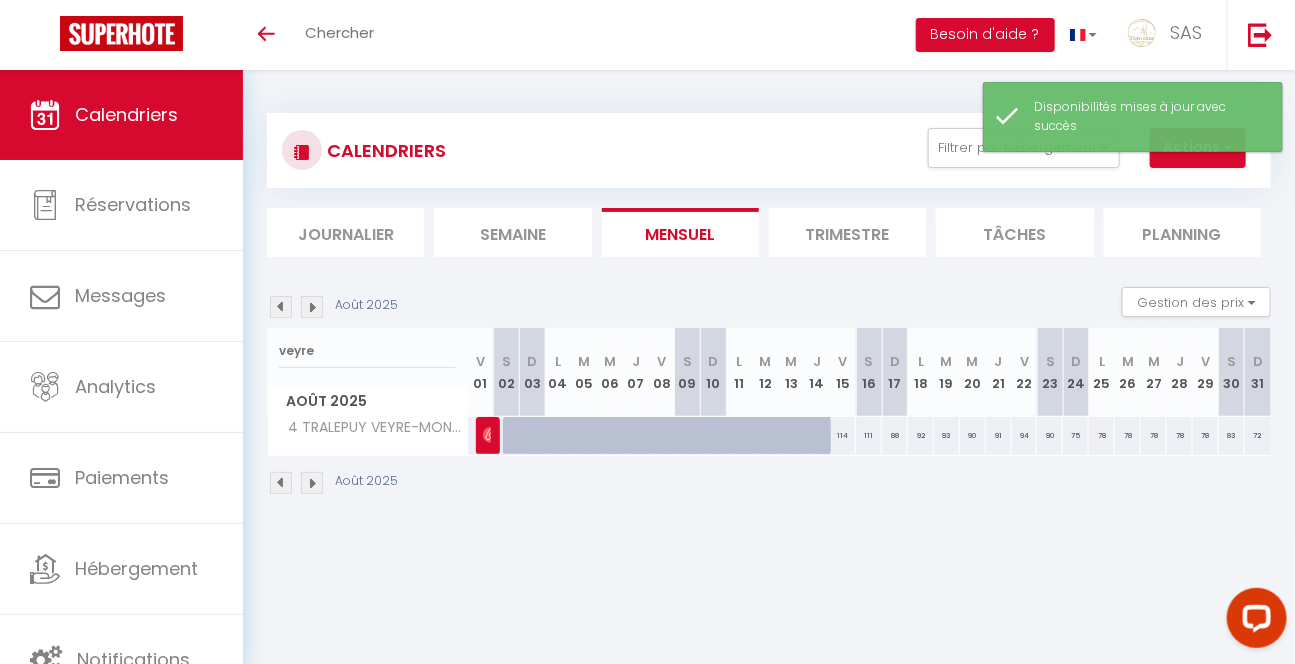 click at bounding box center (662, 436) 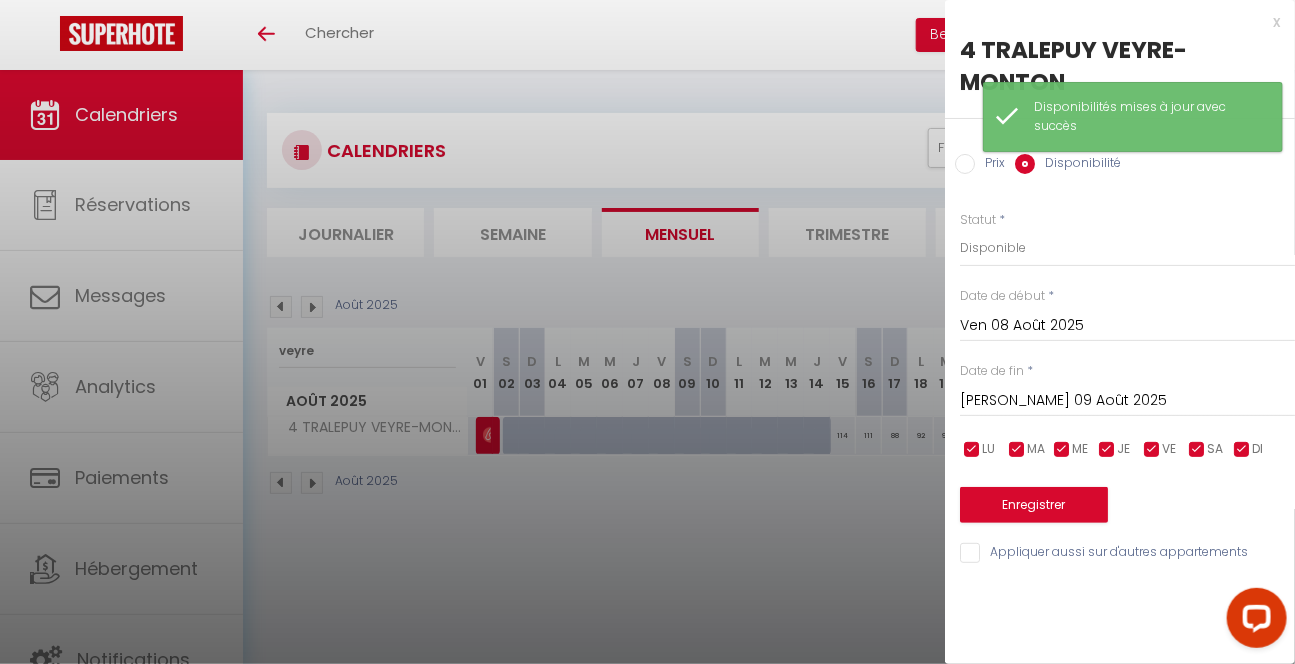 click on "Sam 09 Août 2025" at bounding box center [1127, 401] 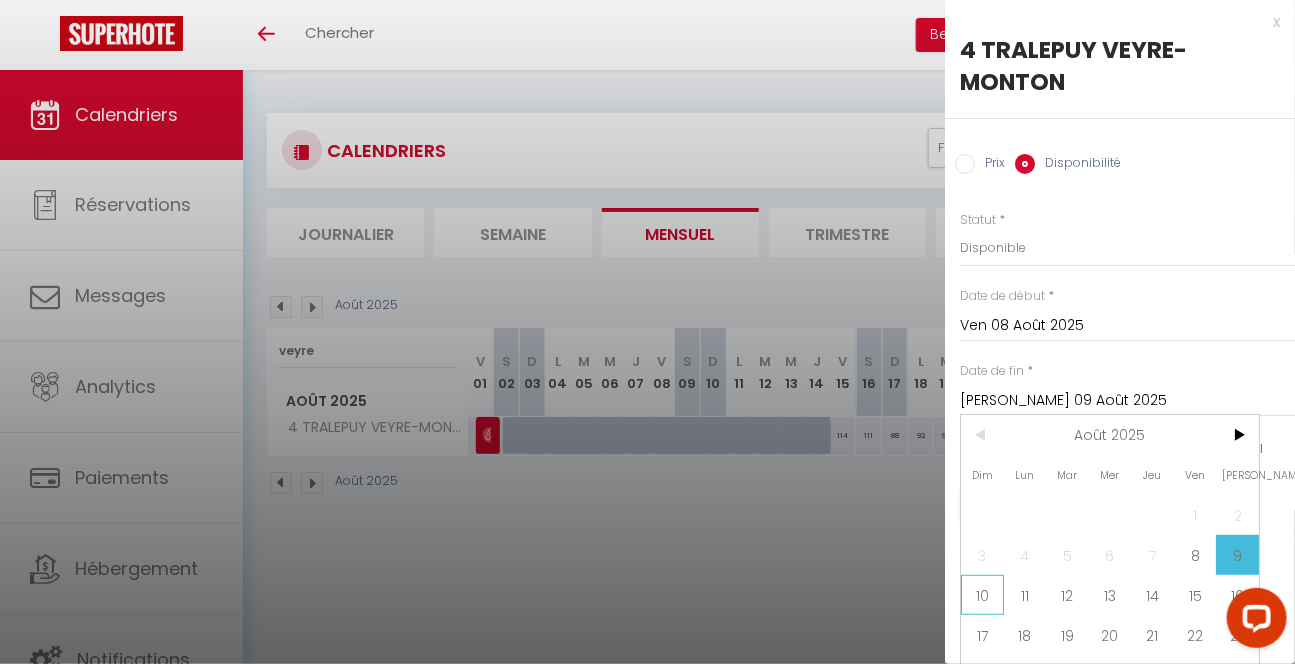 click on "10" at bounding box center [982, 595] 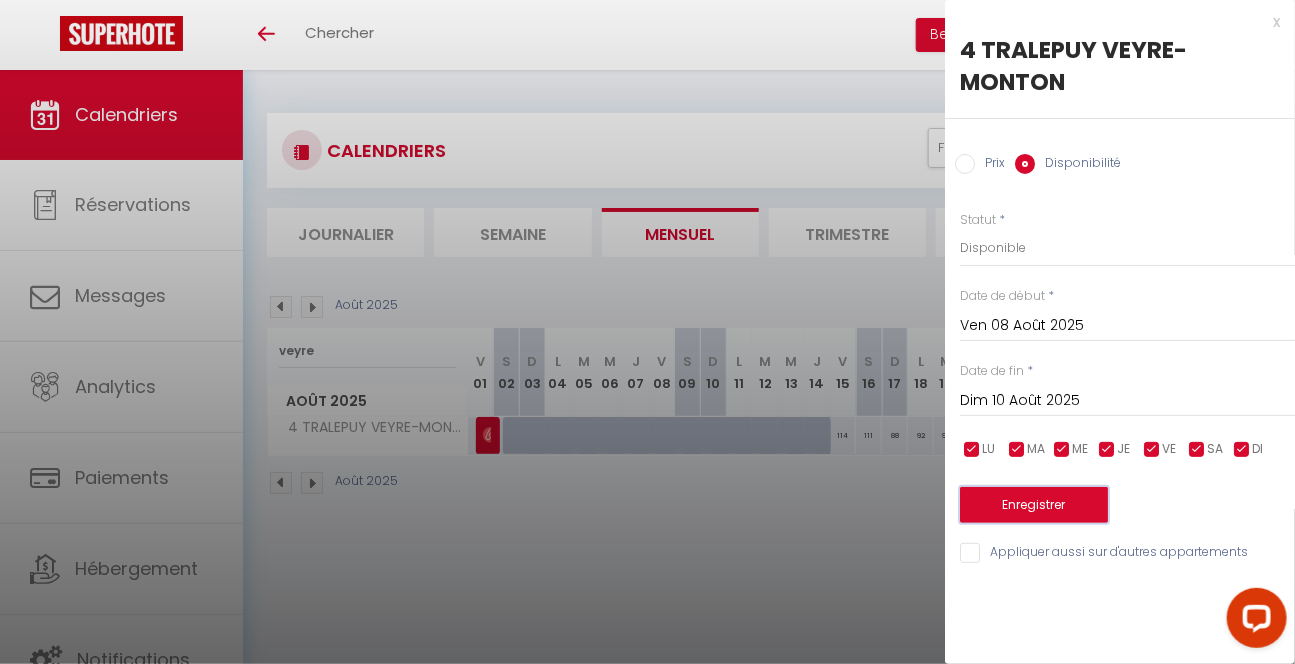 click on "Enregistrer" at bounding box center [1034, 505] 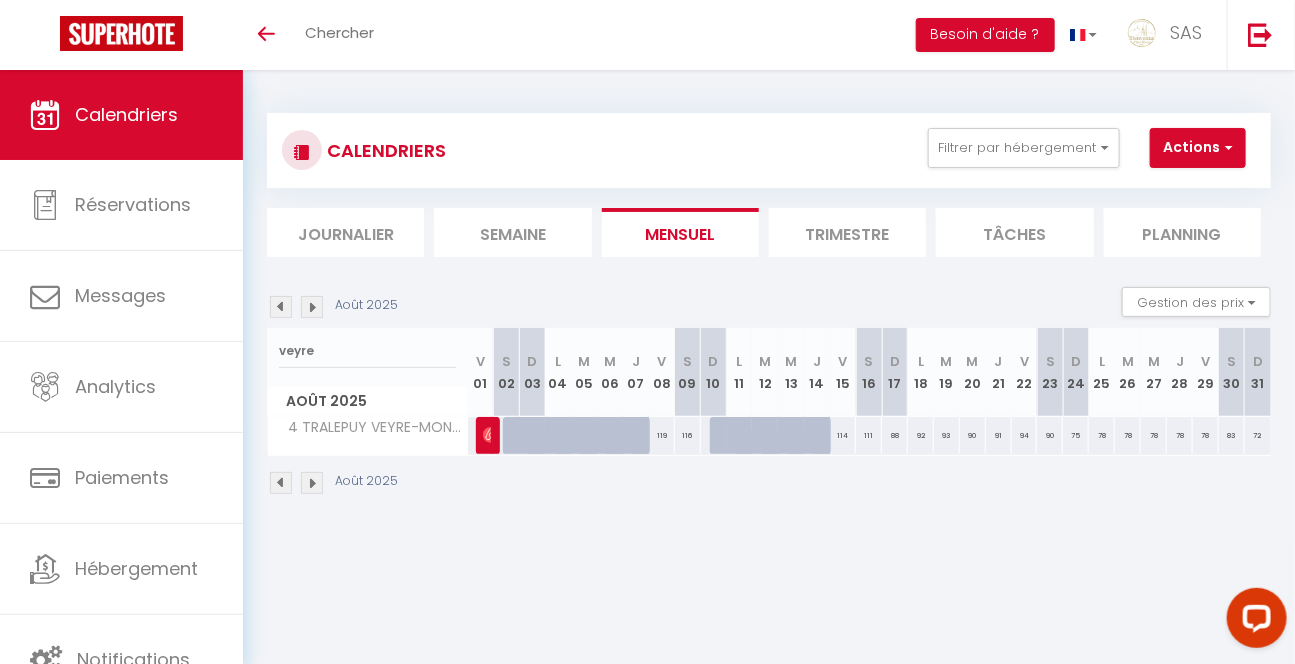 click on "114" at bounding box center (843, 435) 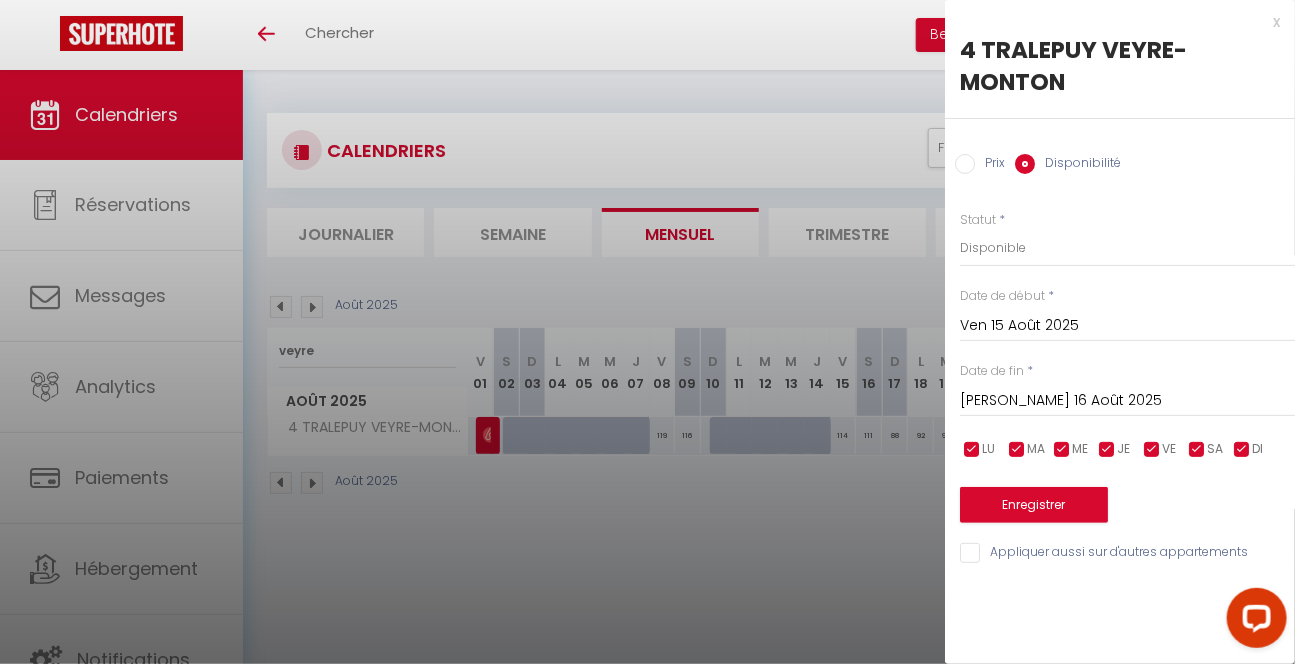 click at bounding box center (647, 332) 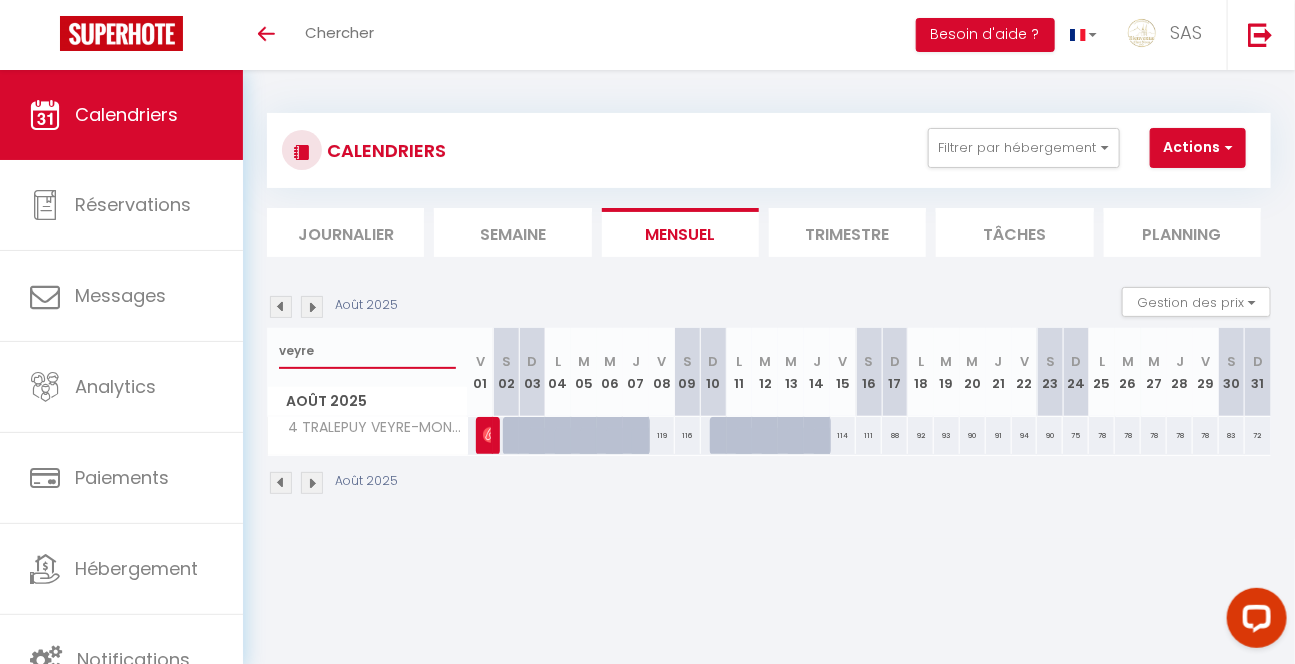 click on "veyre" at bounding box center [367, 351] 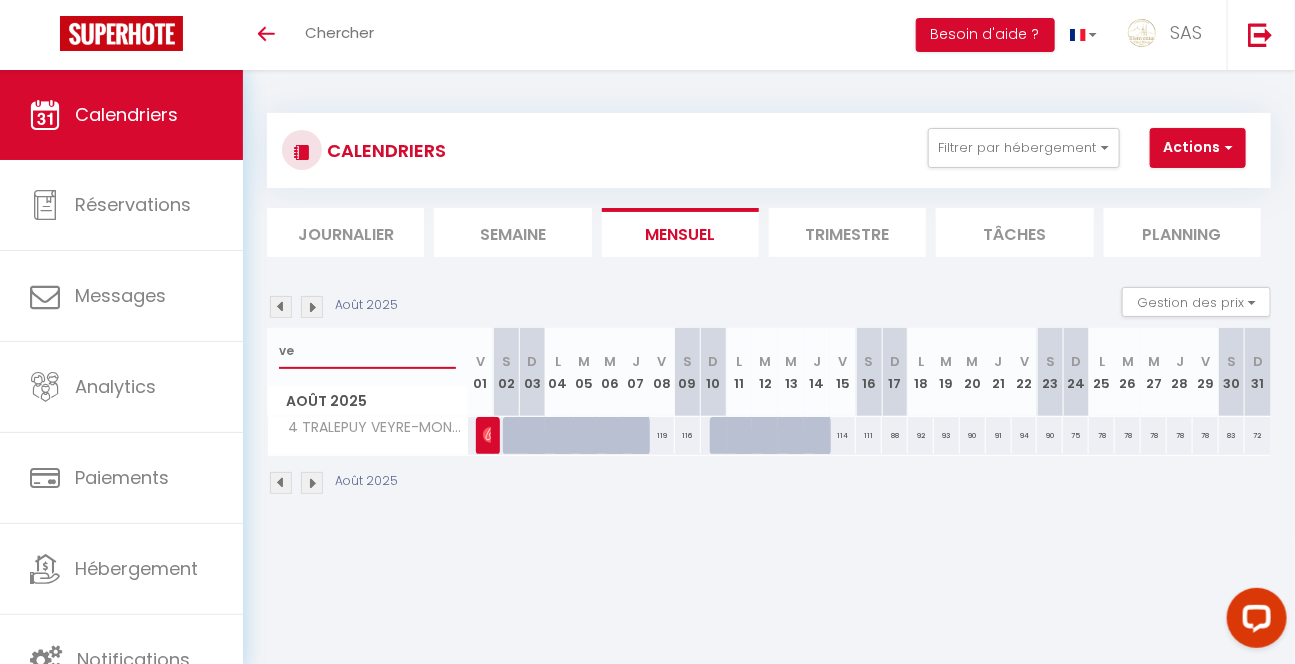 type on "v" 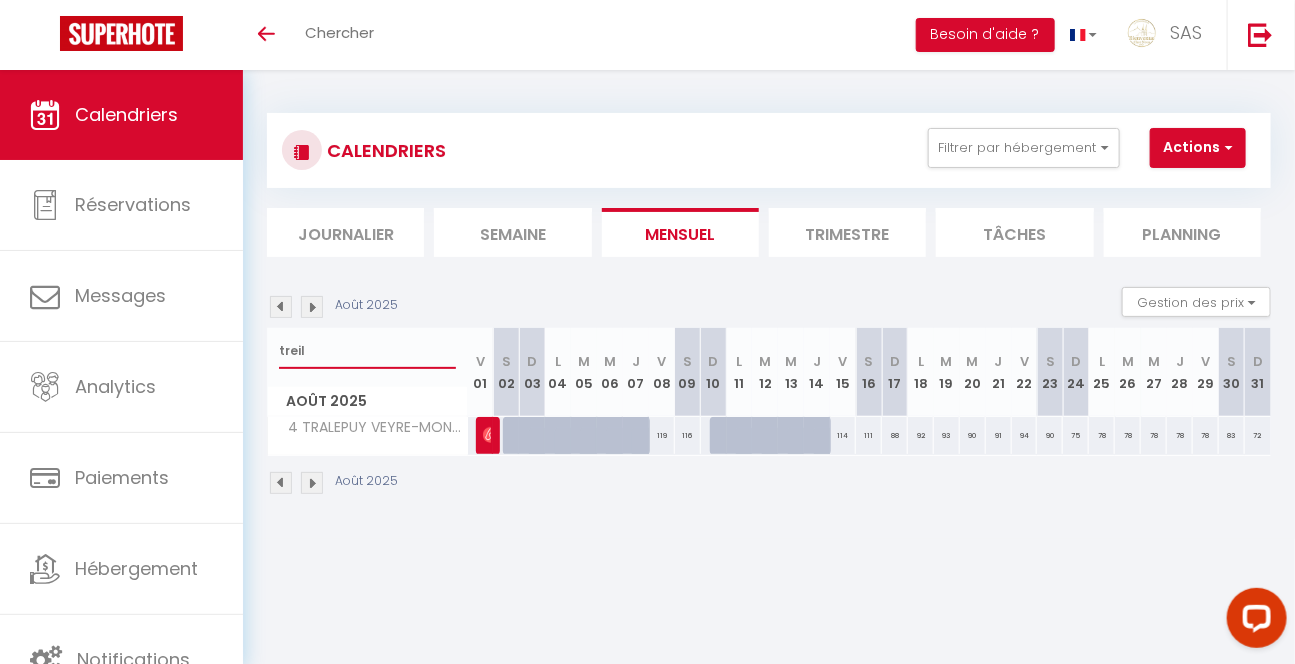 type on "treill" 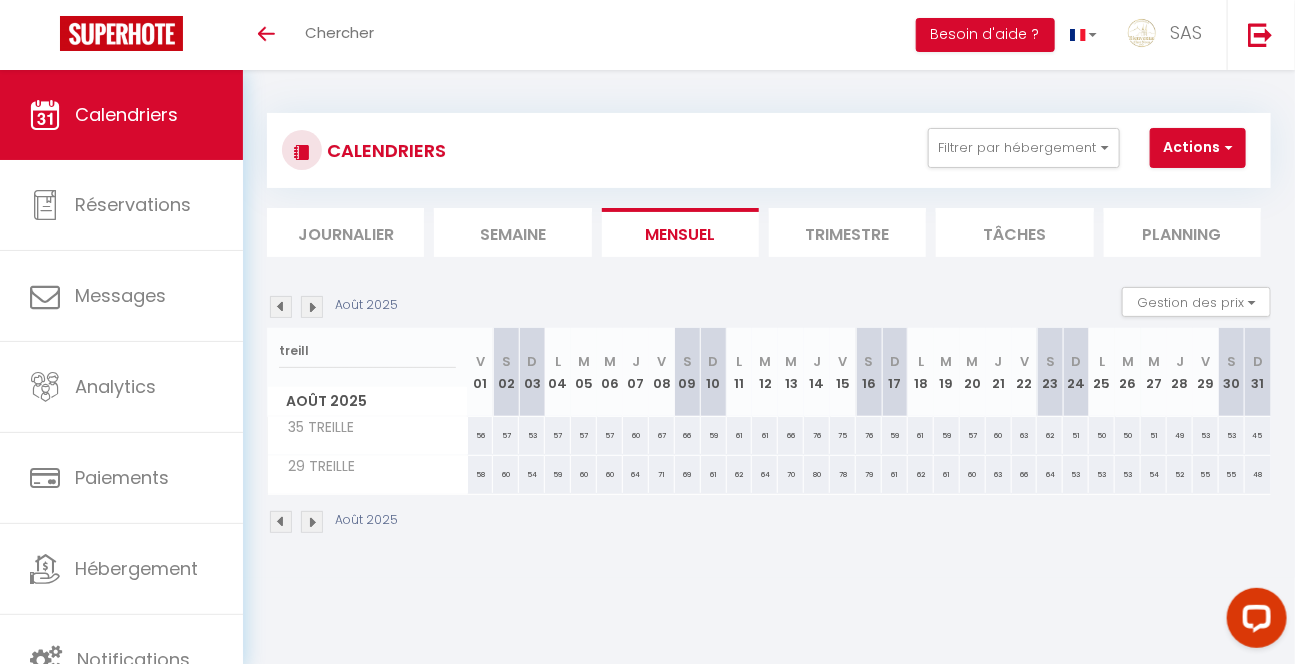 click at bounding box center (281, 307) 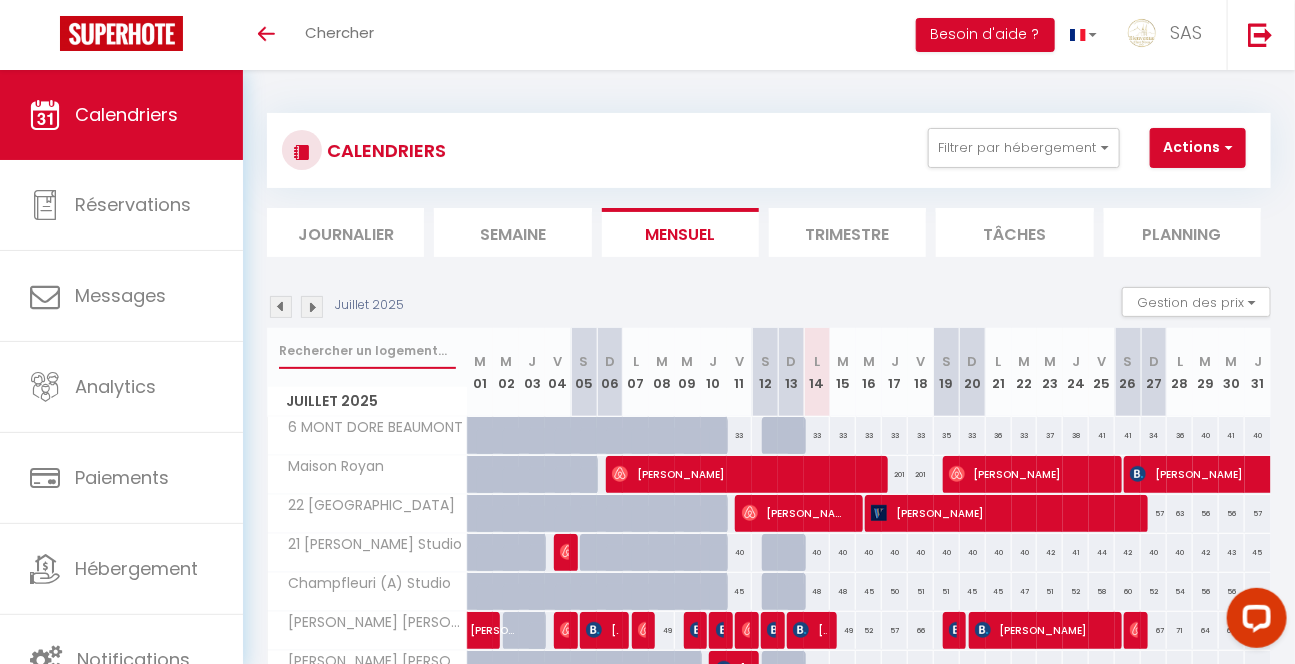 click at bounding box center (367, 351) 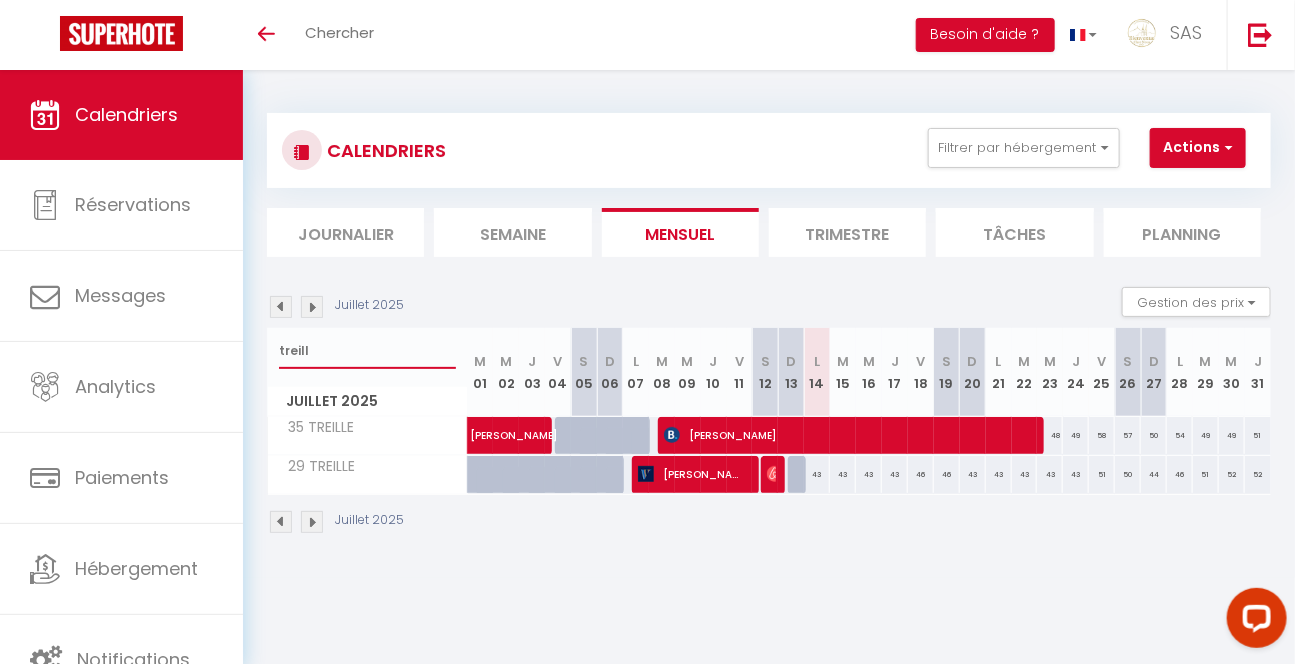 click on "treill" at bounding box center [367, 351] 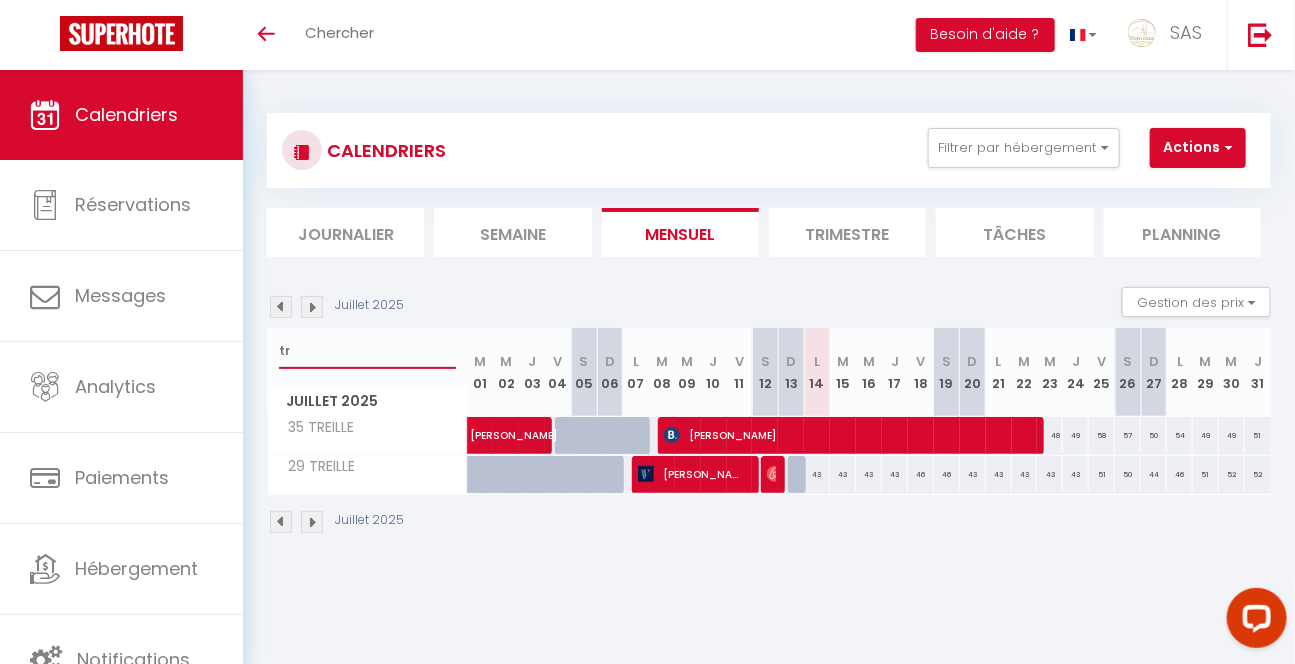 type on "t" 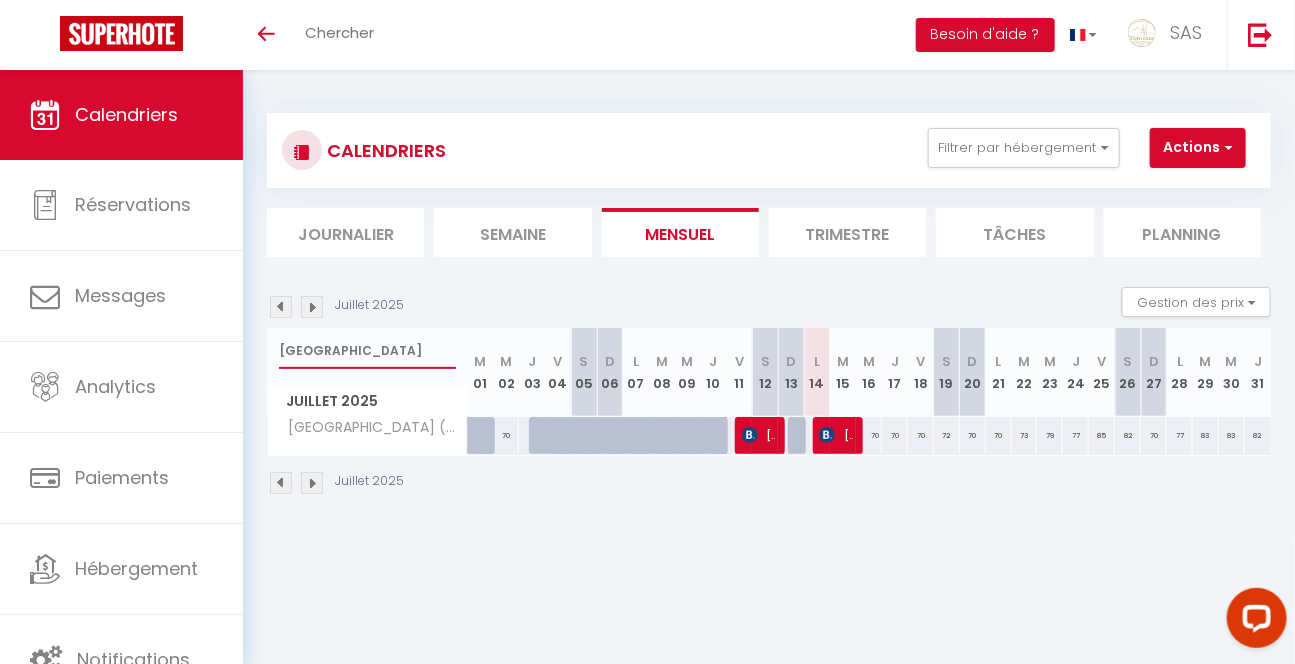 drag, startPoint x: 323, startPoint y: 361, endPoint x: 259, endPoint y: 357, distance: 64.12488 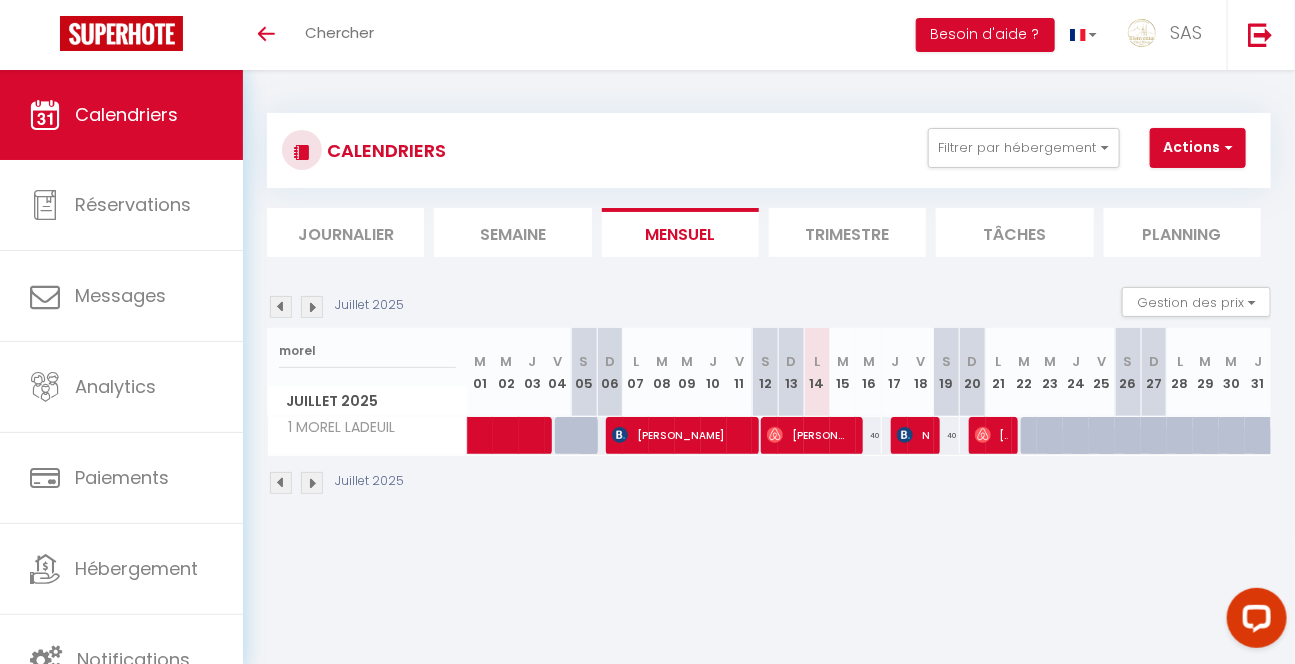 click on "CALENDRIERS
Filtrer par hébergement
LCDP       6 MARCHE AUX POISSONS A     TONNET 17 · [GEOGRAPHIC_DATA]     22 PREFECTURE     51 BLATIN T2     6 PUITS ARTESIEN ·     [GEOGRAPHIC_DATA] · TOUR D'AUVERGNE     AUBRAC F2 TOUR D'AUVERGNE     LE REFUGE · TOUR D'AUVERGNE     COROT 14     PARIOU TOUR D'AUVERGNE     89 FONTGIEVE     [GEOGRAPHIC_DATA] · TOUR D'AUVERGNE     15 PRES BAS     52 [PERSON_NAME] A     35 TREILLE     1  [PERSON_NAME] LADEUIL     31 COTE BLATIN     22 [PERSON_NAME]     9 NATIONAL N°3     9 NATIONAL  N°1     12 B ROUZAUD     11 NOTRE DAME· Loveroom     1 [PERSON_NAME] - ROYAT     13 HOTEL DE [GEOGRAPHIC_DATA]     27 [GEOGRAPHIC_DATA]     25 Pradelle N°3     31  BELLEVUE     100 REPUBLIQUE     90 LIBERATION     107 DORMOY     1 [PERSON_NAME]     GITE - LIBE90 ·  24 personnes     7 DAGUERRE     25 PRADELLE RDC     7 APOLINAIRE     Maison Tour d'Auvergne     4 [PERSON_NAME]  TOUR D'AUVERGNE     57 A  [GEOGRAPHIC_DATA] ·     2 MESANGES AUBIERE" at bounding box center [769, 304] 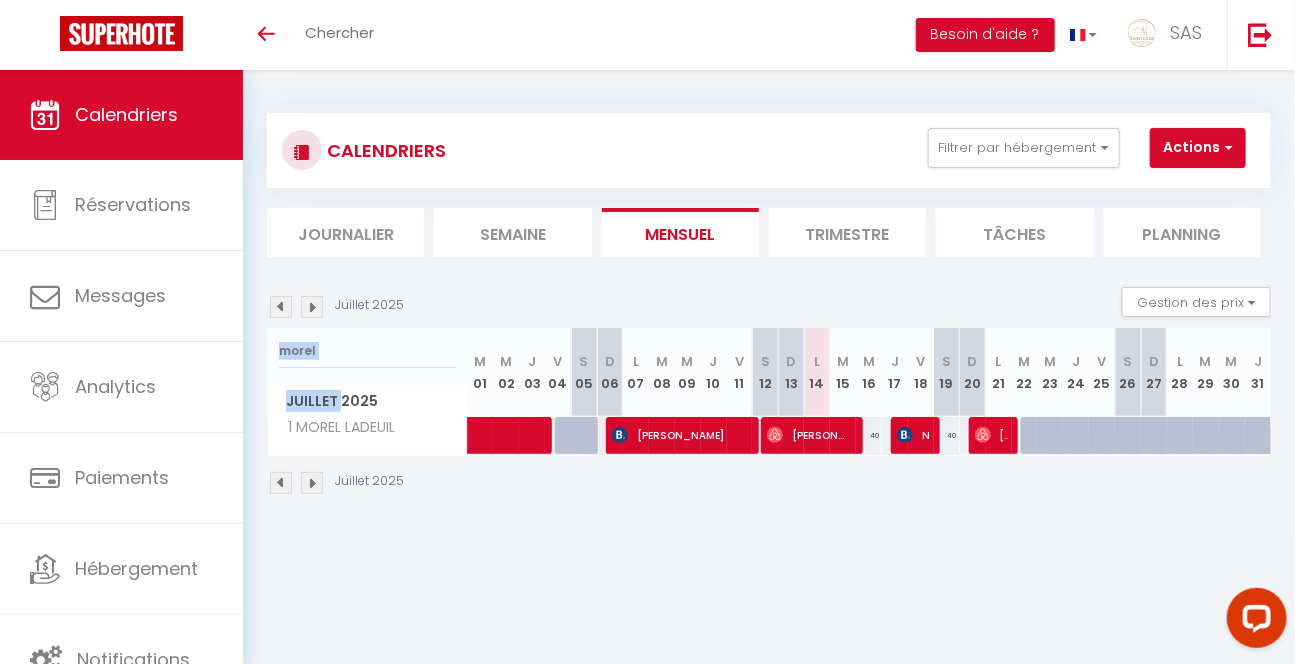 click on "CALENDRIERS
Filtrer par hébergement
LCDP       6 MARCHE AUX POISSONS A     TONNET 17 · [GEOGRAPHIC_DATA]     22 PREFECTURE     51 BLATIN T2     6 PUITS ARTESIEN ·     [GEOGRAPHIC_DATA] · TOUR D'AUVERGNE     AUBRAC F2 TOUR D'AUVERGNE     LE REFUGE · TOUR D'AUVERGNE     COROT 14     PARIOU TOUR D'AUVERGNE     89 FONTGIEVE     [GEOGRAPHIC_DATA] · TOUR D'AUVERGNE     15 PRES BAS     52 [PERSON_NAME] A     35 TREILLE     1  [PERSON_NAME] LADEUIL     31 COTE BLATIN     22 [PERSON_NAME]     9 NATIONAL N°3     9 NATIONAL  N°1     12 B ROUZAUD     11 NOTRE DAME· Loveroom     1 [PERSON_NAME] - ROYAT     13 HOTEL DE [GEOGRAPHIC_DATA]     27 [GEOGRAPHIC_DATA]     25 Pradelle N°3     31  BELLEVUE     100 REPUBLIQUE     90 LIBERATION     107 DORMOY     1 [PERSON_NAME]     GITE - LIBE90 ·  24 personnes     7 DAGUERRE     25 PRADELLE RDC     7 APOLINAIRE     Maison Tour d'Auvergne     4 [PERSON_NAME]  TOUR D'AUVERGNE     57 A  [GEOGRAPHIC_DATA] ·     2 MESANGES AUBIERE" at bounding box center [769, 304] 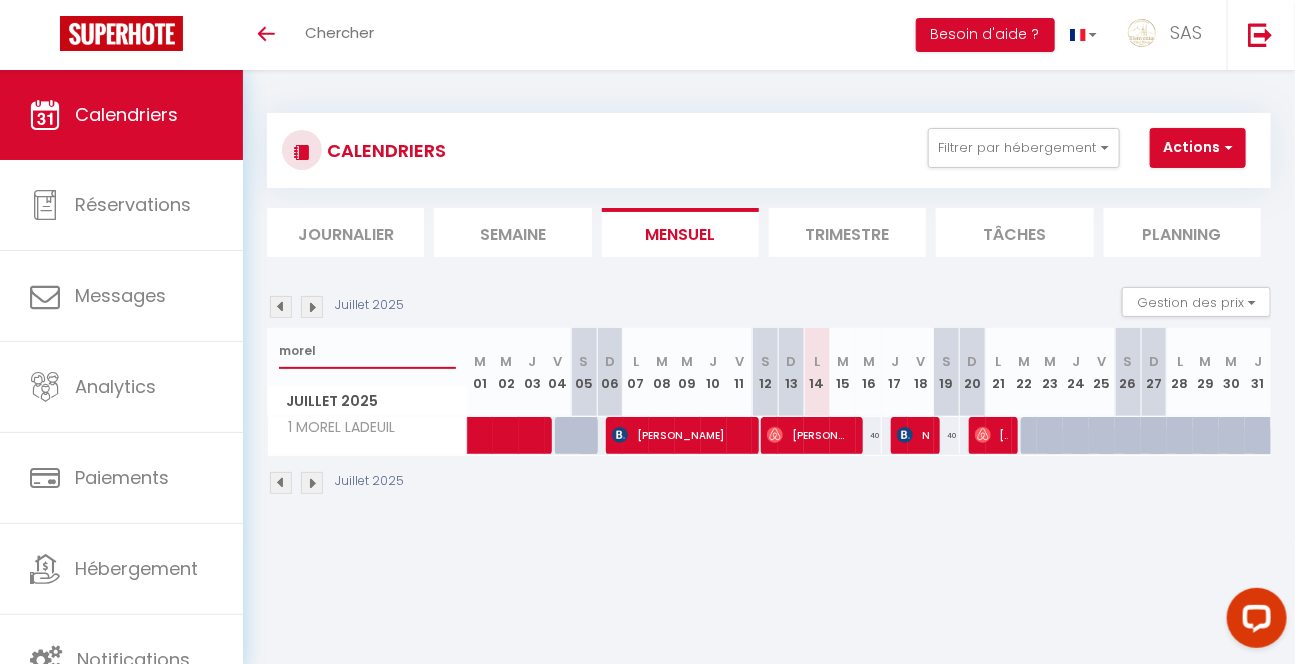 drag, startPoint x: 334, startPoint y: 342, endPoint x: 234, endPoint y: 335, distance: 100.2447 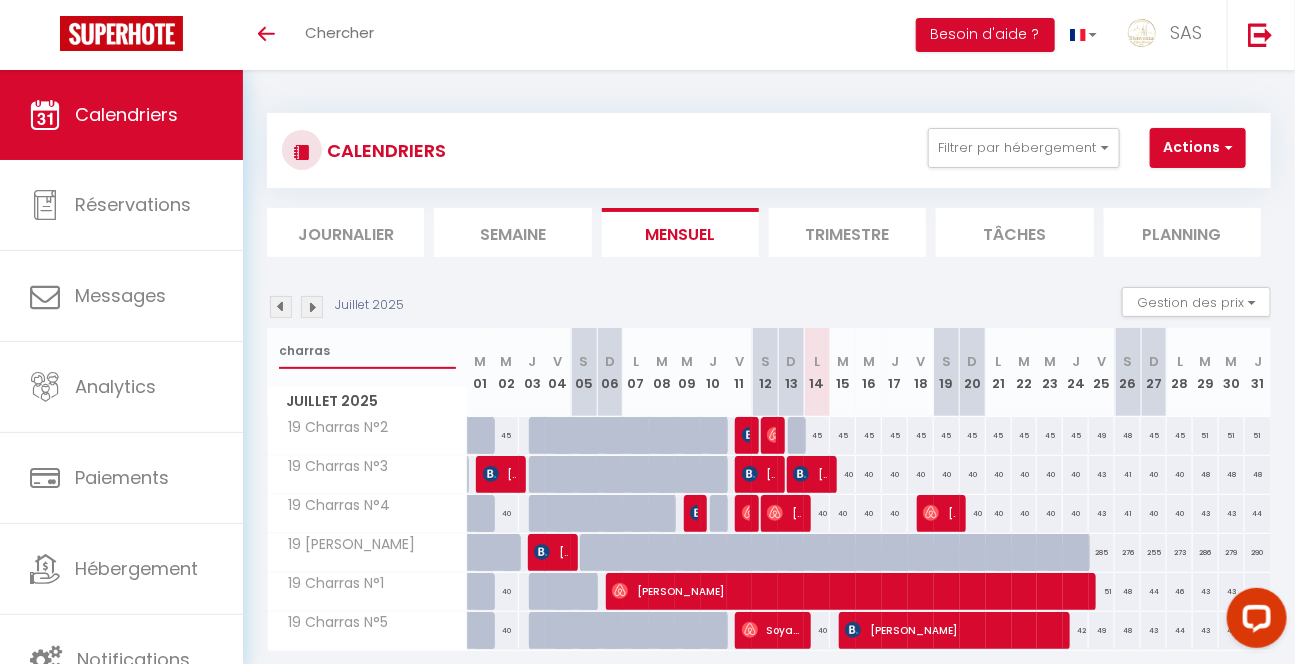 type on "charras" 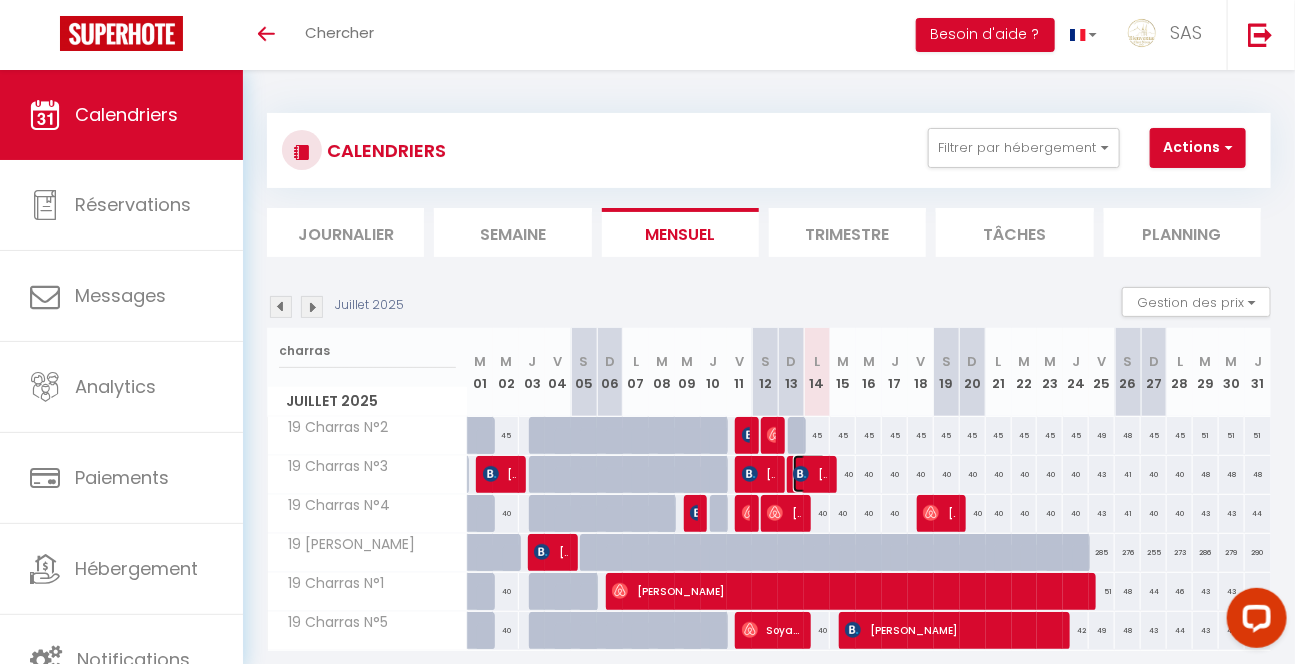 click at bounding box center (801, 474) 